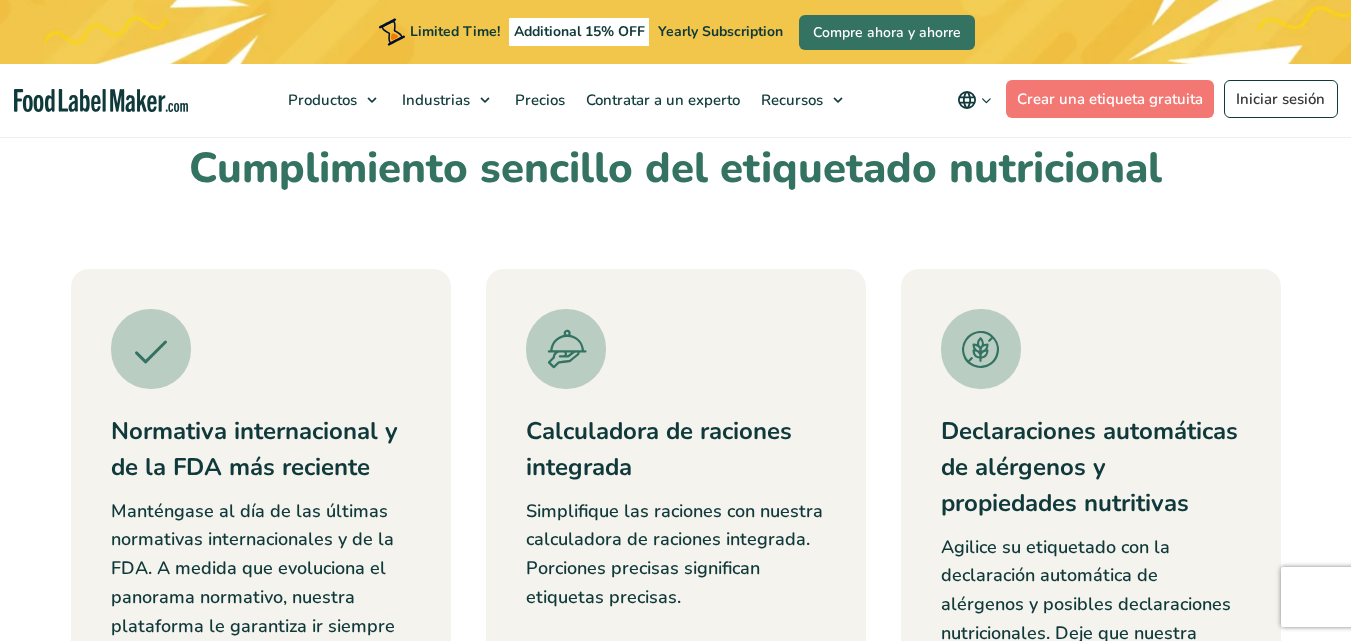 scroll, scrollTop: 700, scrollLeft: 0, axis: vertical 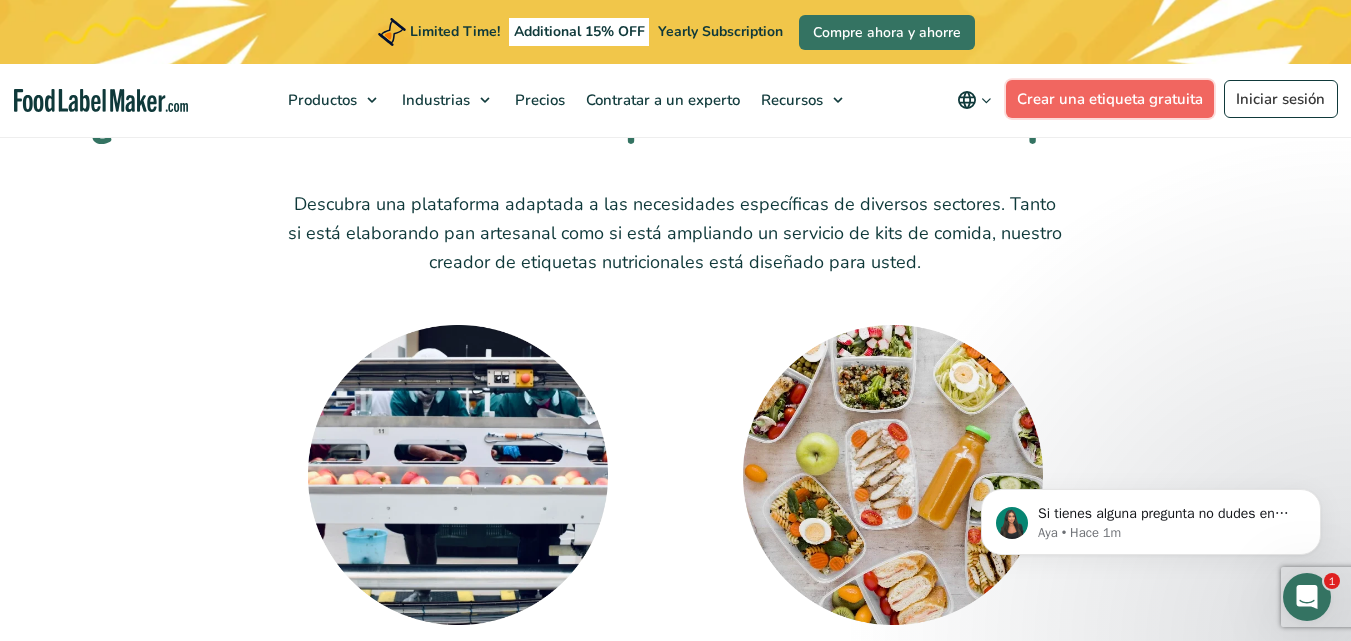 click on "Crear una etiqueta gratuita" at bounding box center [1110, 99] 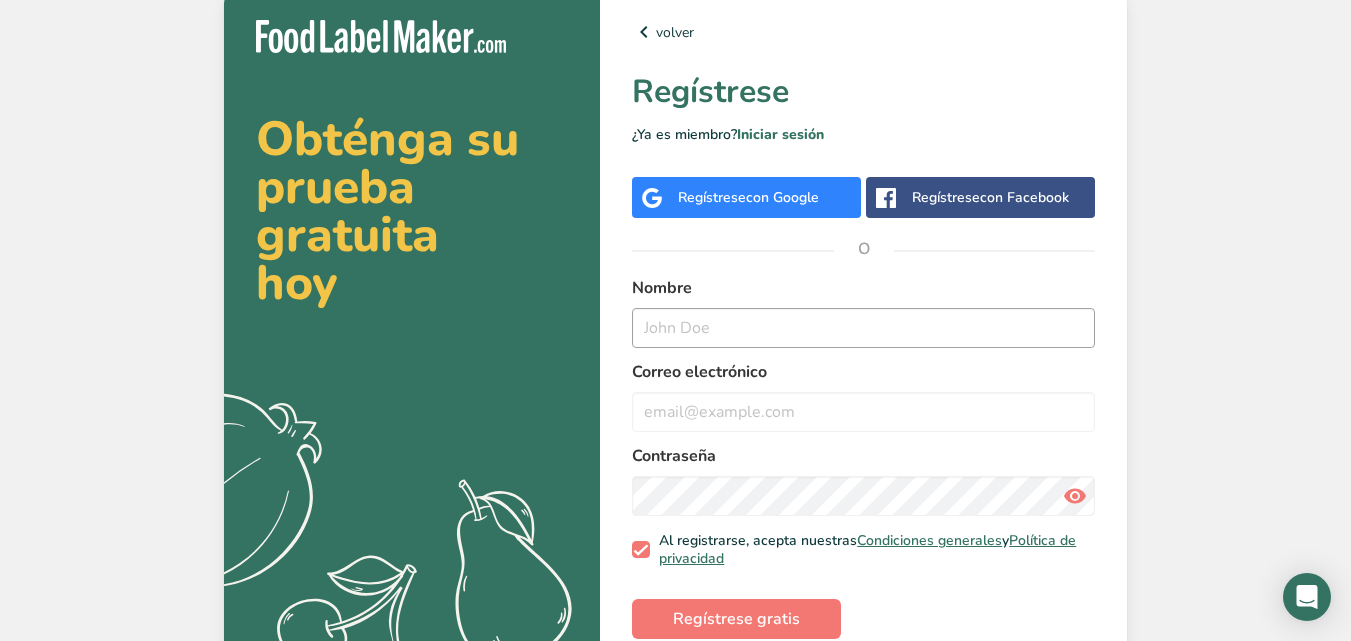 scroll, scrollTop: 0, scrollLeft: 0, axis: both 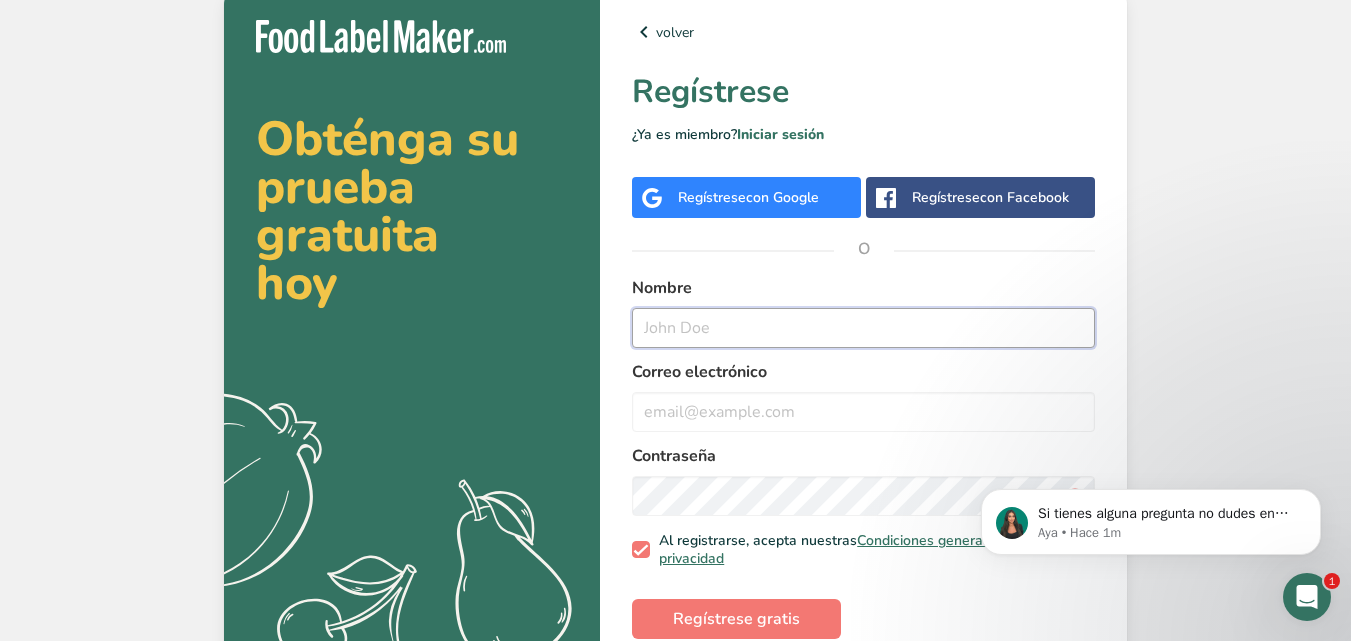 click at bounding box center (863, 328) 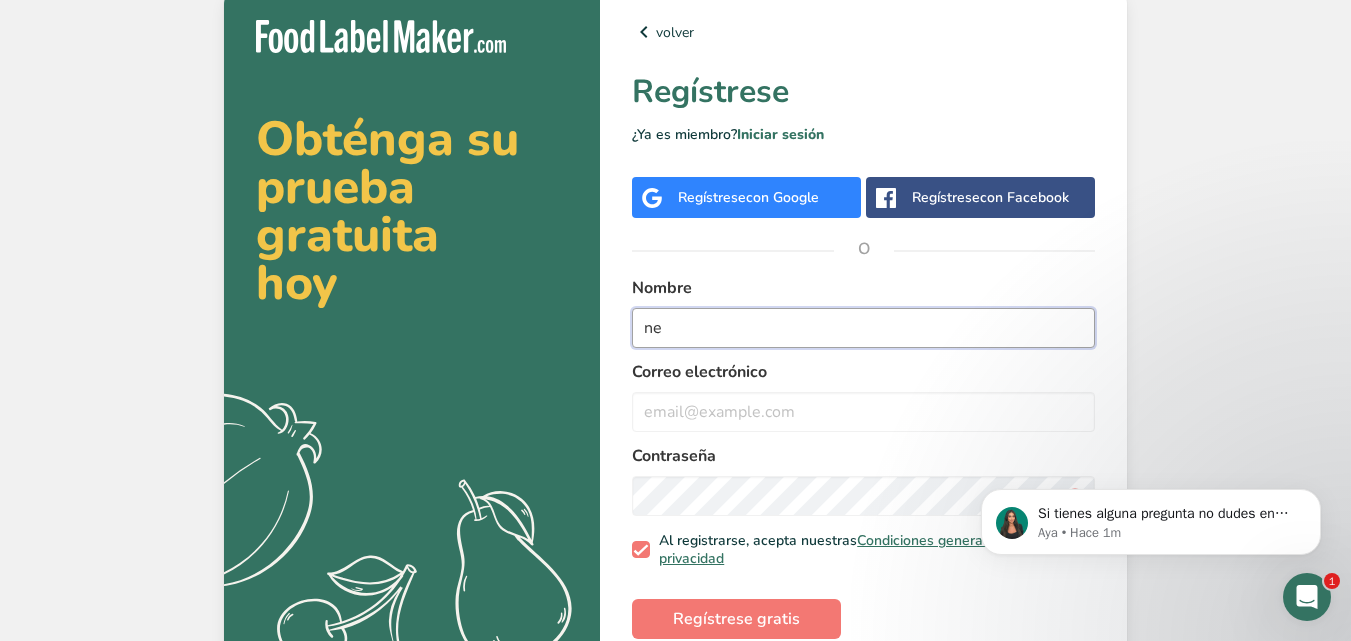 type on "n" 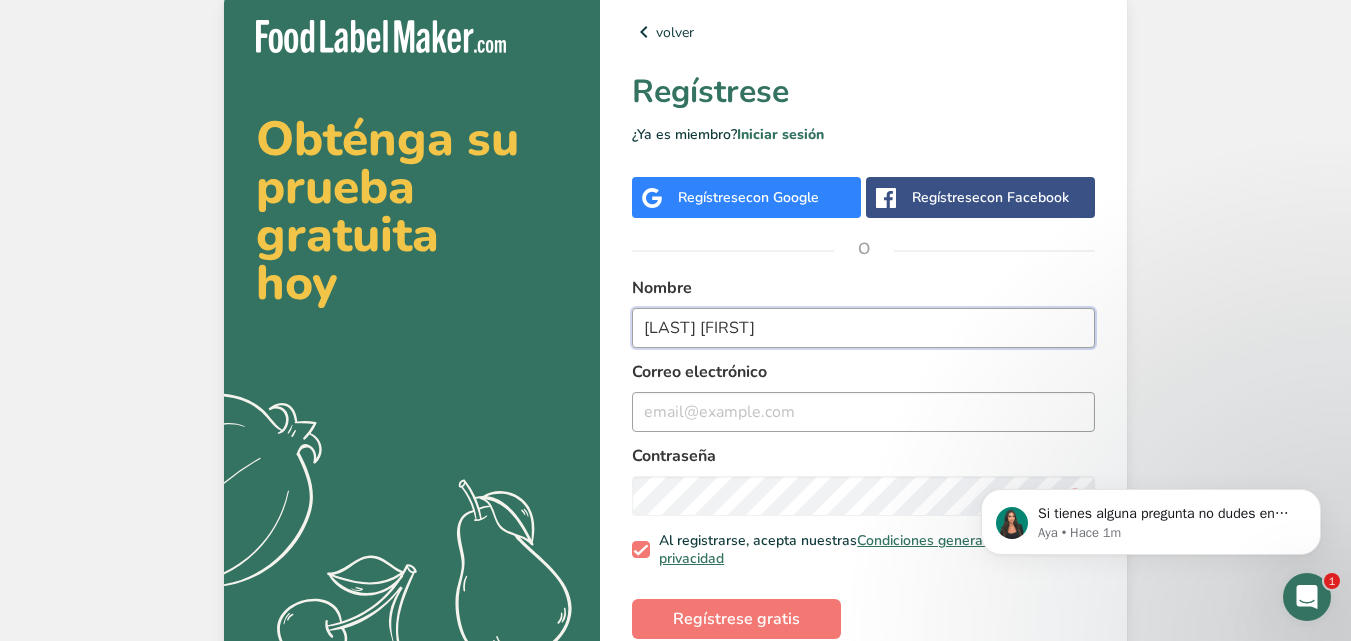 type on "[LAST] [FIRST]" 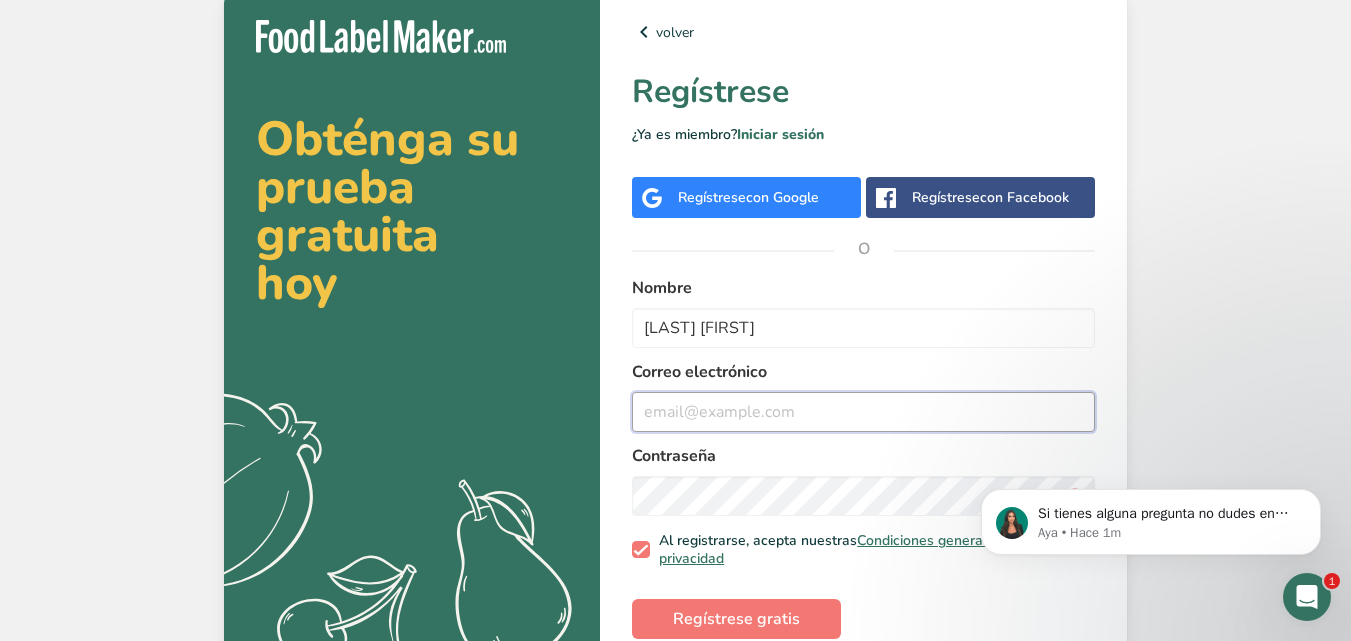 click at bounding box center [863, 412] 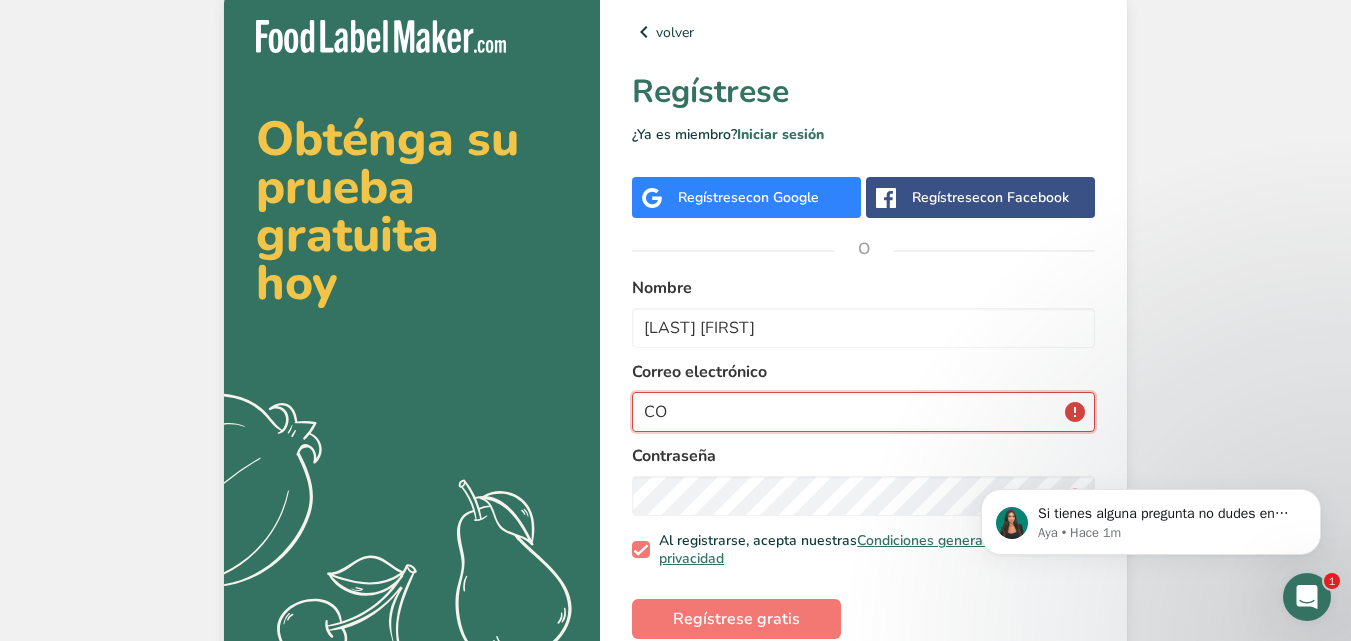 type on "C" 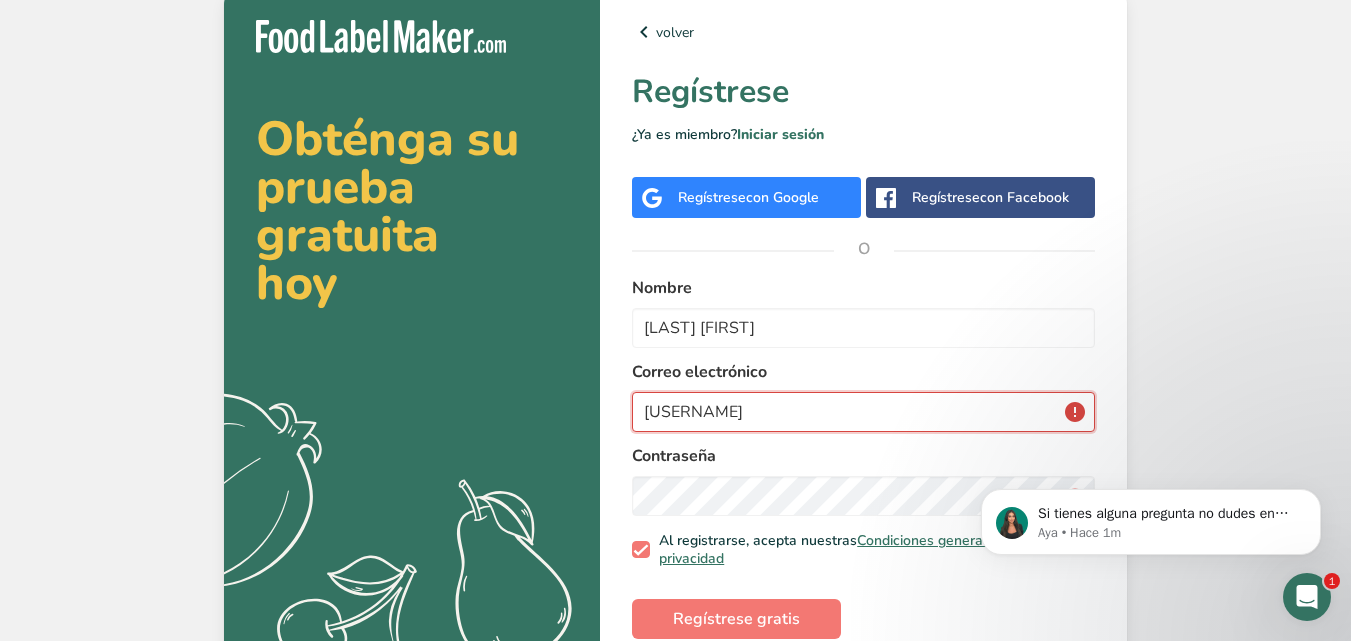 click on "[USERNAME]" at bounding box center [863, 412] 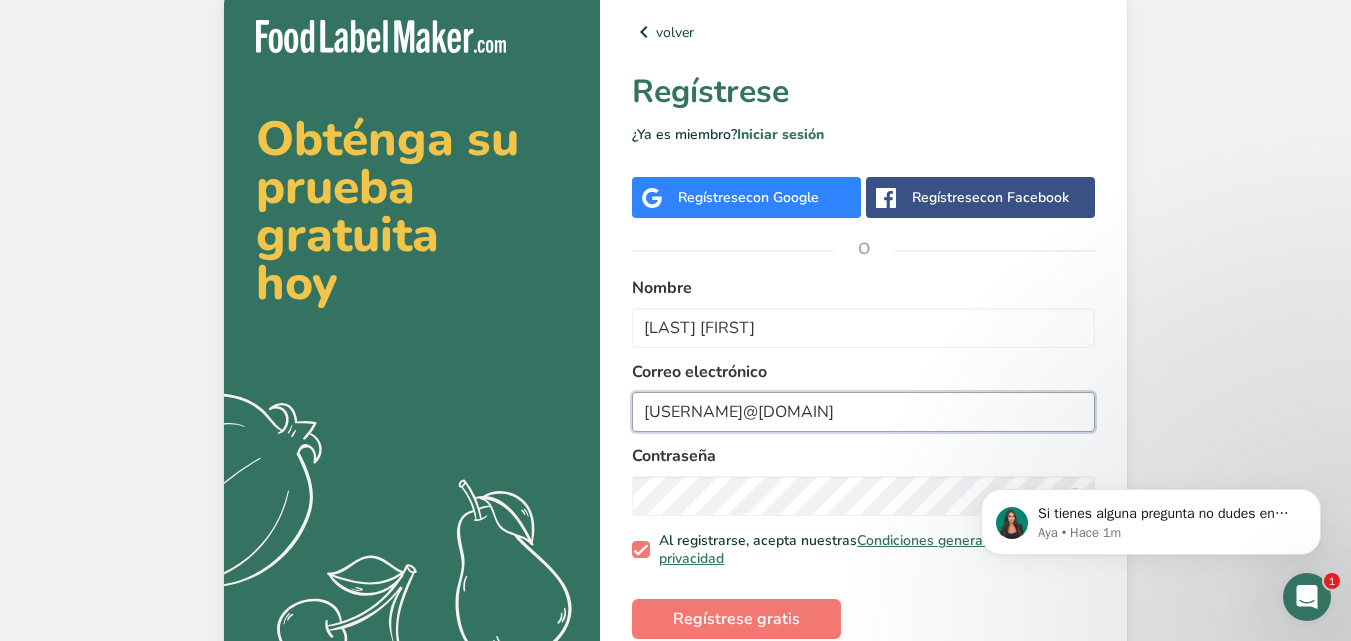 scroll, scrollTop: 61, scrollLeft: 0, axis: vertical 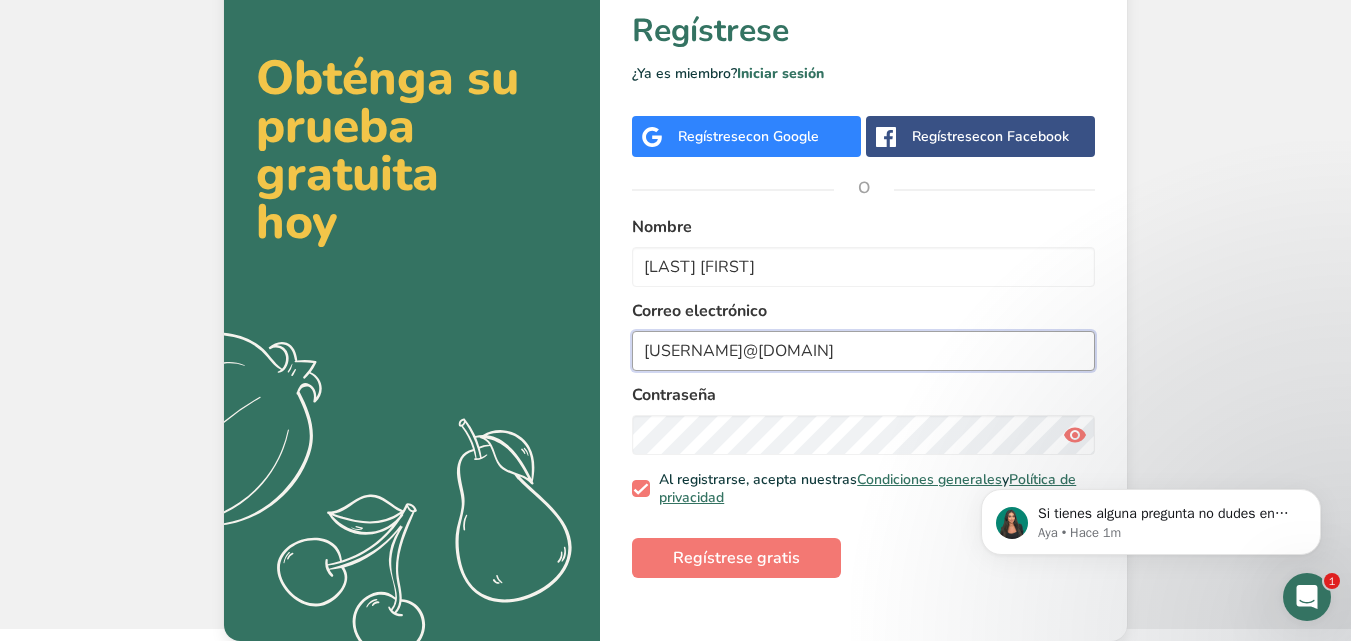type on "[USERNAME]@[DOMAIN]" 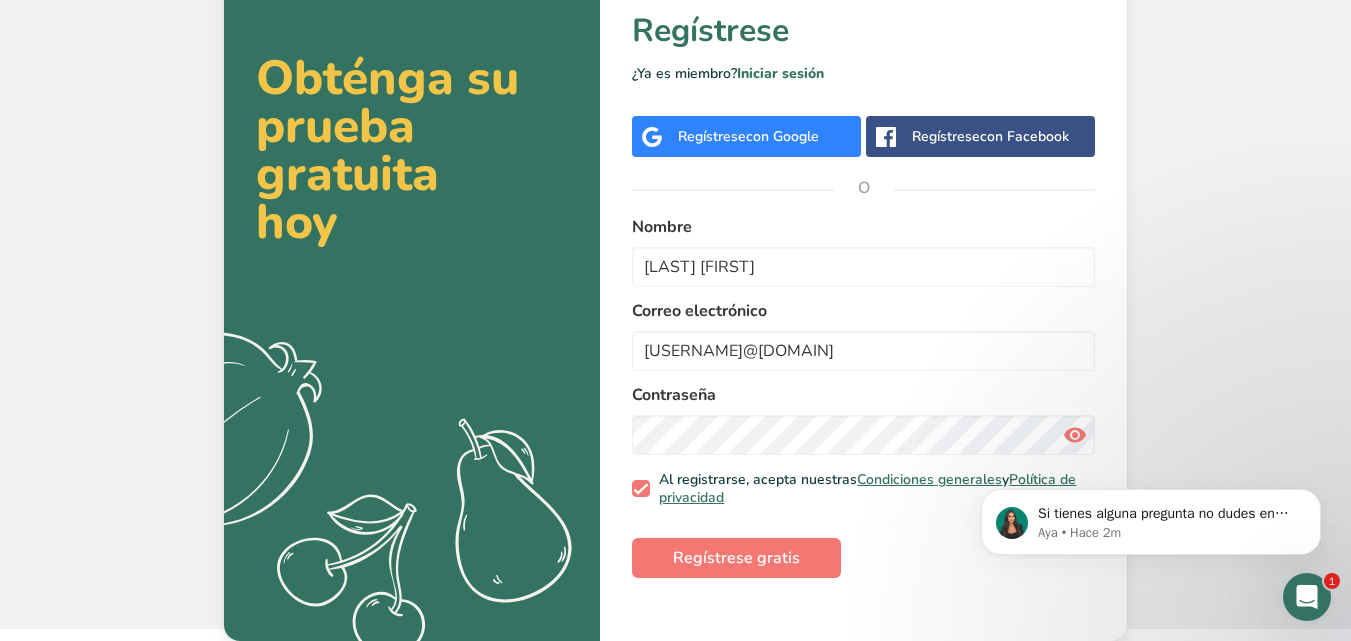 click at bounding box center (1075, 435) 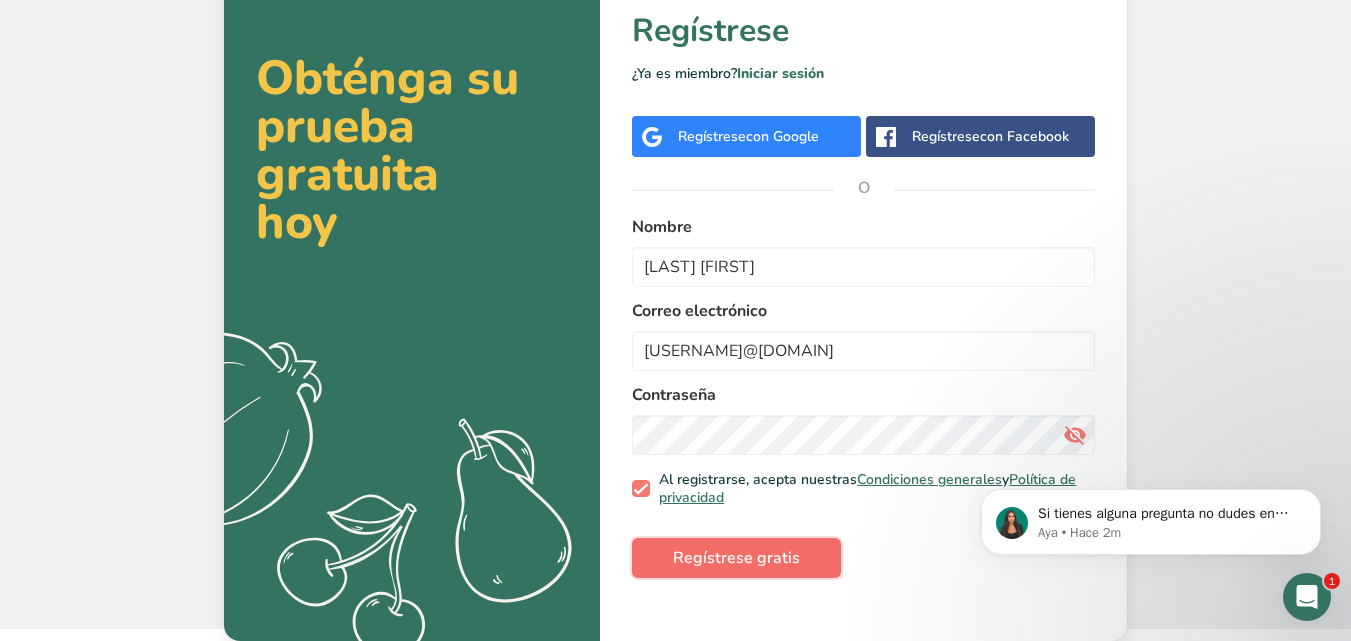 click on "Regístrese gratis" at bounding box center [736, 558] 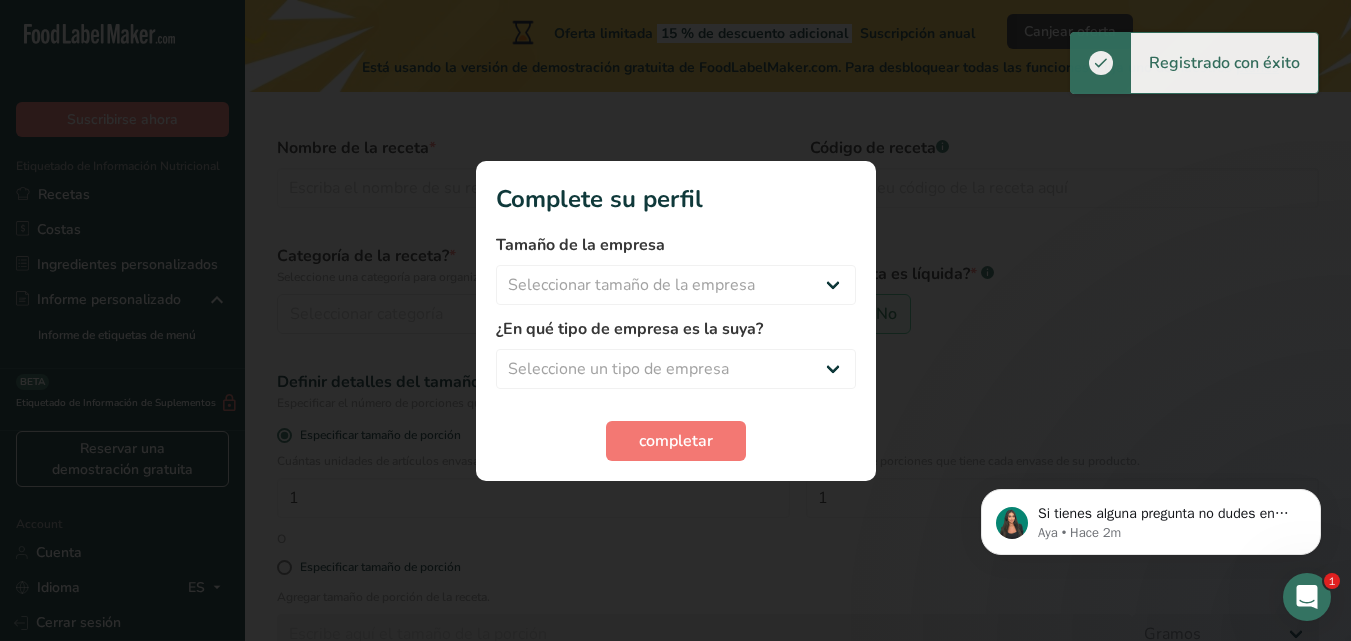 scroll, scrollTop: 0, scrollLeft: 0, axis: both 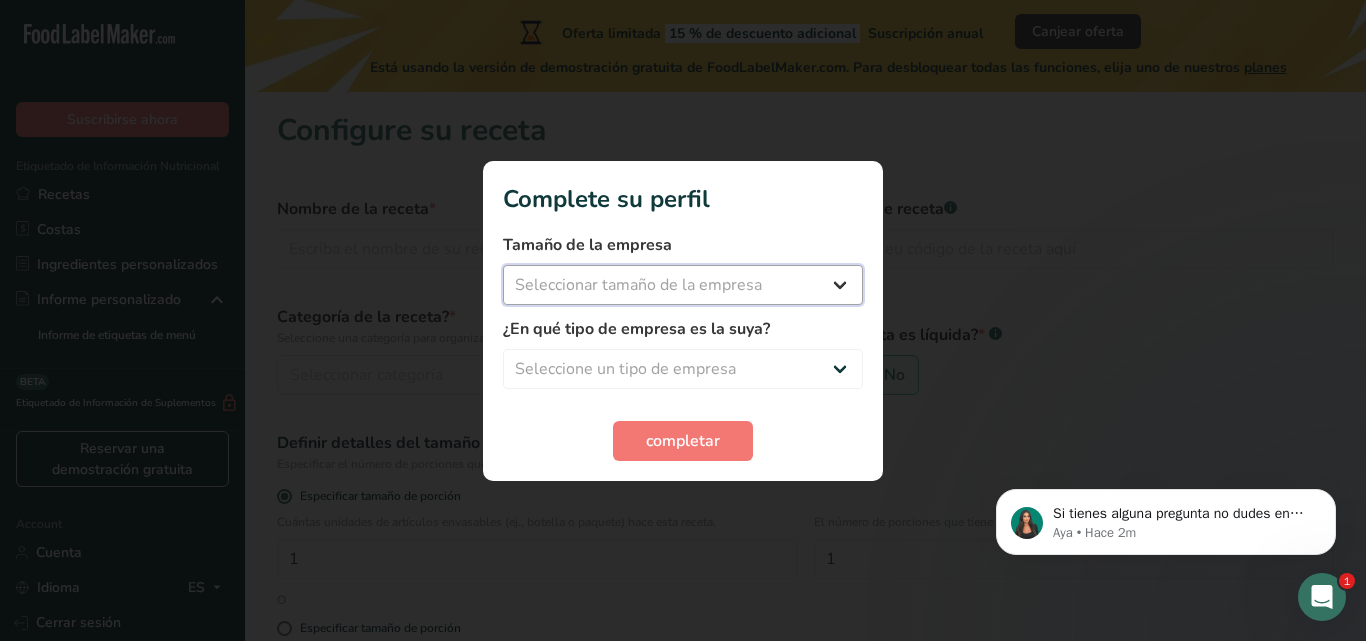 click on "Seleccionar tamaño de la empresa
Menos de 10 empleados
De 10 a 50 empleados
De 51 a 500 empleados
Más de 500 empleados" at bounding box center (683, 285) 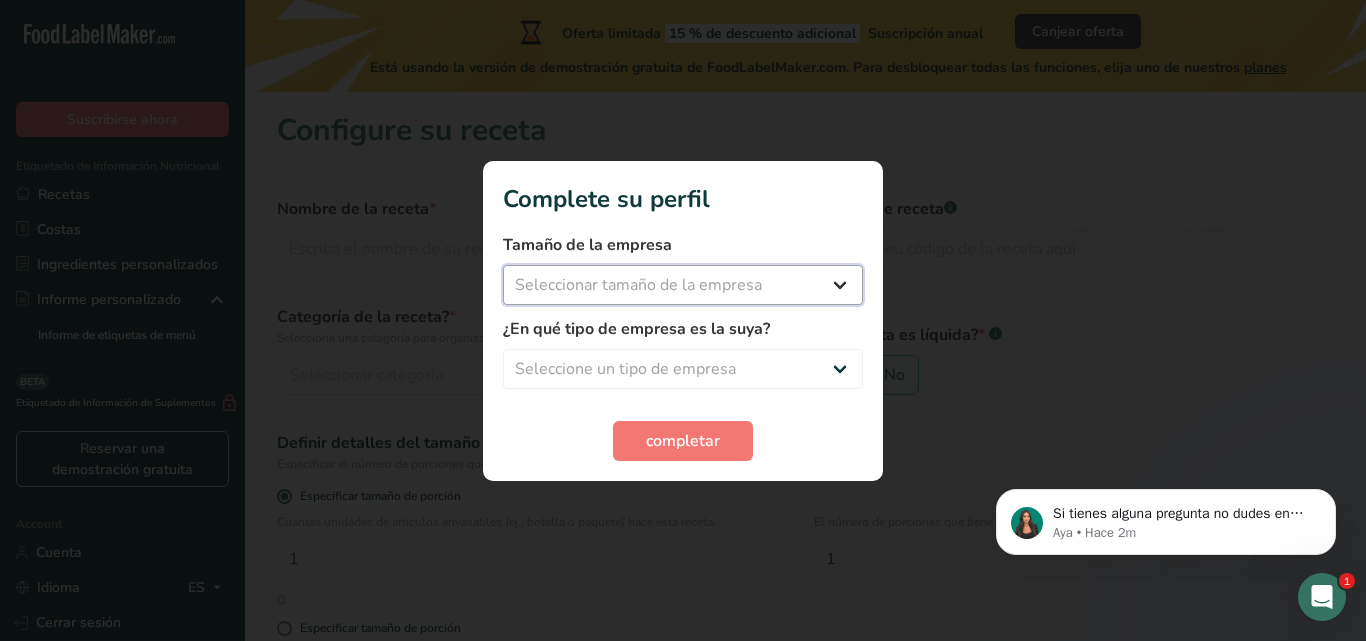 select on "1" 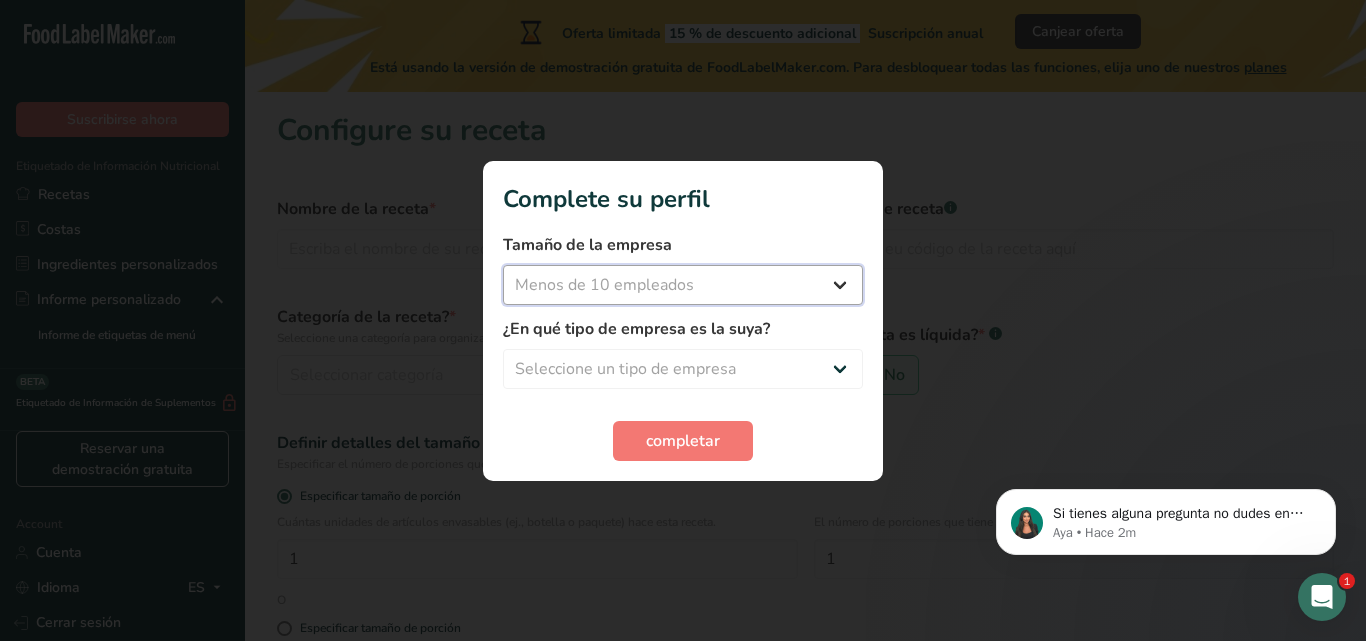 click on "Seleccionar tamaño de la empresa
Menos de 10 empleados
De 10 a 50 empleados
De 51 a 500 empleados
Más de 500 empleados" at bounding box center [683, 285] 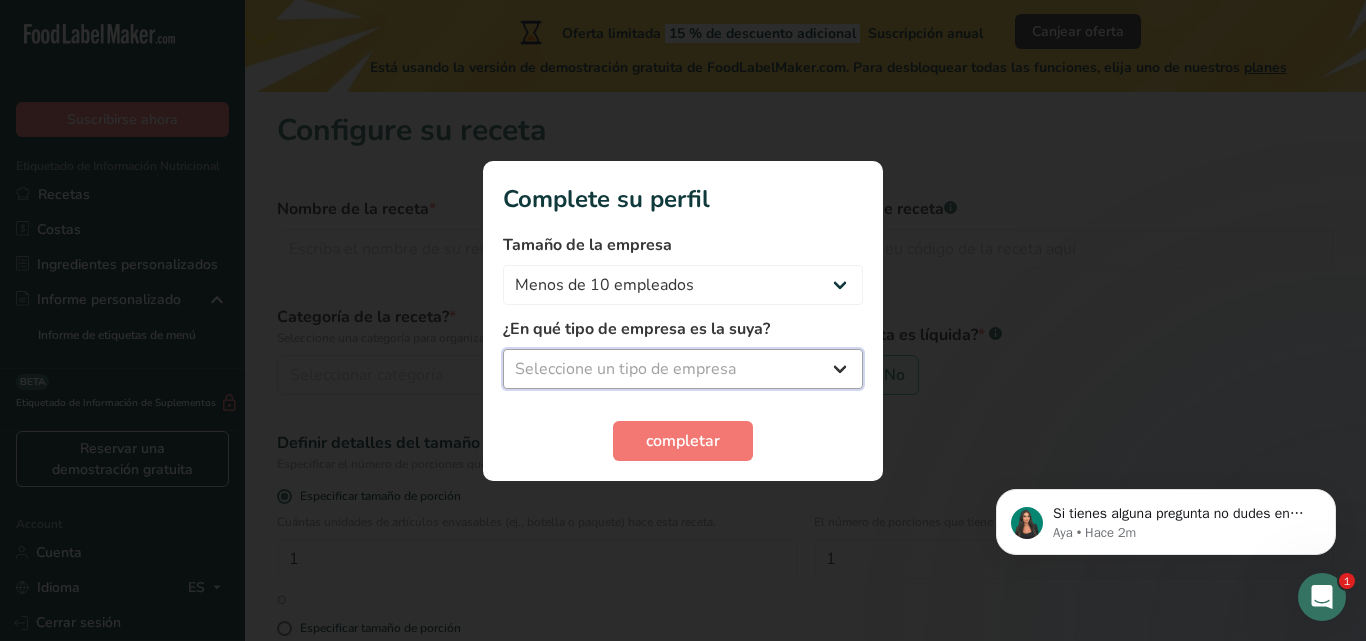 click on "Seleccione un tipo de empresa
Fabricante de alimentos envasados
Restaurante y cafetería
Panadería
Empresa de comidas preparadas y cáterin
Nutricionista
Bloguero gastronómico
Entrenador personal
Otro" at bounding box center [683, 369] 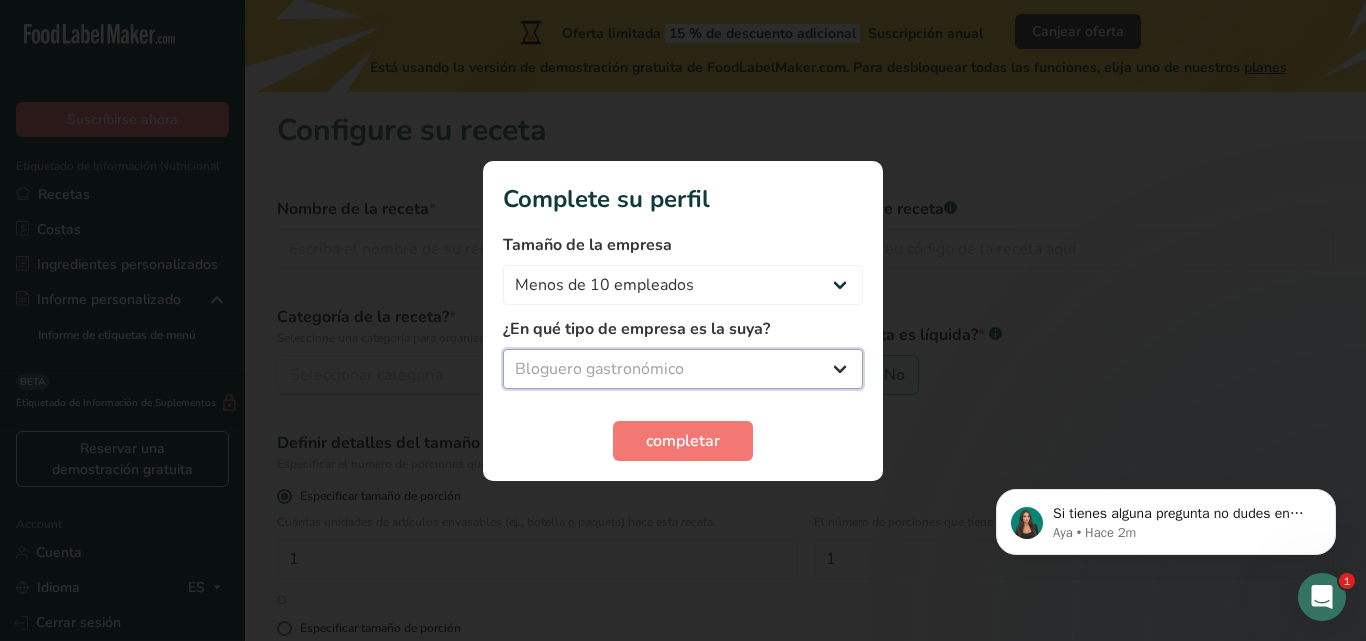 click on "Seleccione un tipo de empresa
Fabricante de alimentos envasados
Restaurante y cafetería
Panadería
Empresa de comidas preparadas y cáterin
Nutricionista
Bloguero gastronómico
Entrenador personal
Otro" at bounding box center [683, 369] 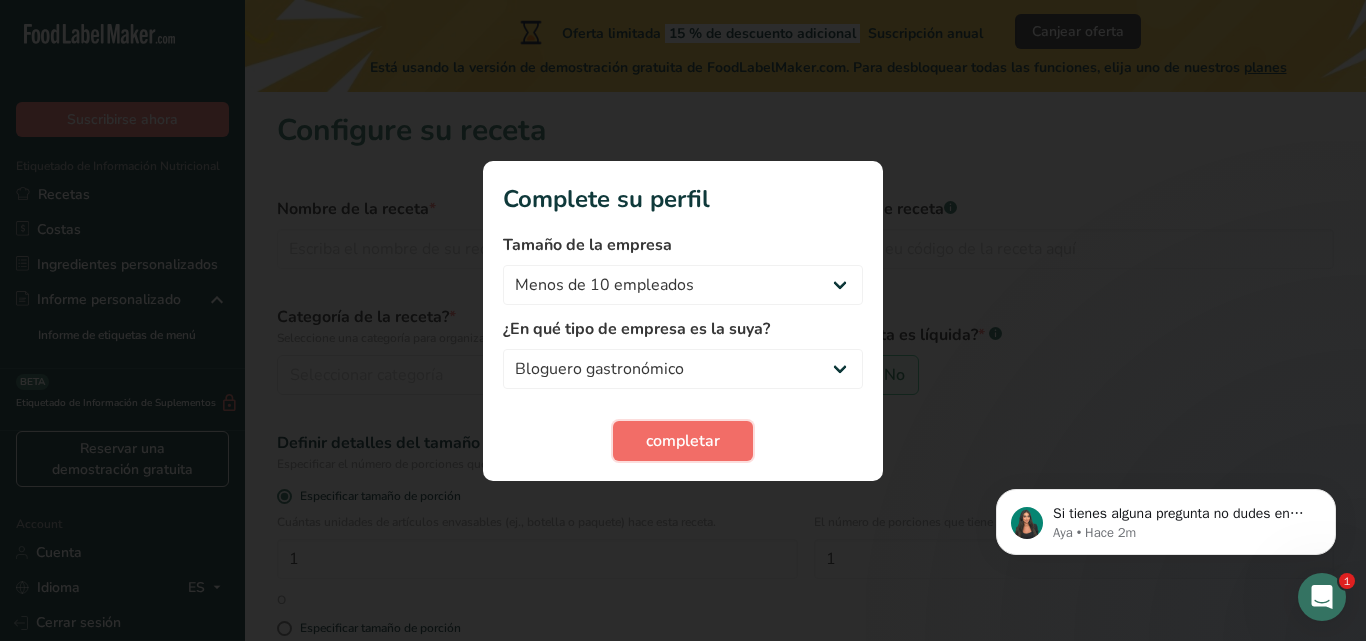 click on "completar" at bounding box center (683, 441) 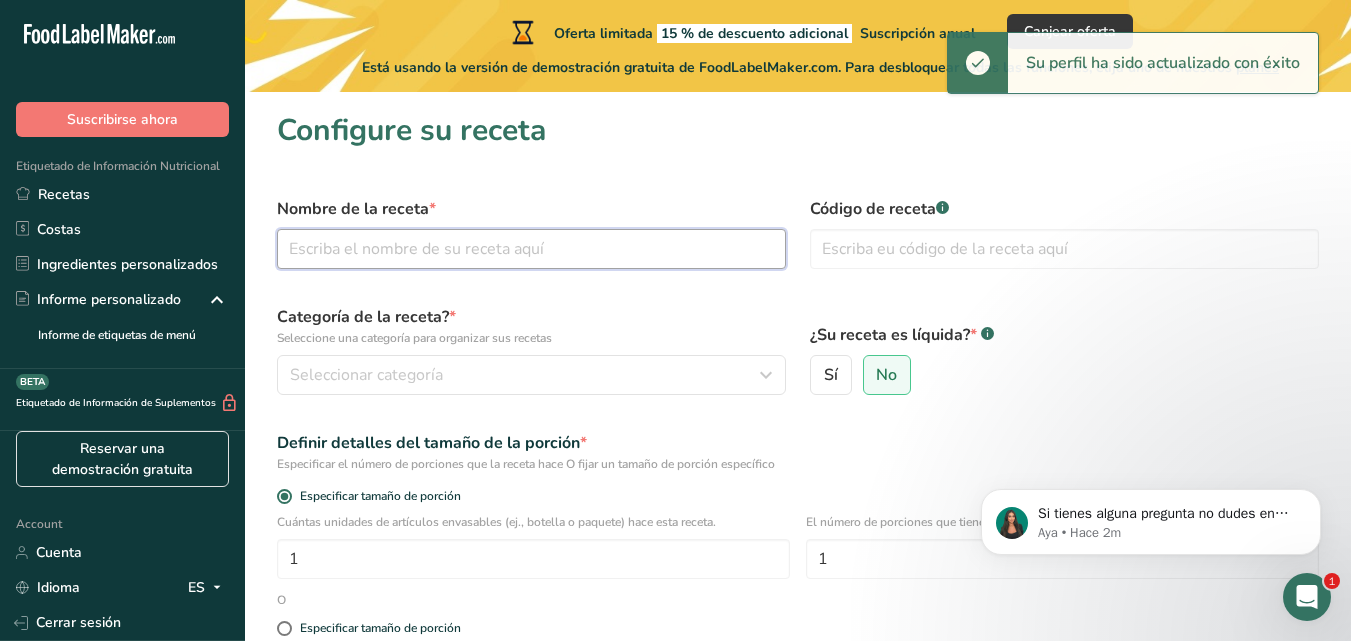 click at bounding box center (531, 249) 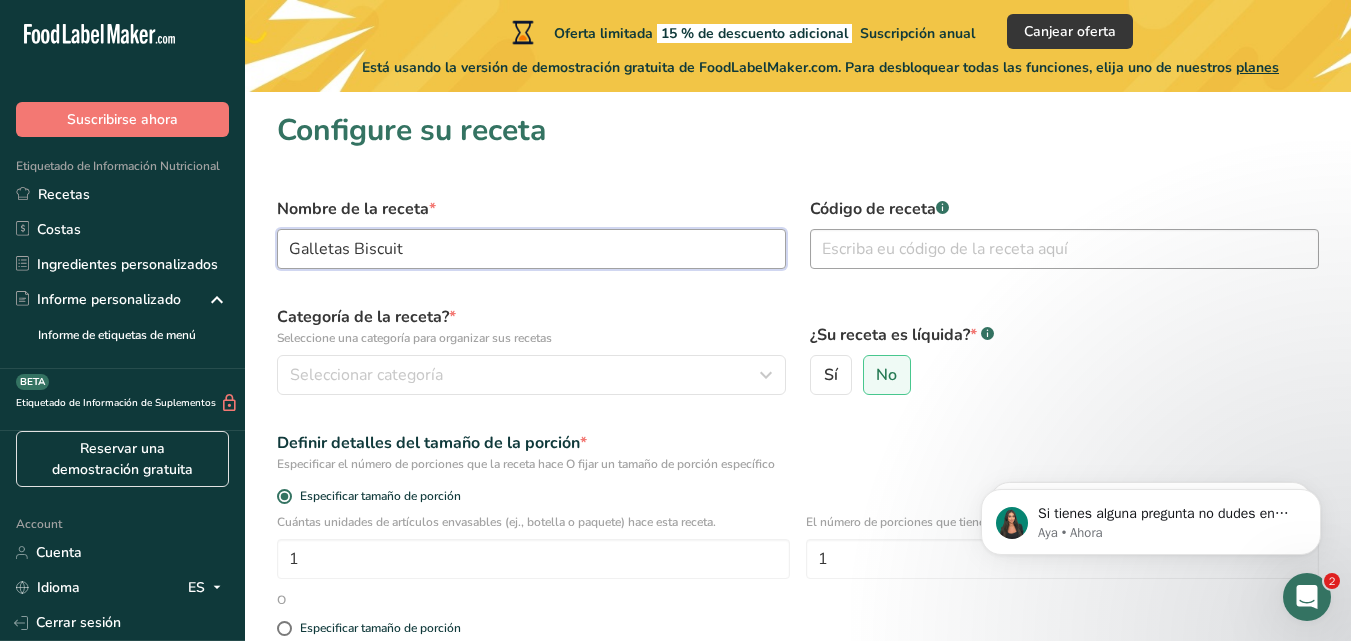type on "Galletas Biscuit" 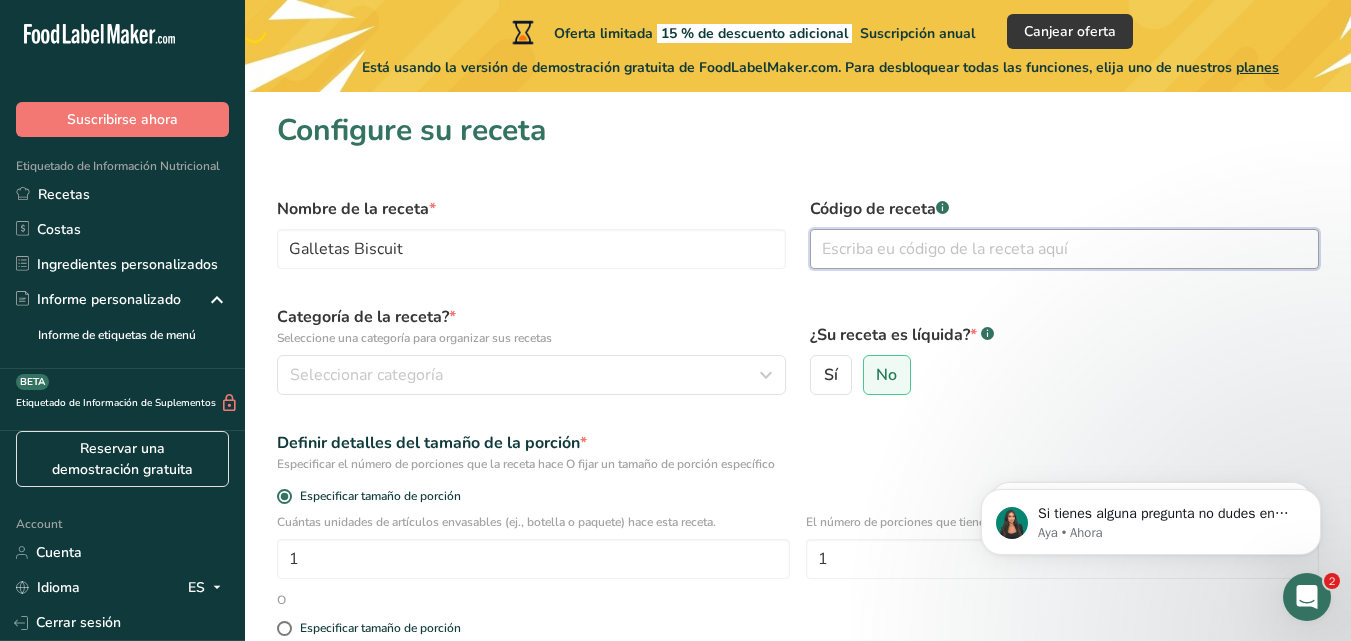 click at bounding box center [1064, 249] 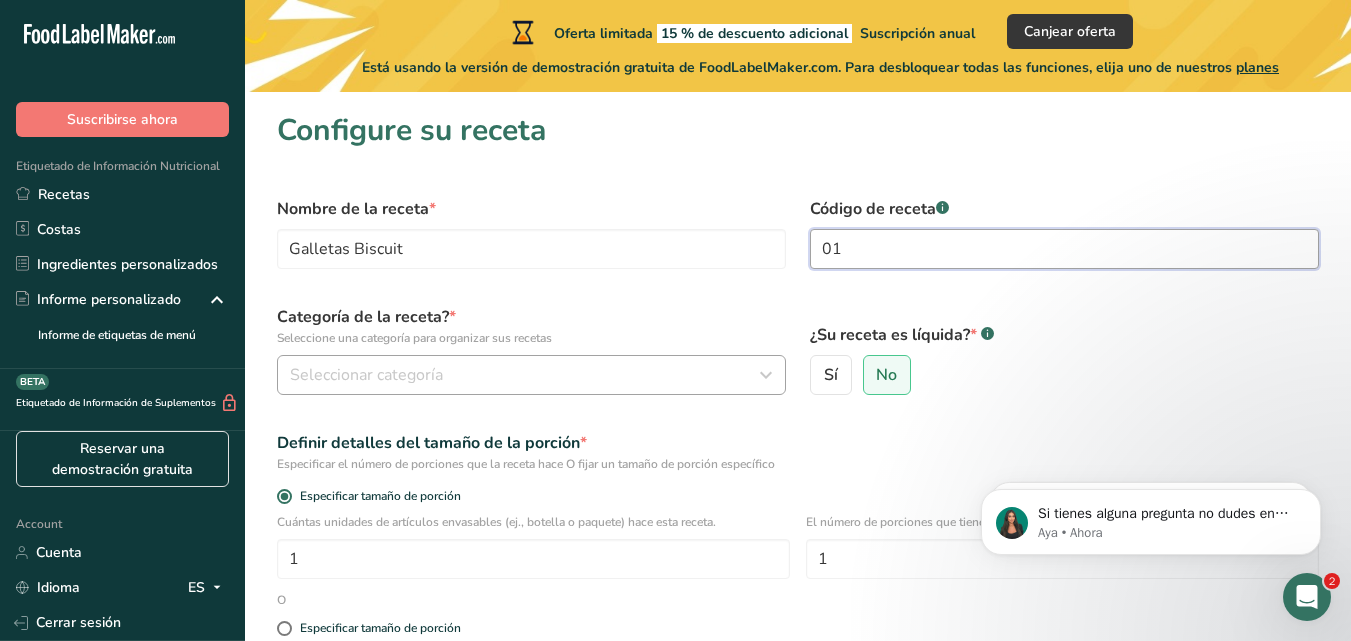 type on "01" 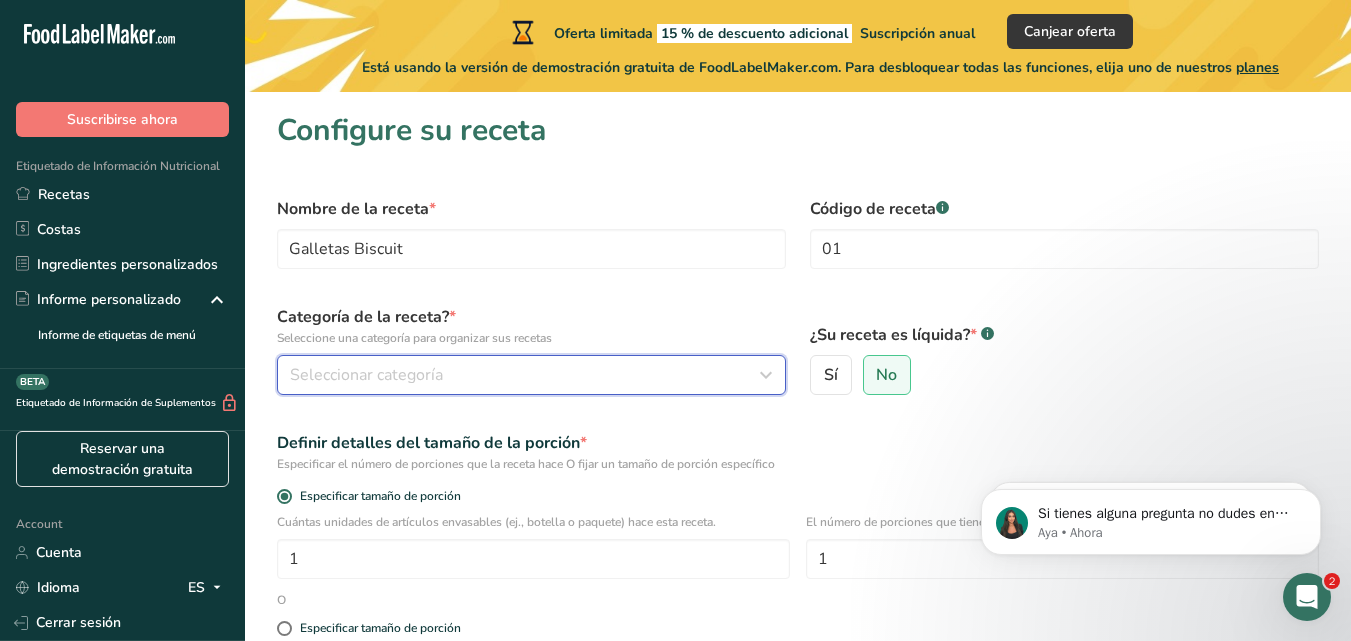 click on "Seleccionar categoría" at bounding box center (525, 375) 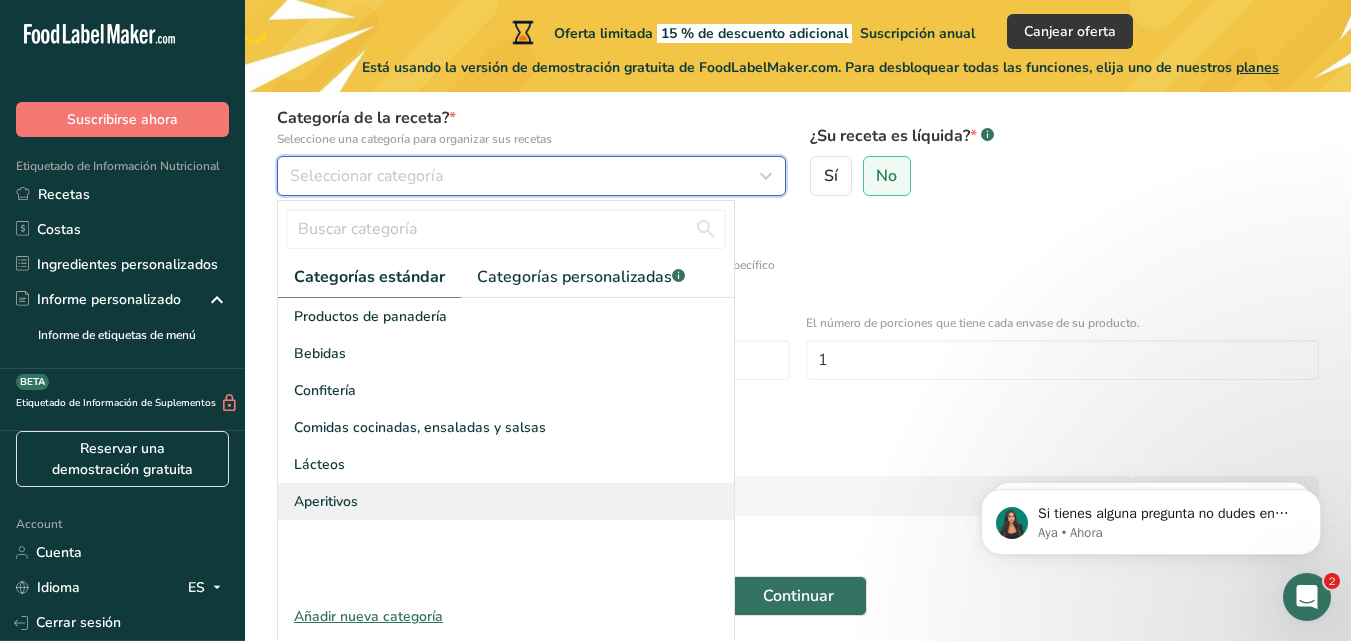 scroll, scrollTop: 200, scrollLeft: 0, axis: vertical 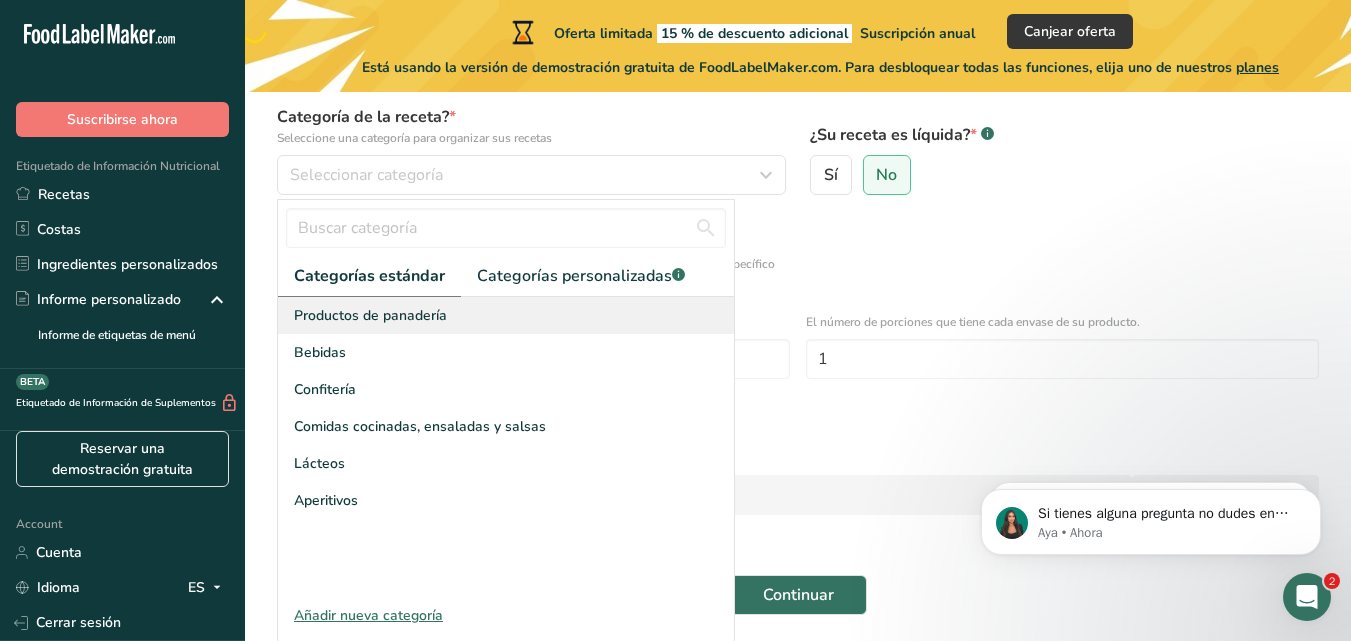 click on "Productos de panadería" at bounding box center (370, 315) 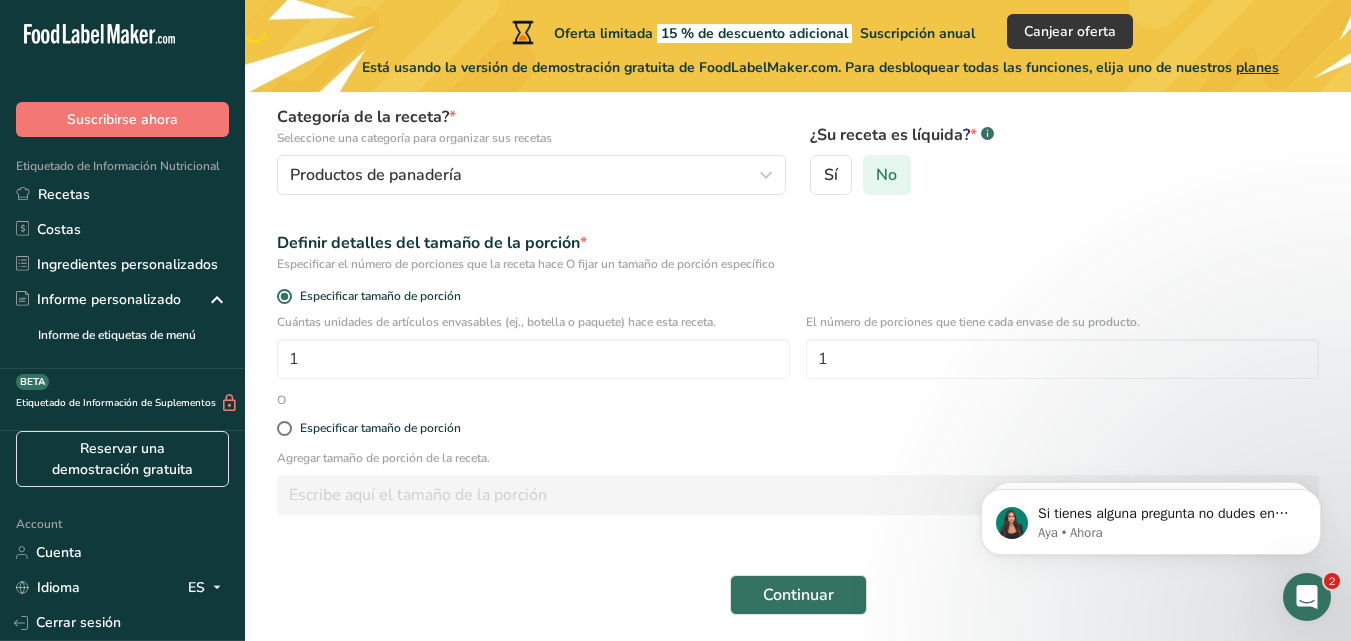 click on "No" at bounding box center [886, 175] 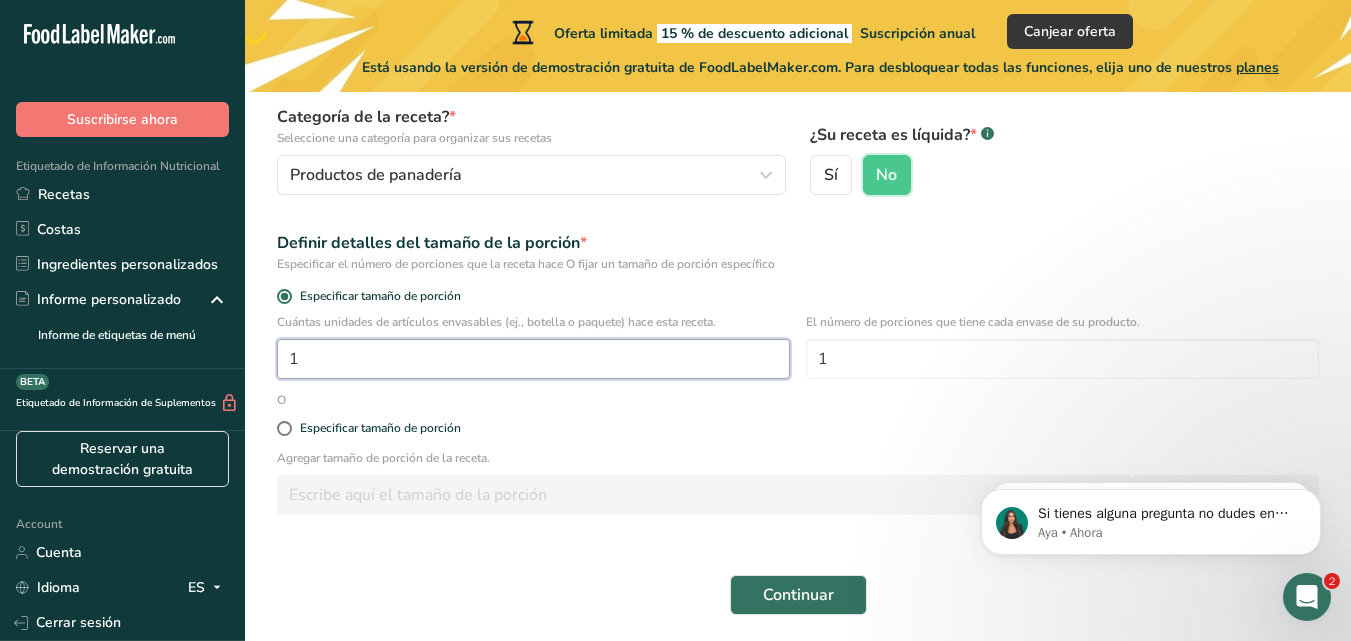 click on "1" at bounding box center (533, 359) 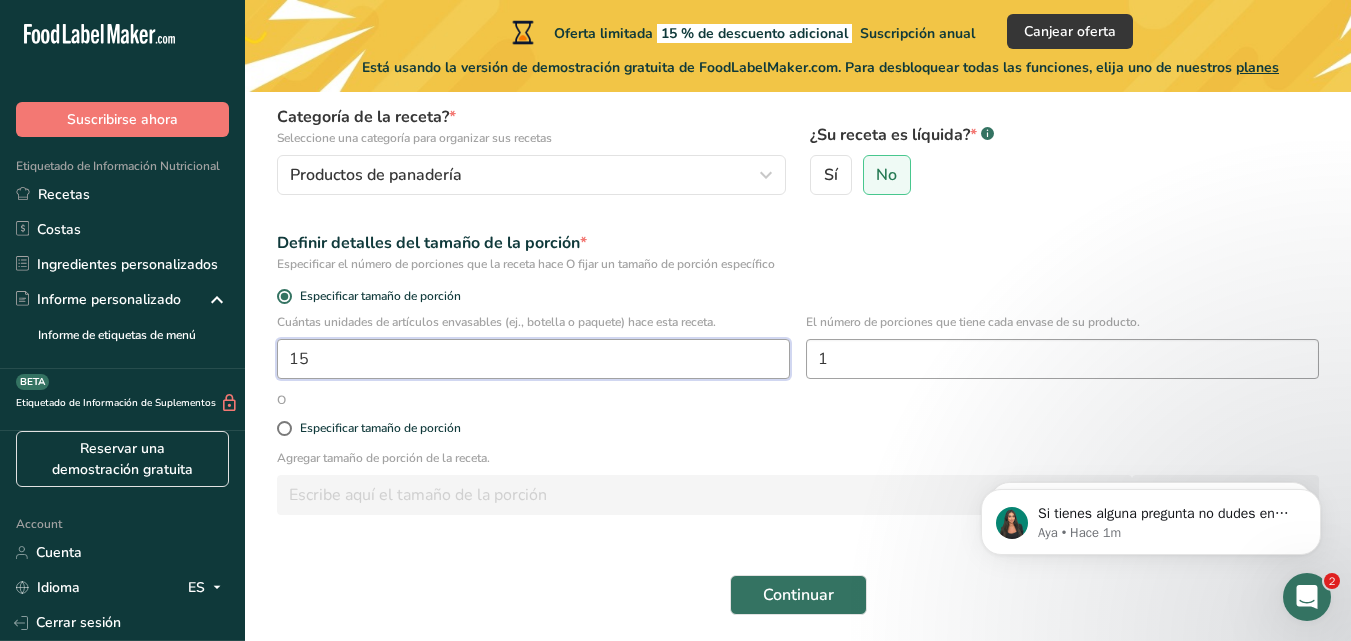 type on "1" 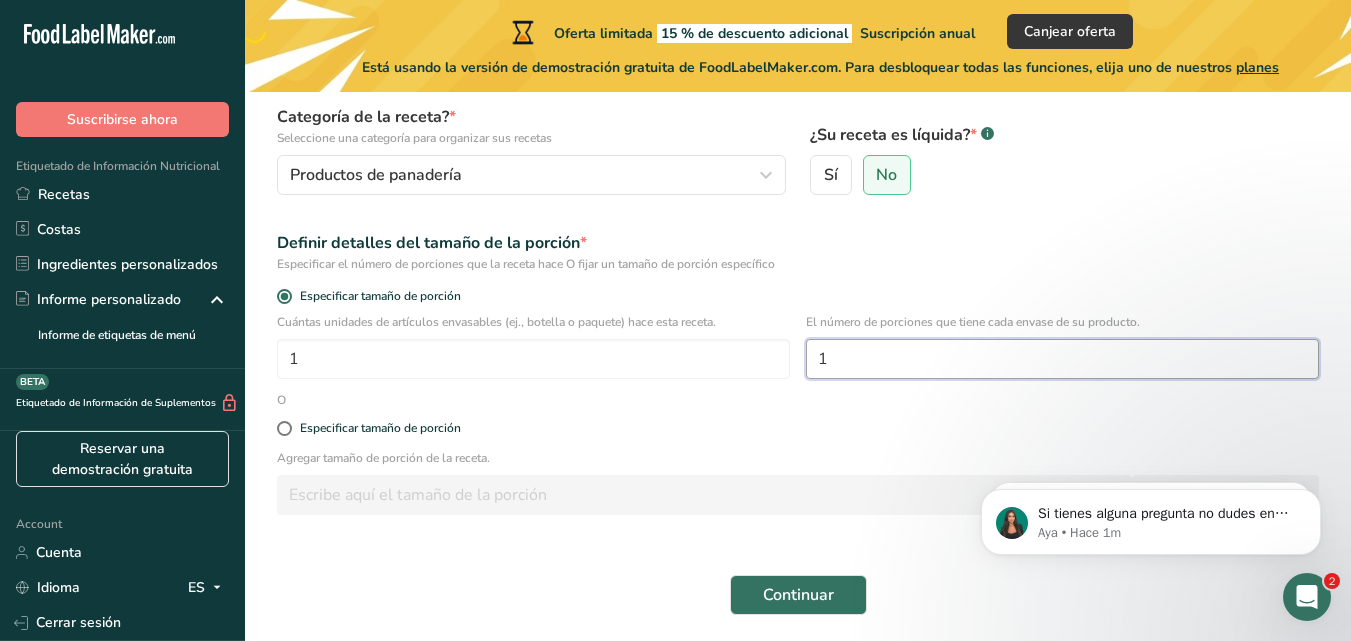 click on "1" at bounding box center (1062, 359) 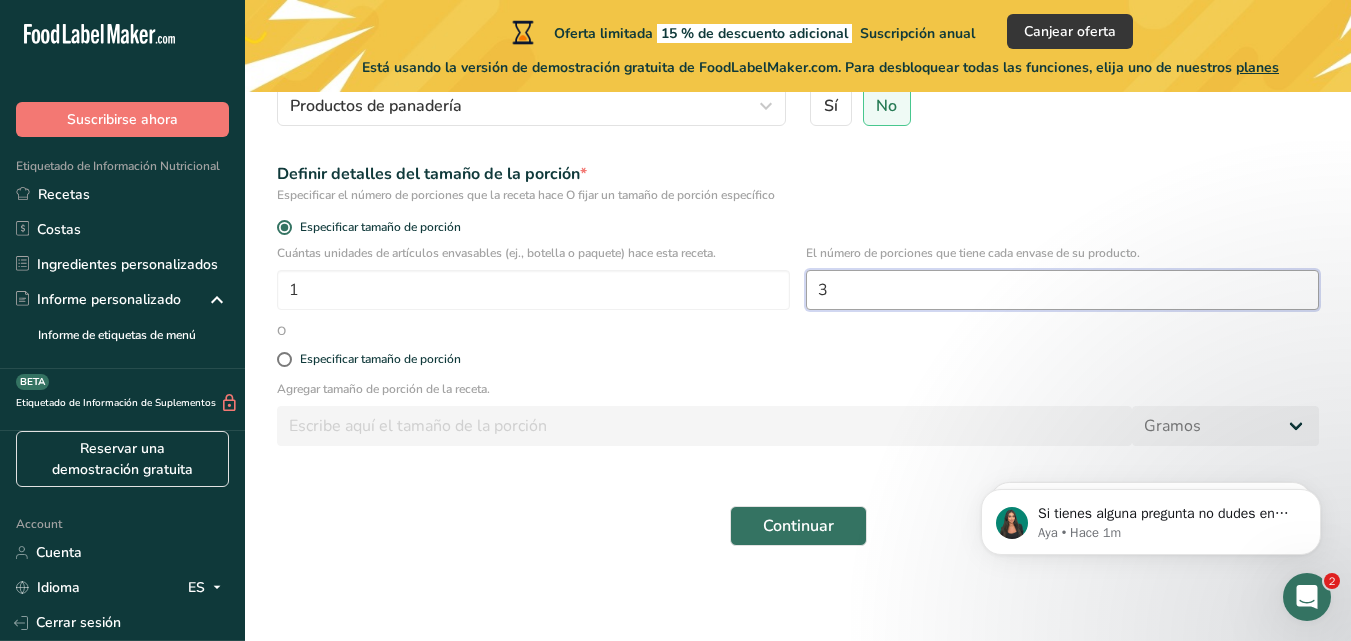 scroll, scrollTop: 270, scrollLeft: 0, axis: vertical 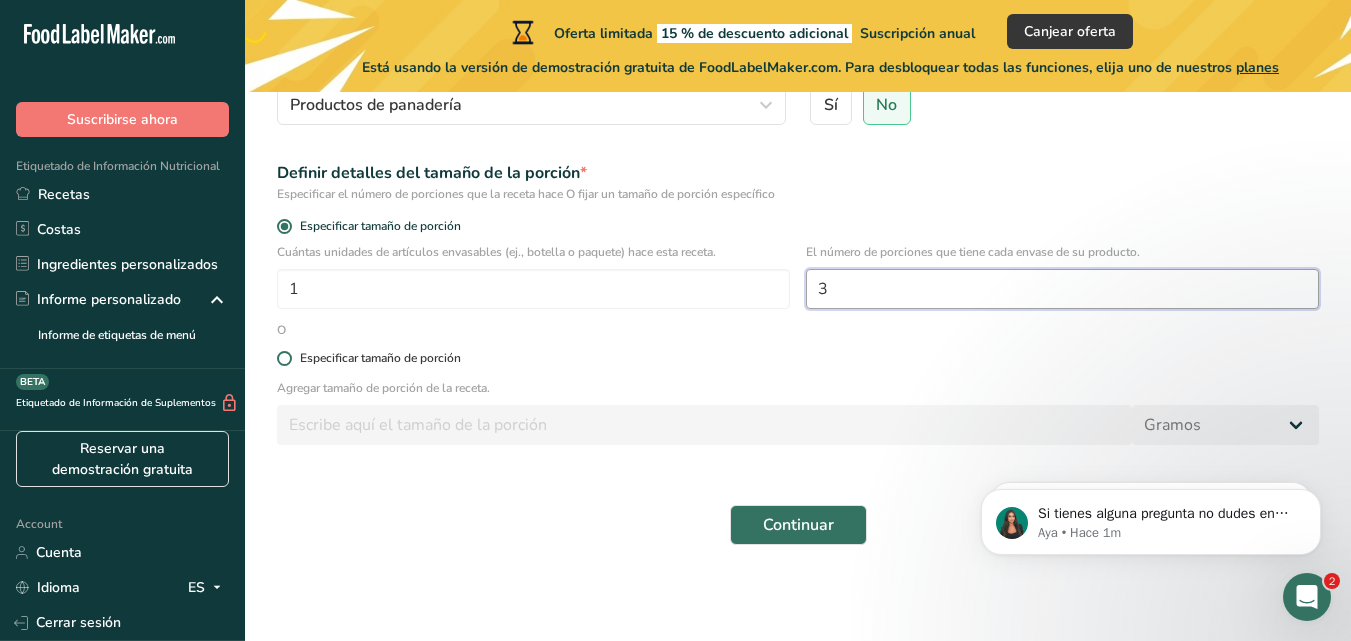 type on "3" 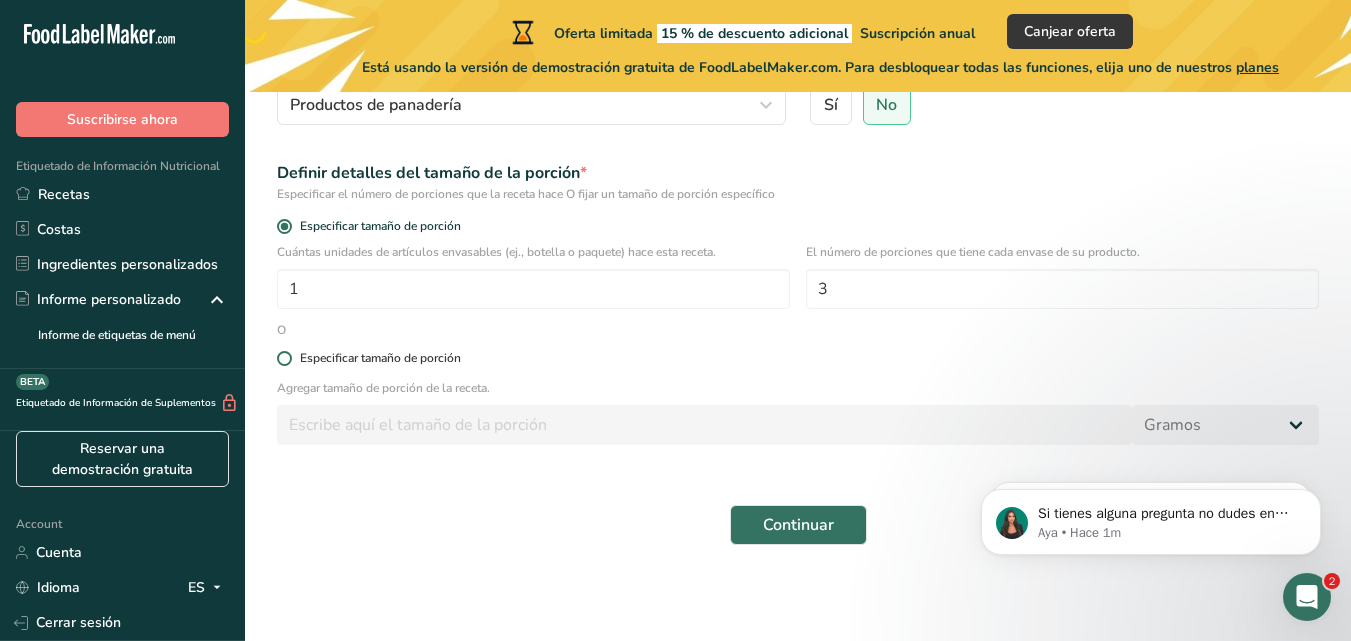 click at bounding box center (284, 358) 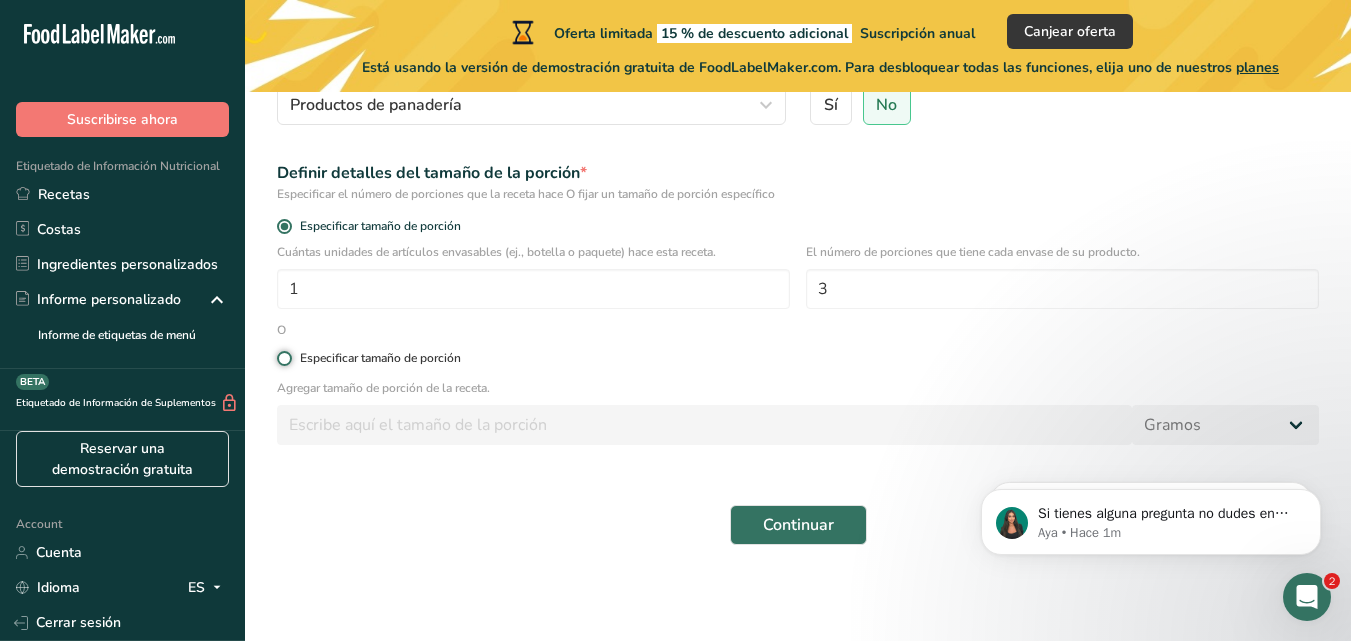 click on "Especificar tamaño de porción" at bounding box center [283, 358] 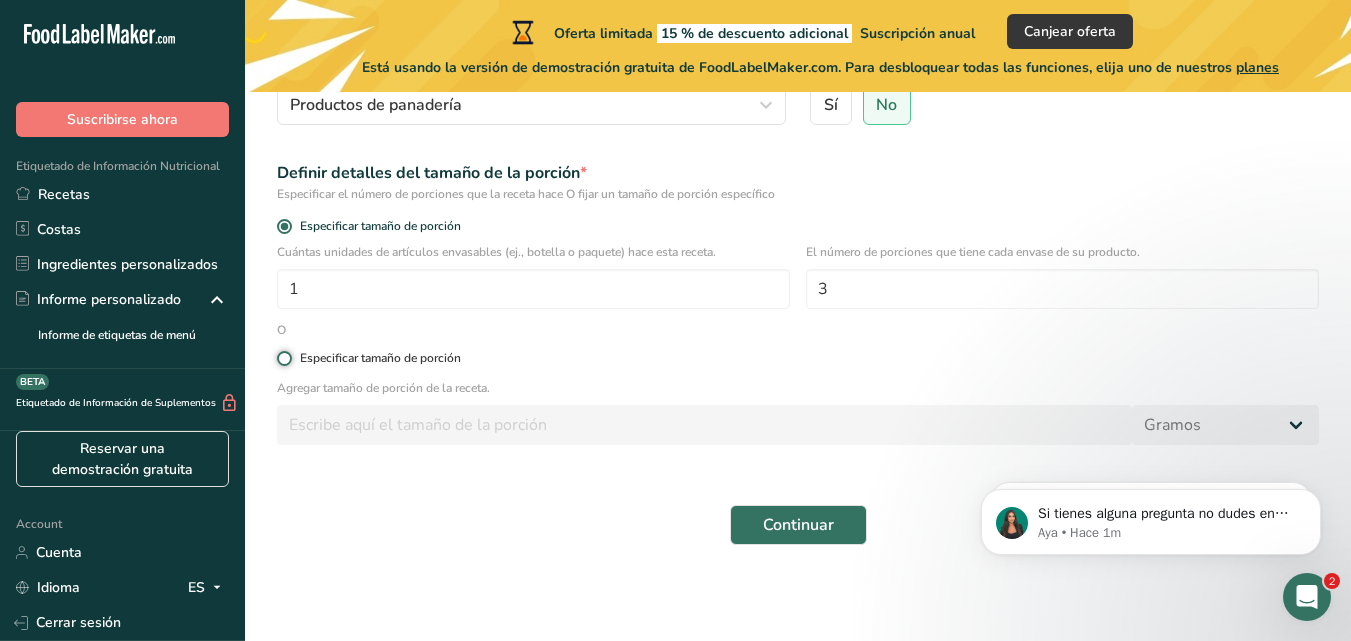 radio on "true" 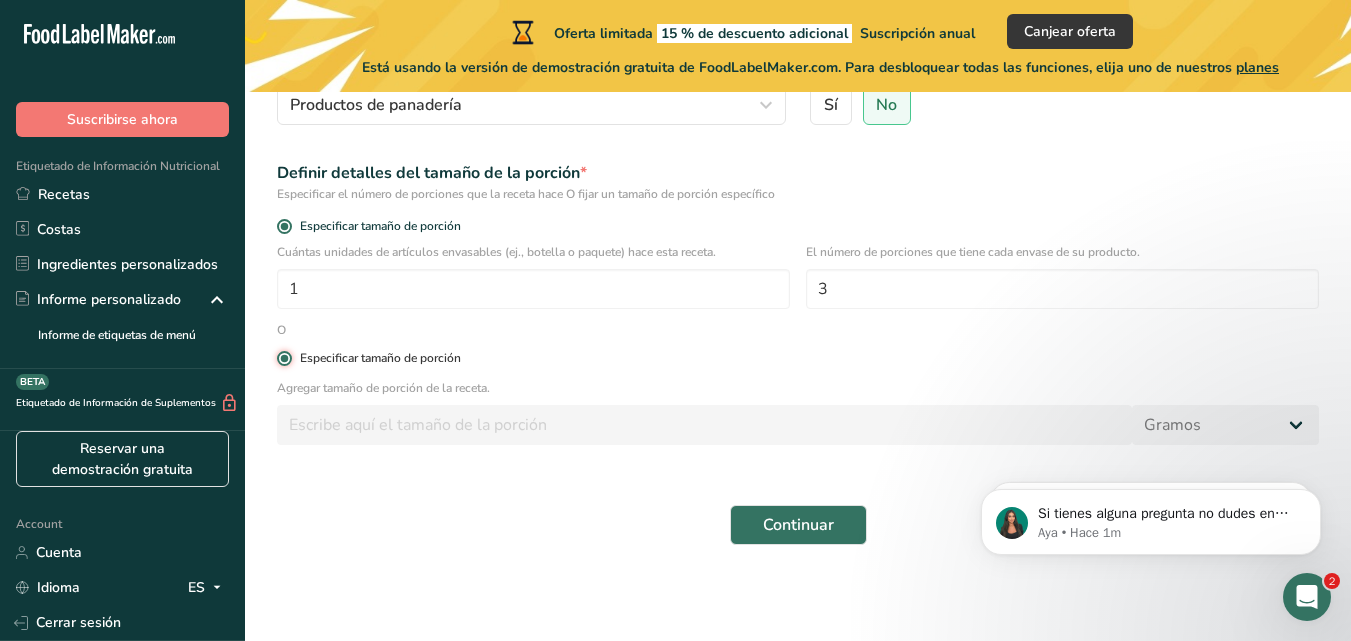 radio on "false" 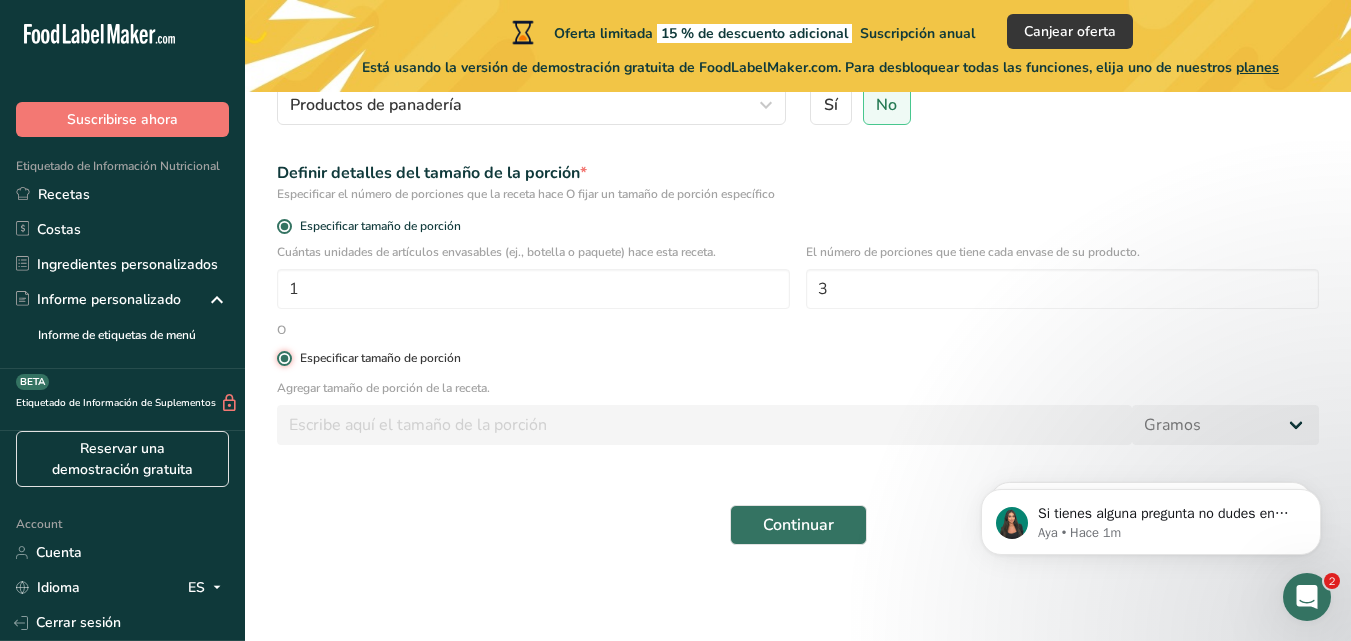 type 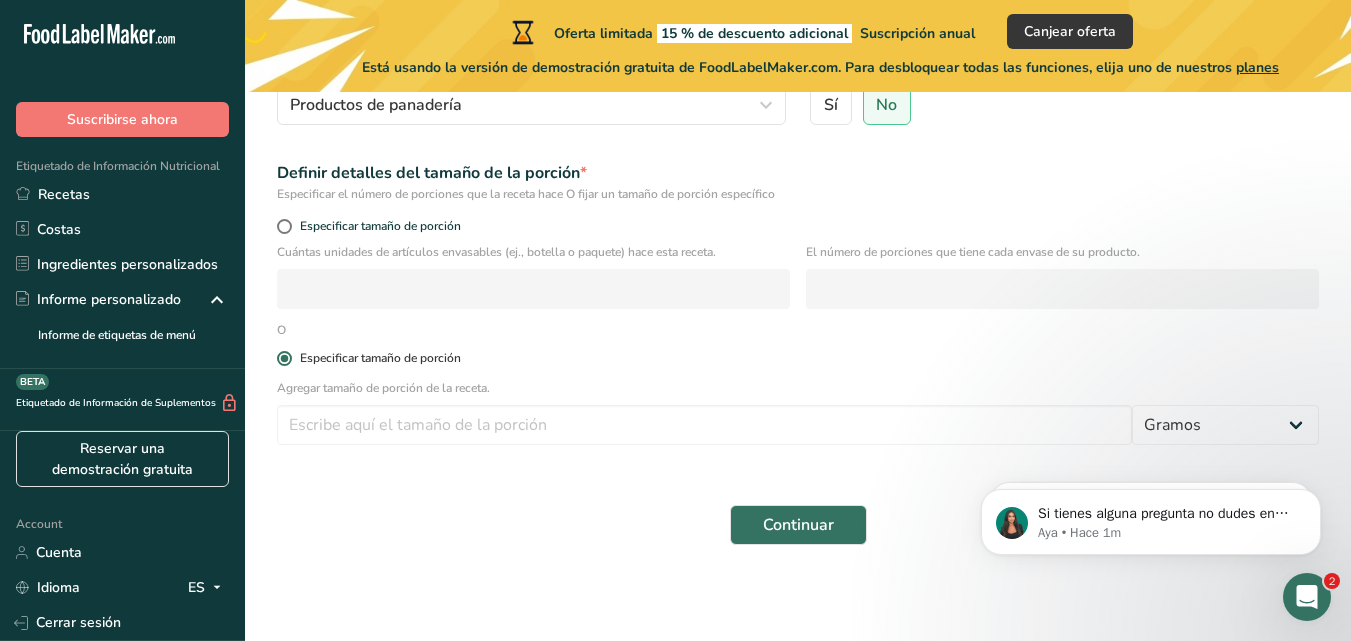 click at bounding box center (284, 358) 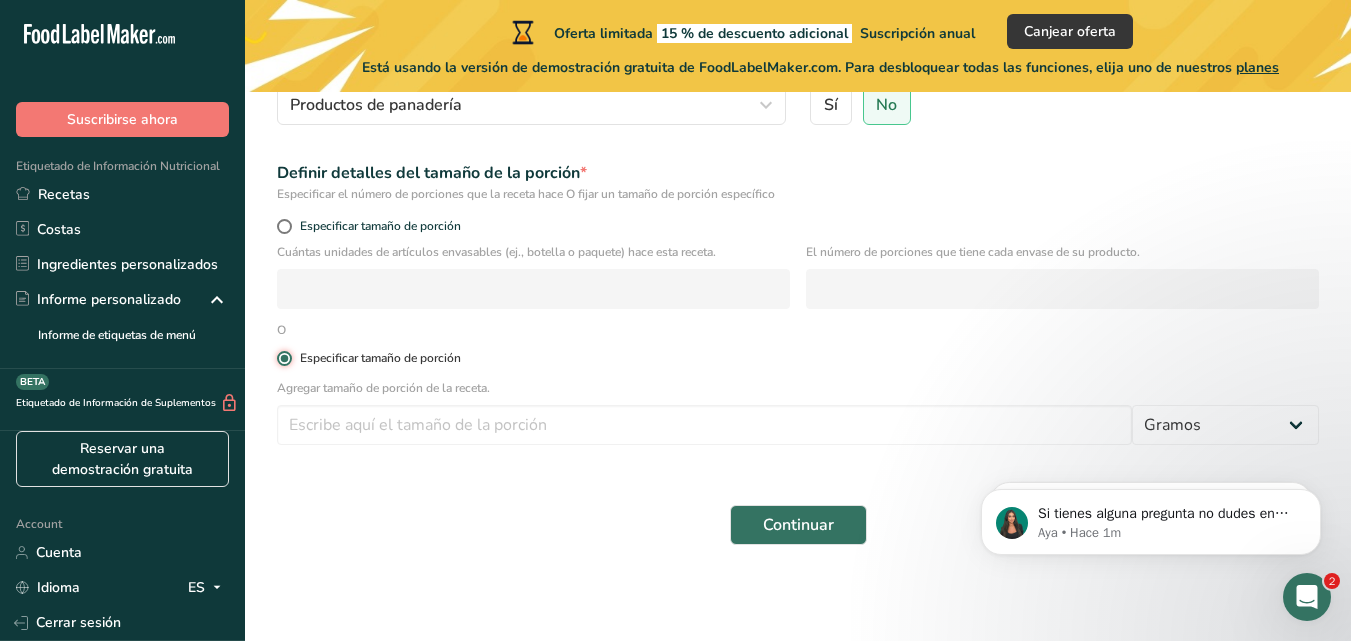 click on "Especificar tamaño de porción" at bounding box center (283, 358) 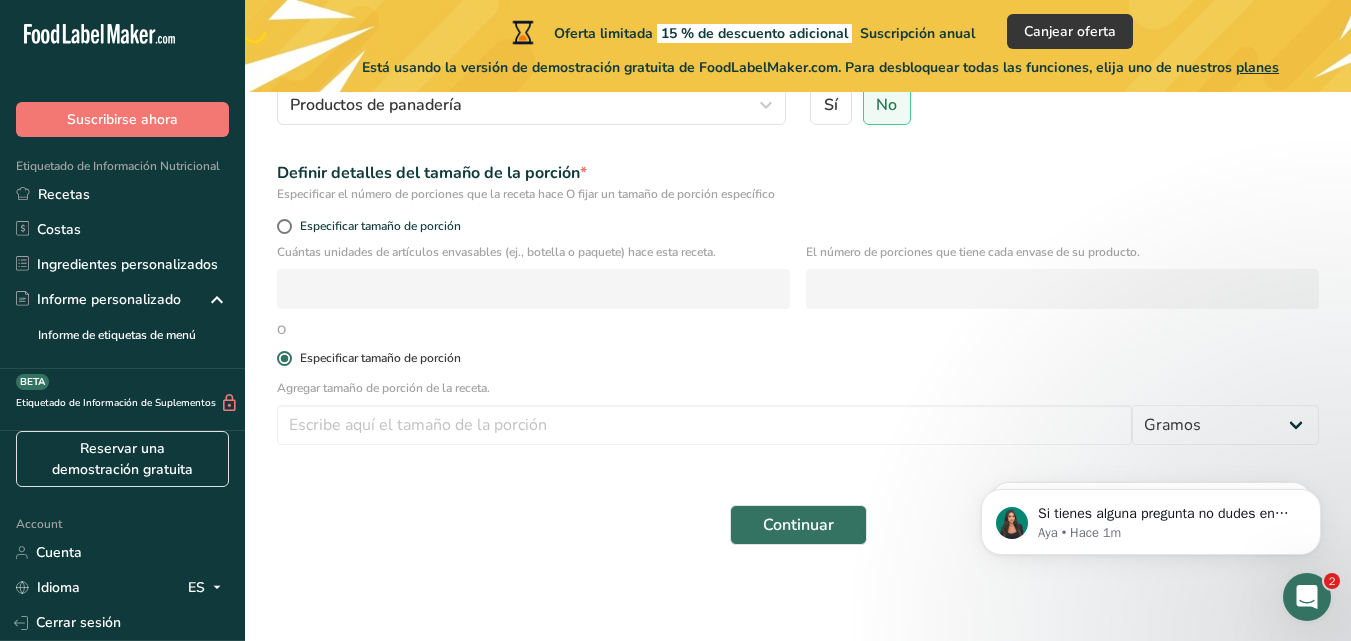 click at bounding box center [284, 358] 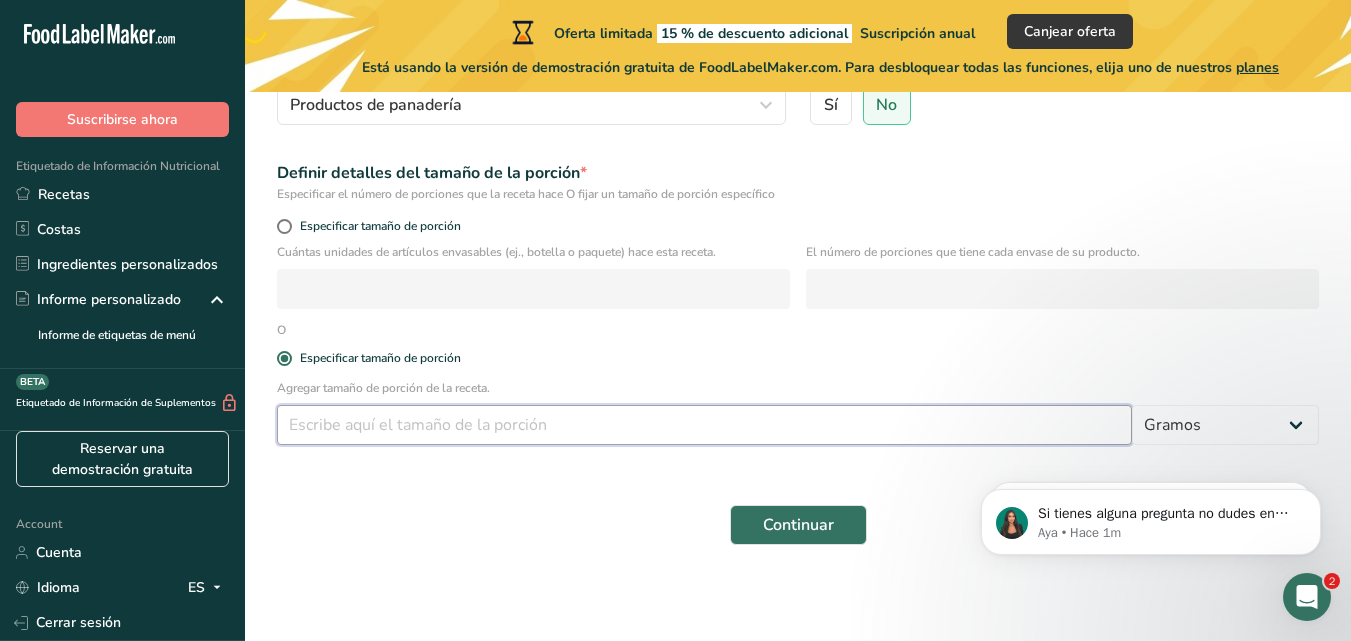 click at bounding box center (704, 425) 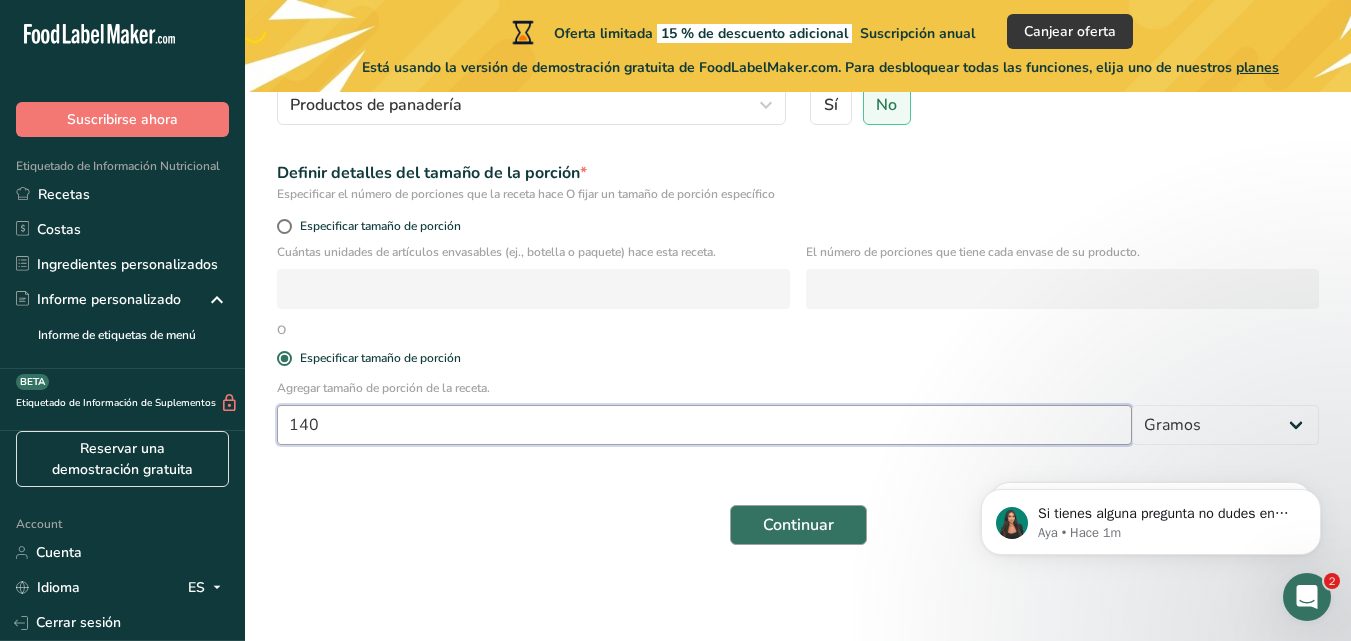 type on "140" 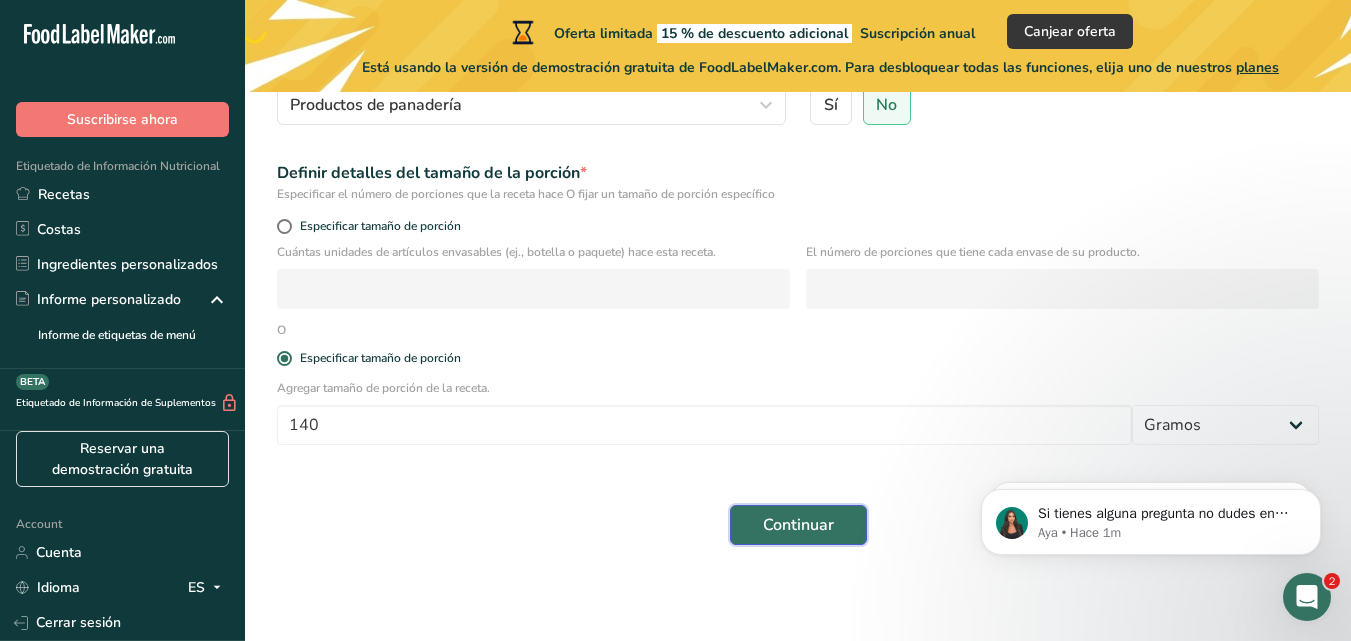 click on "Continuar" at bounding box center (798, 525) 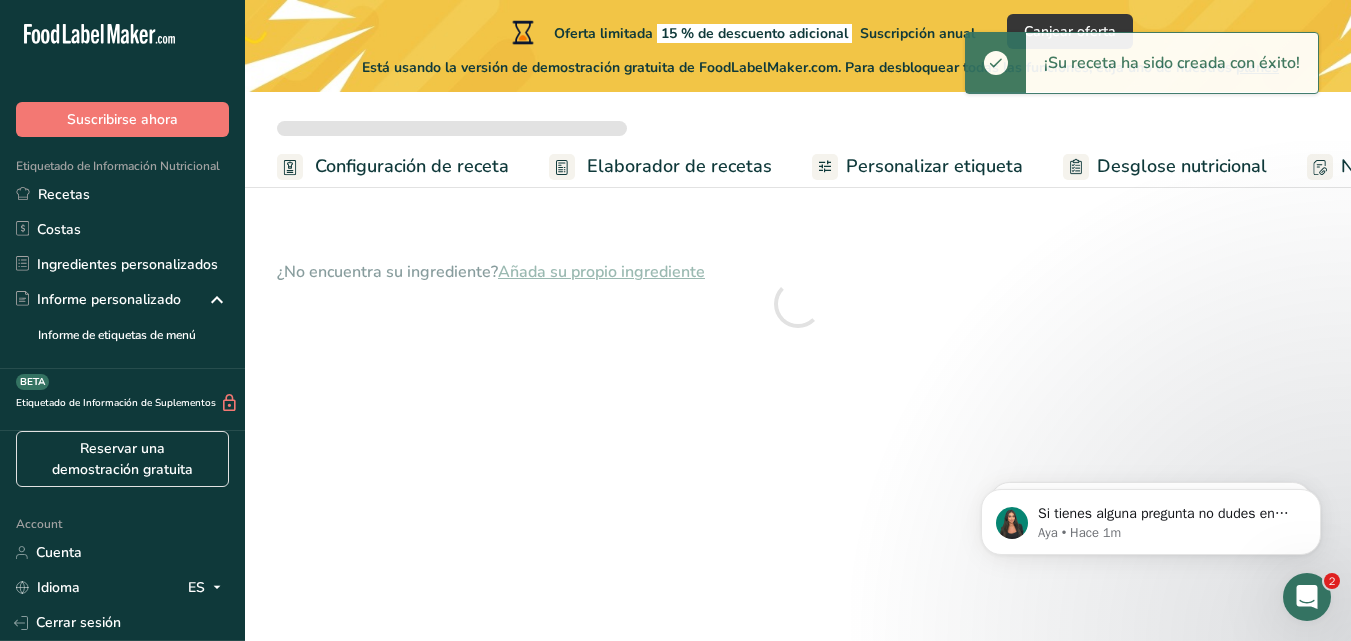 scroll, scrollTop: 0, scrollLeft: 0, axis: both 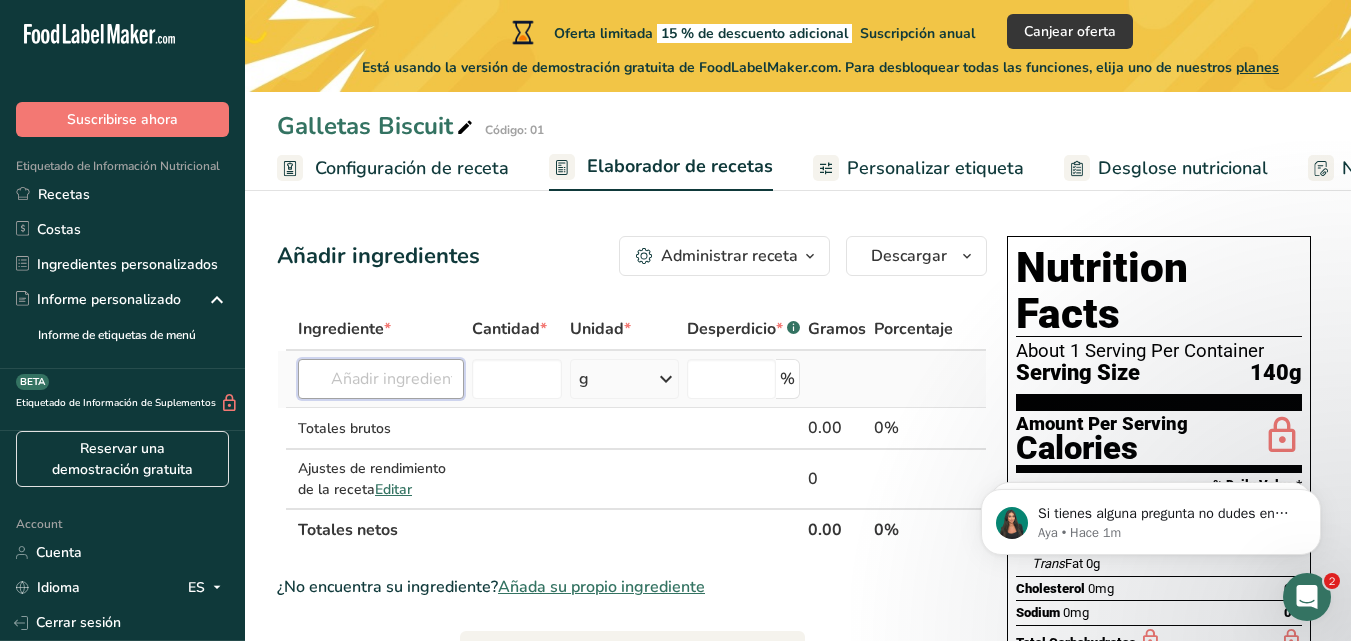 click at bounding box center (381, 379) 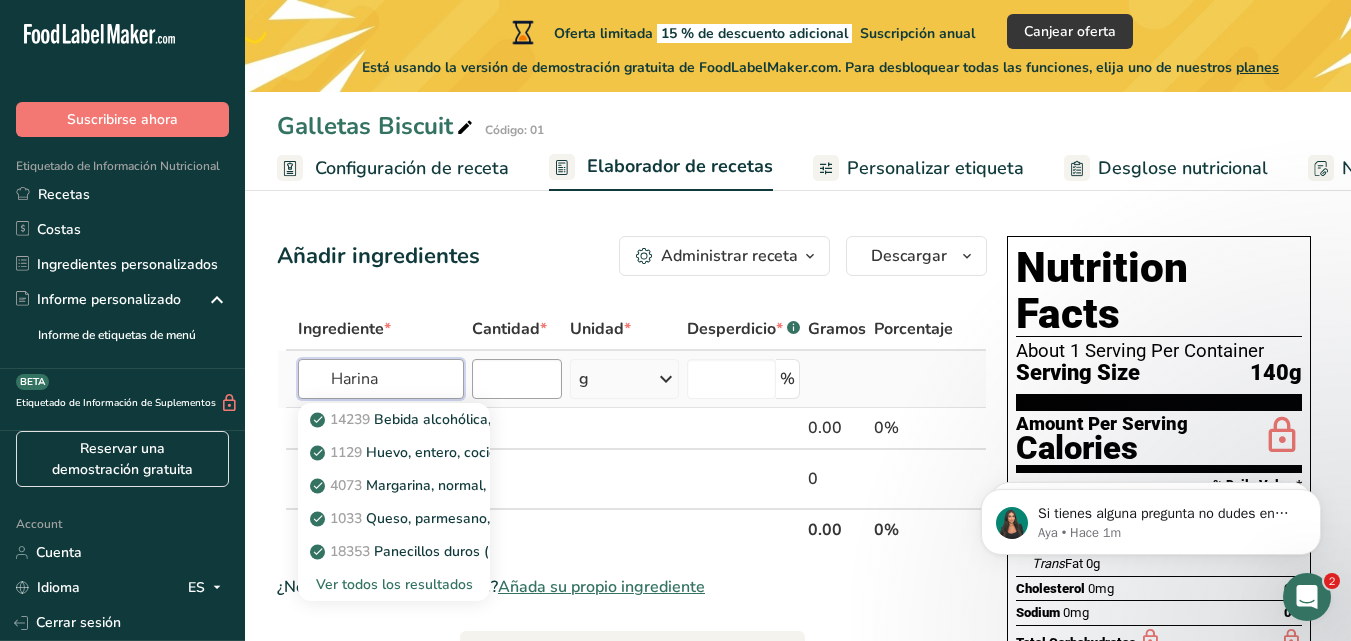 type on "Harina" 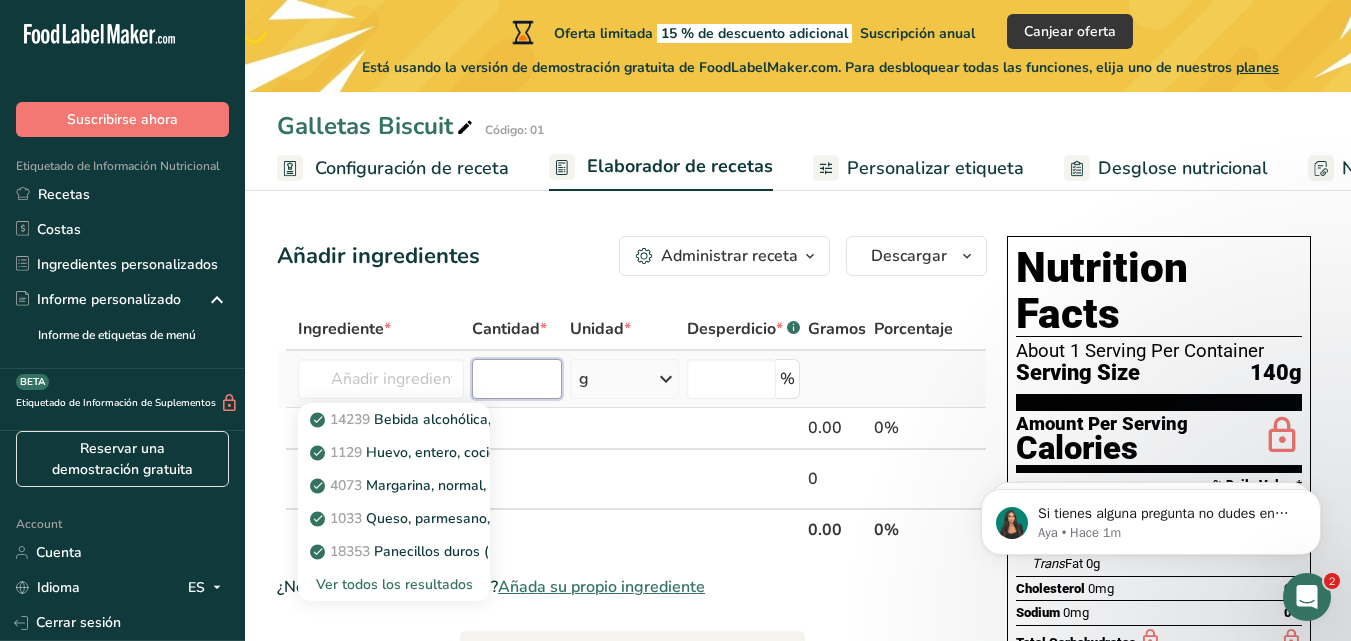 click at bounding box center (517, 379) 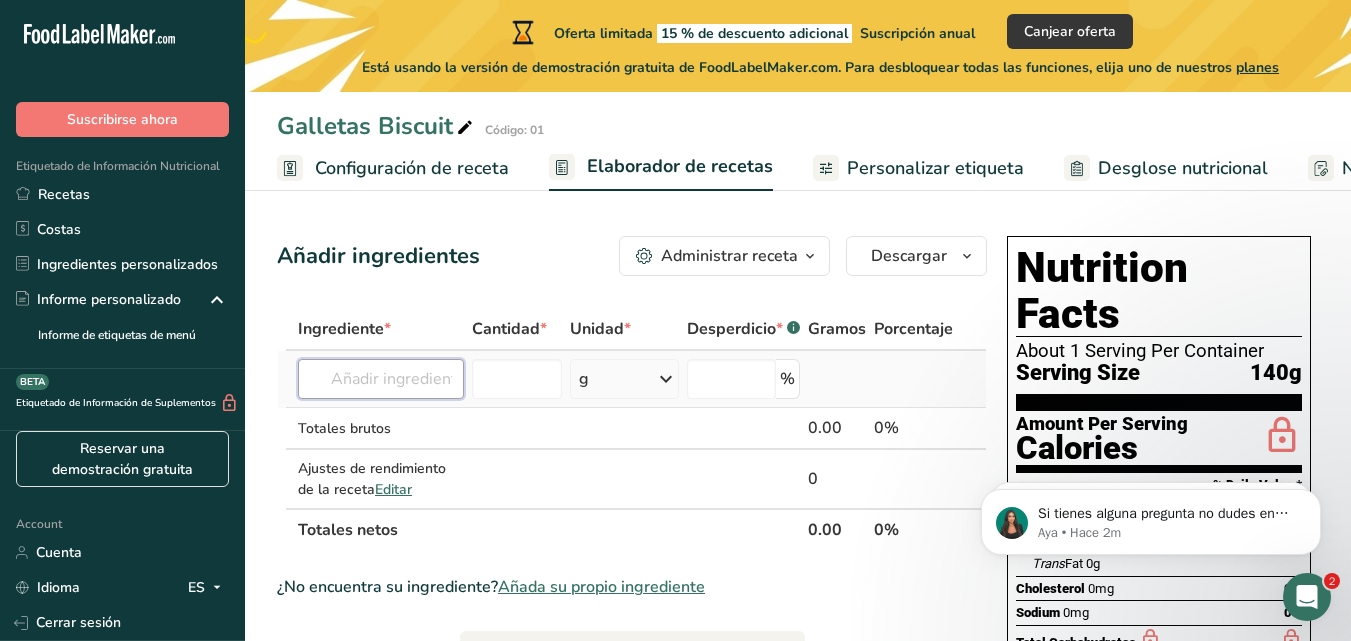 click at bounding box center [381, 379] 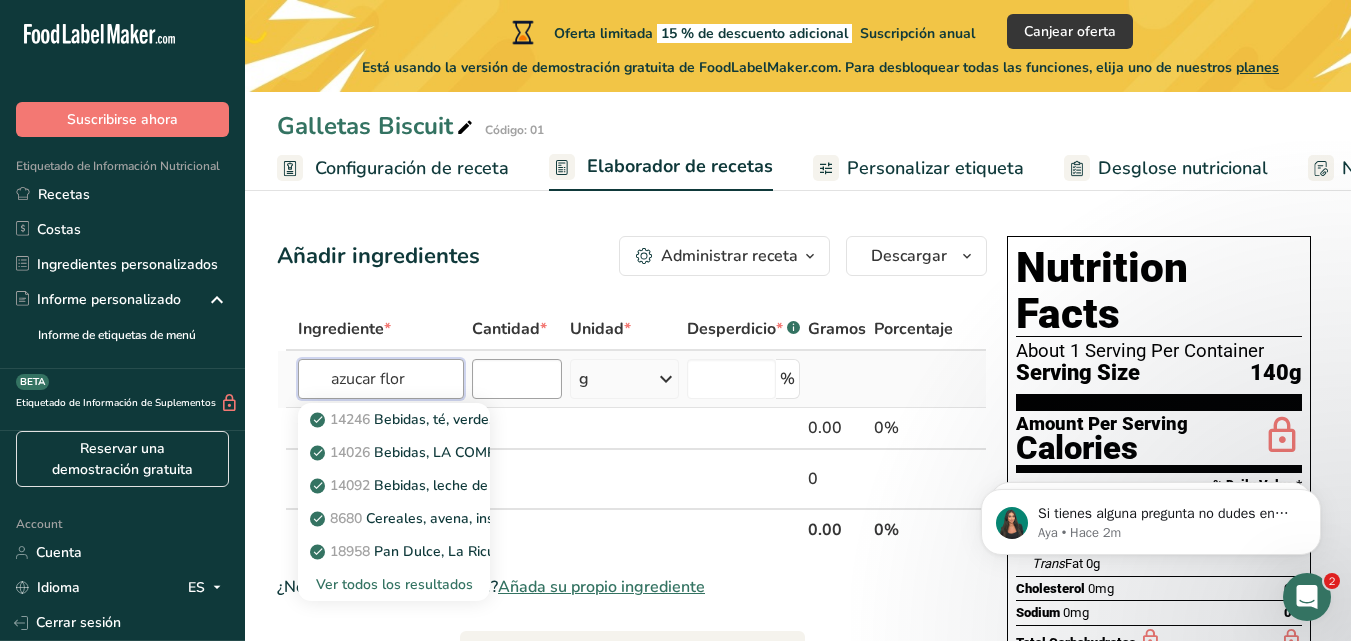 type on "azucar flor" 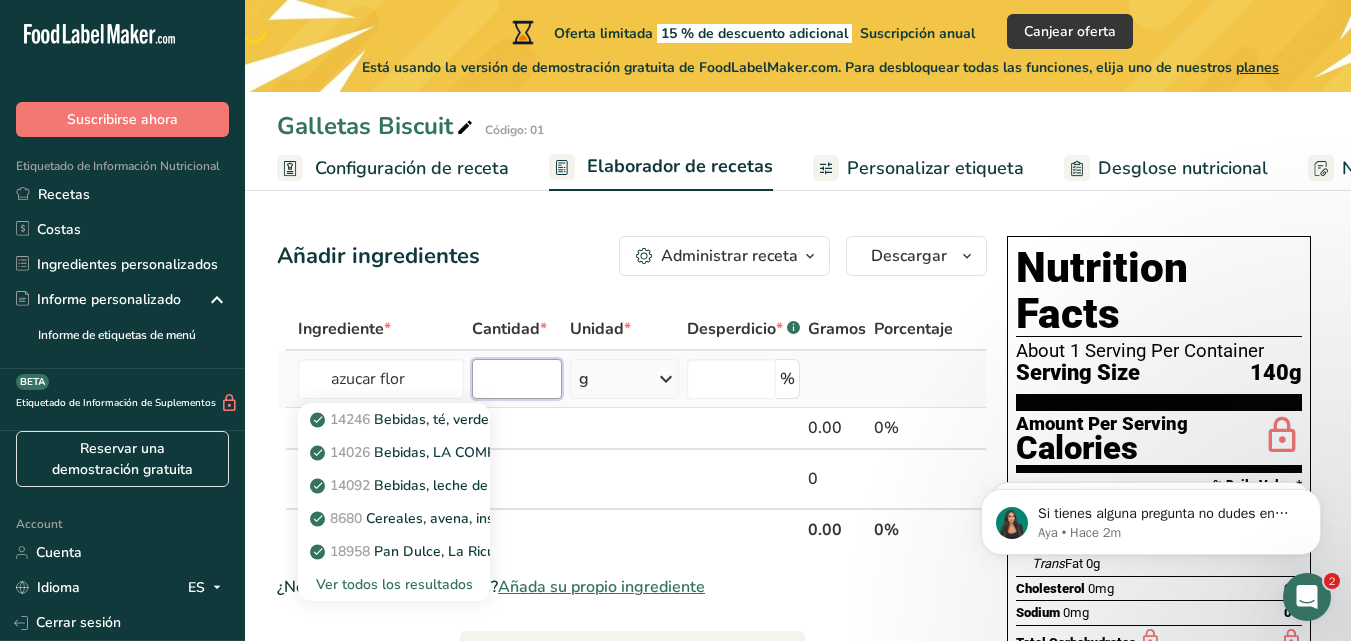 type 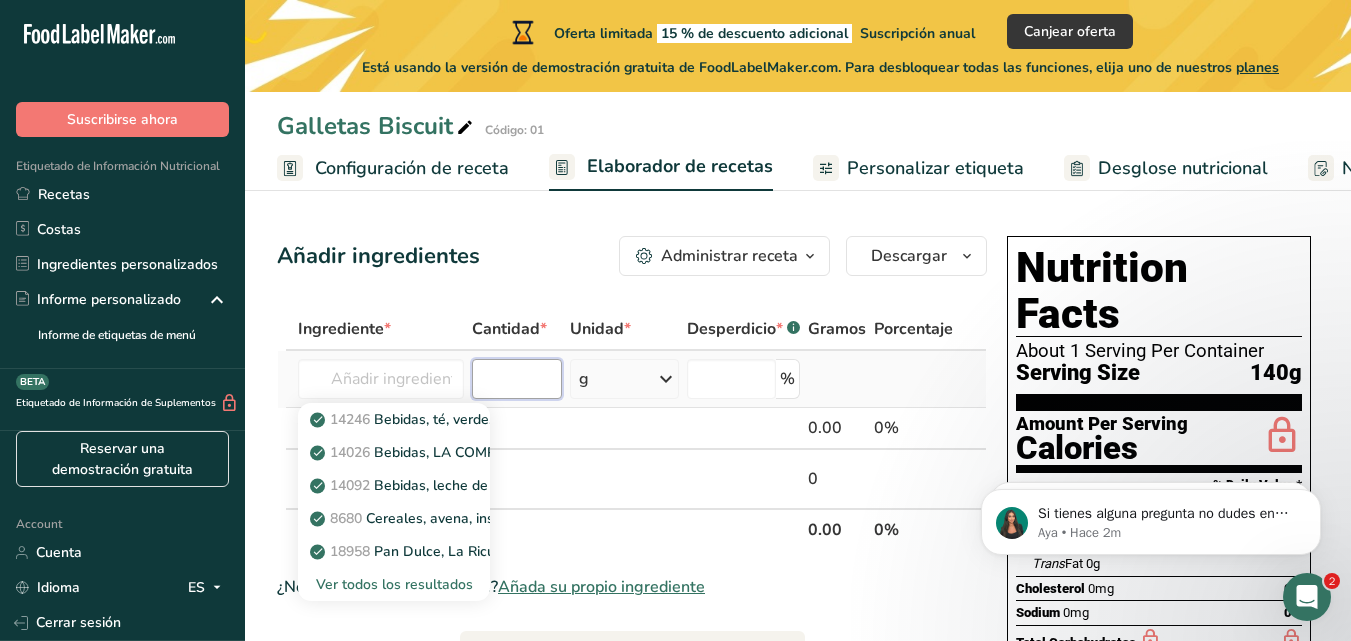 click at bounding box center [517, 379] 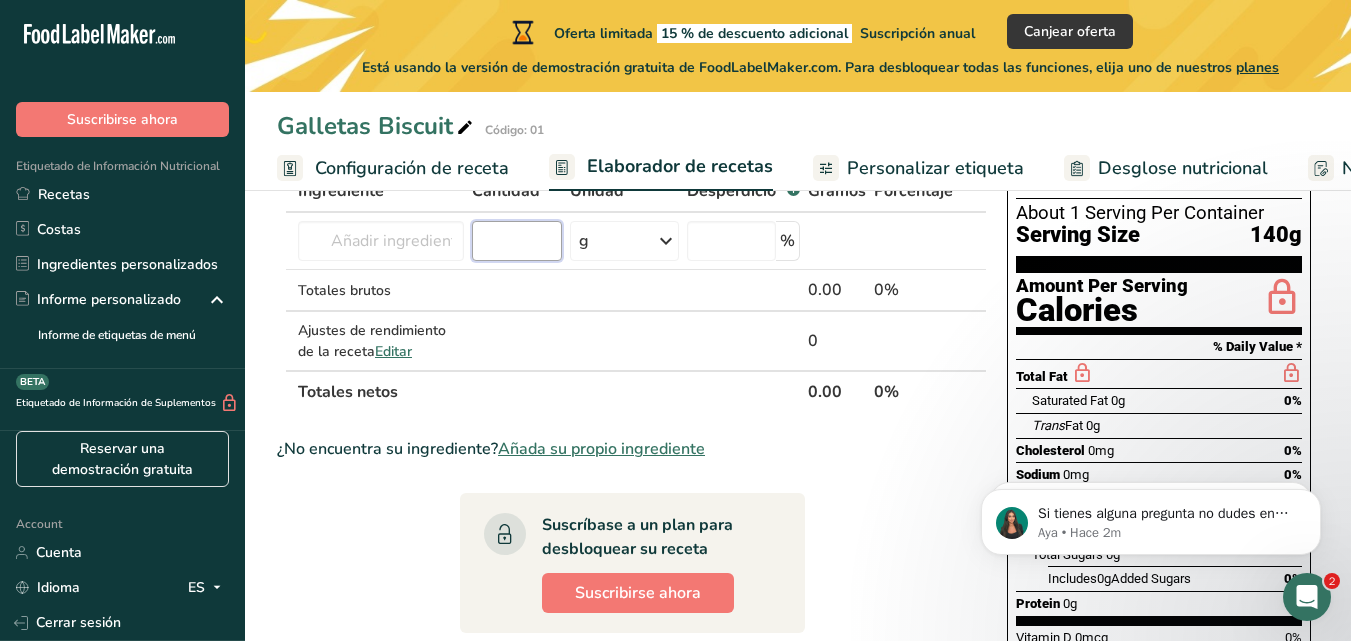 scroll, scrollTop: 0, scrollLeft: 0, axis: both 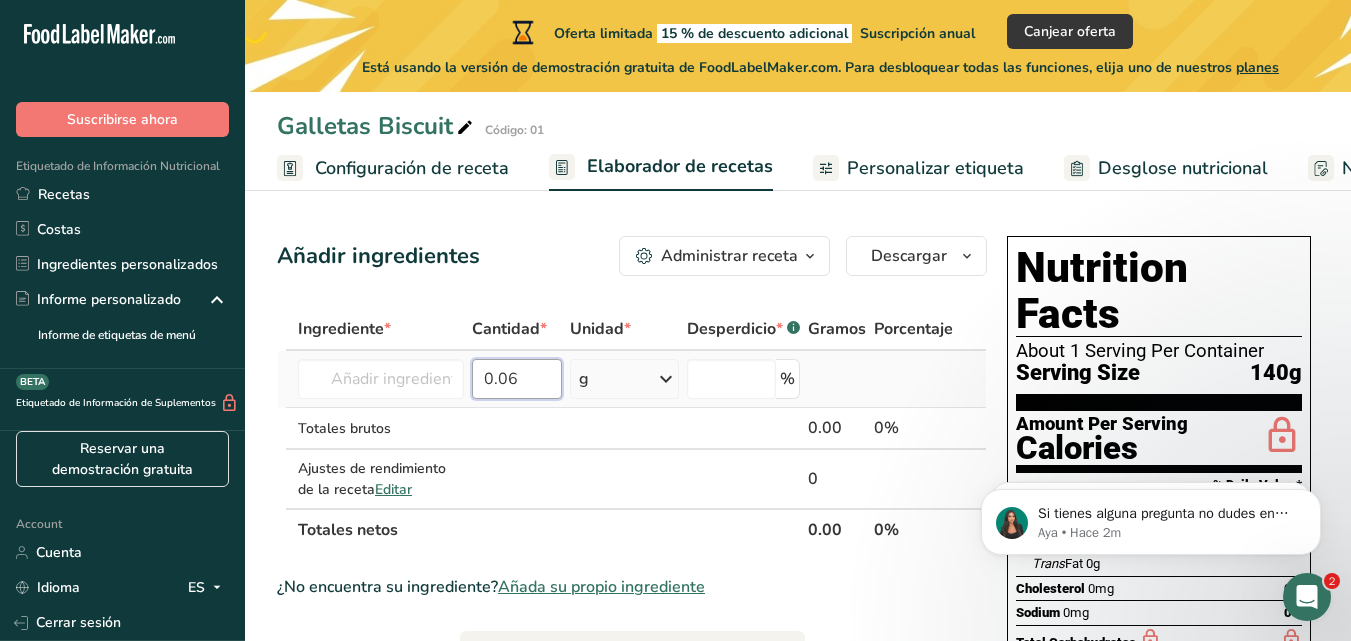 type on "0.06" 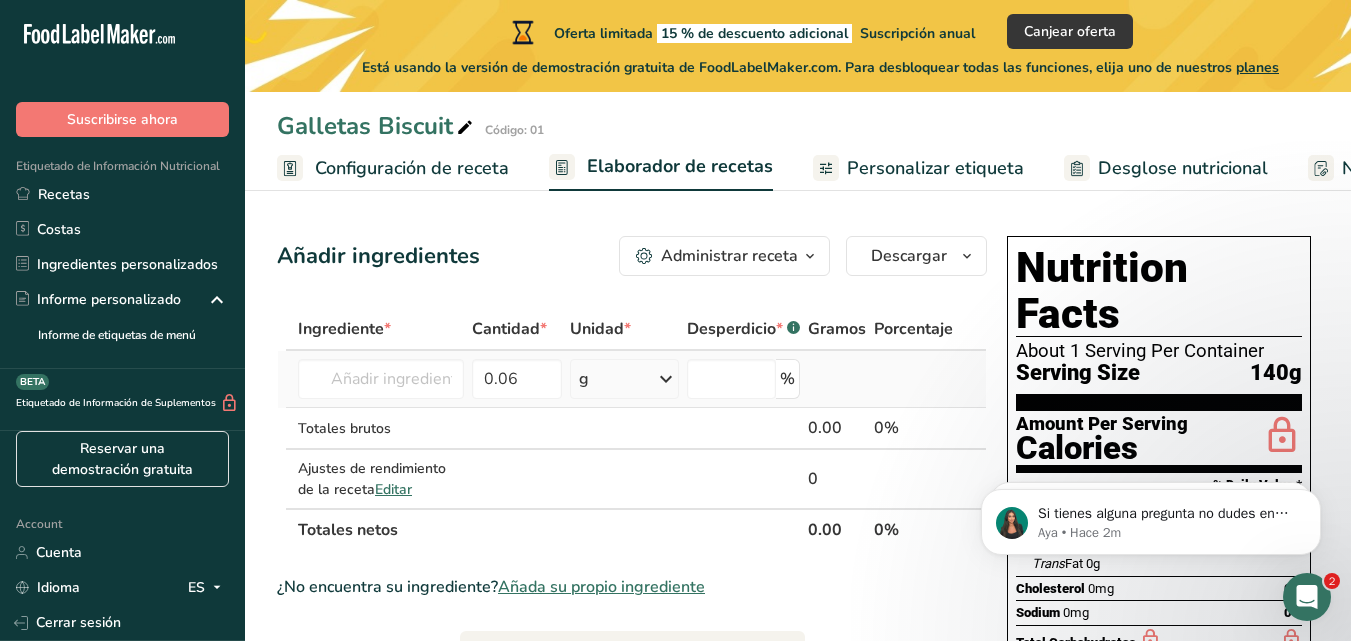 click at bounding box center (913, 379) 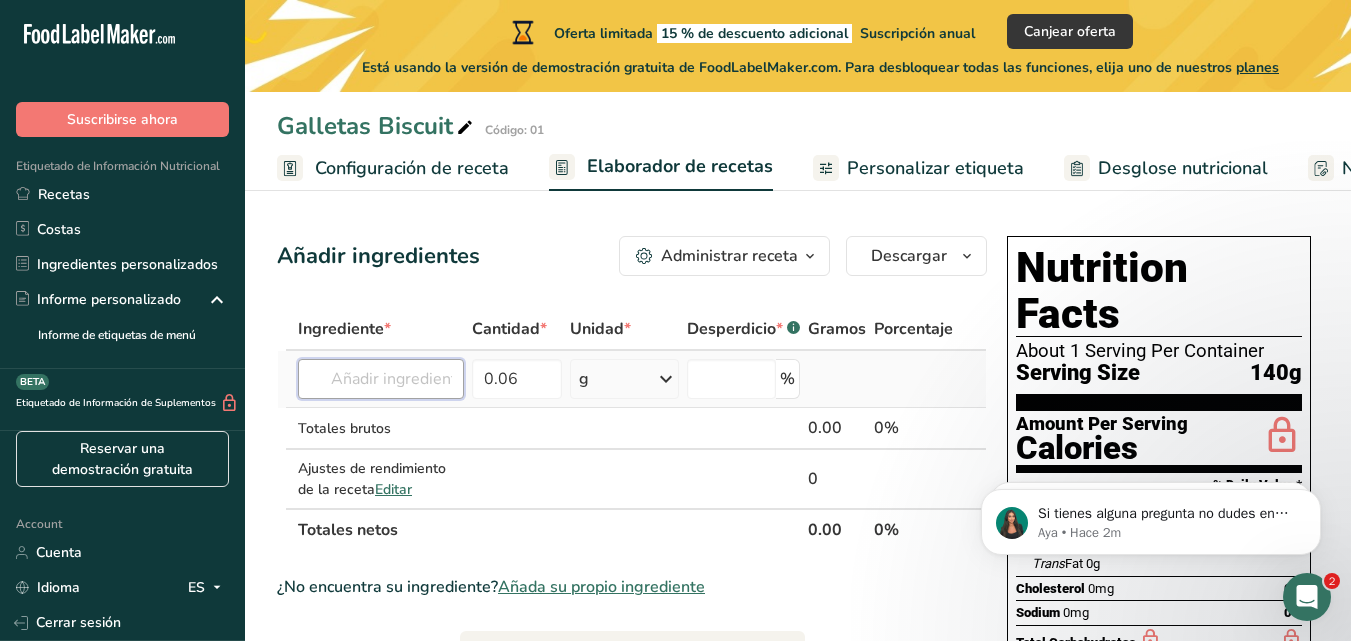 click at bounding box center [381, 379] 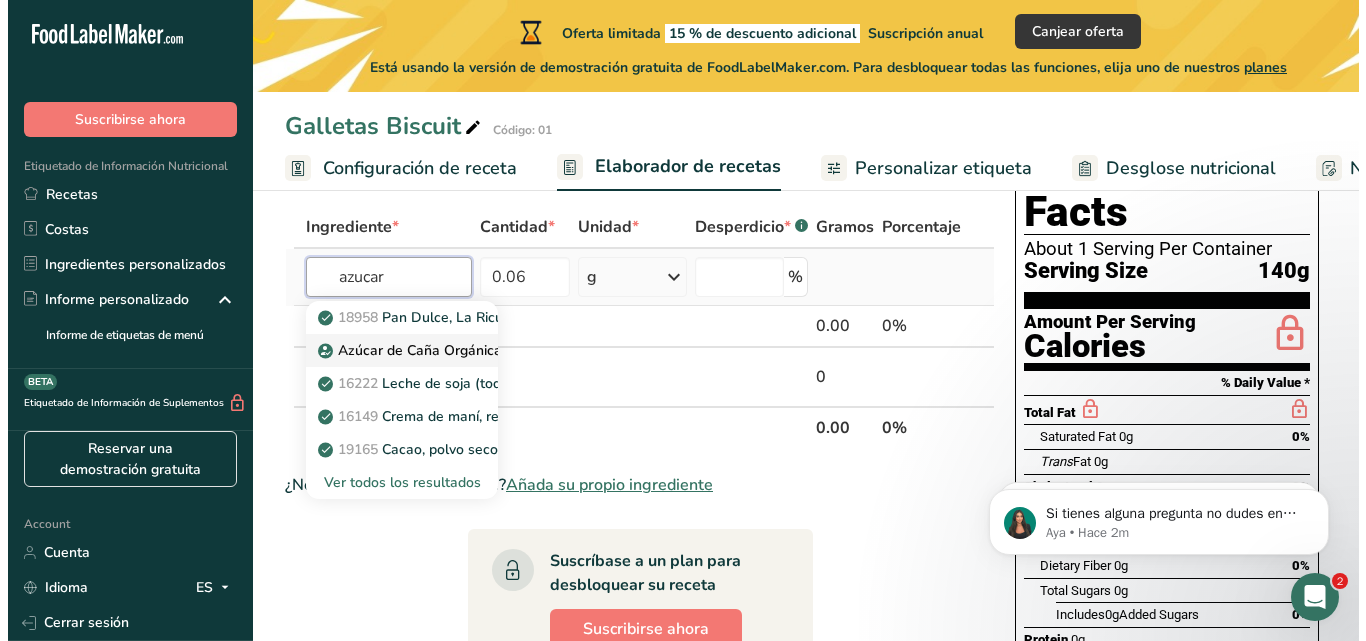 scroll, scrollTop: 100, scrollLeft: 0, axis: vertical 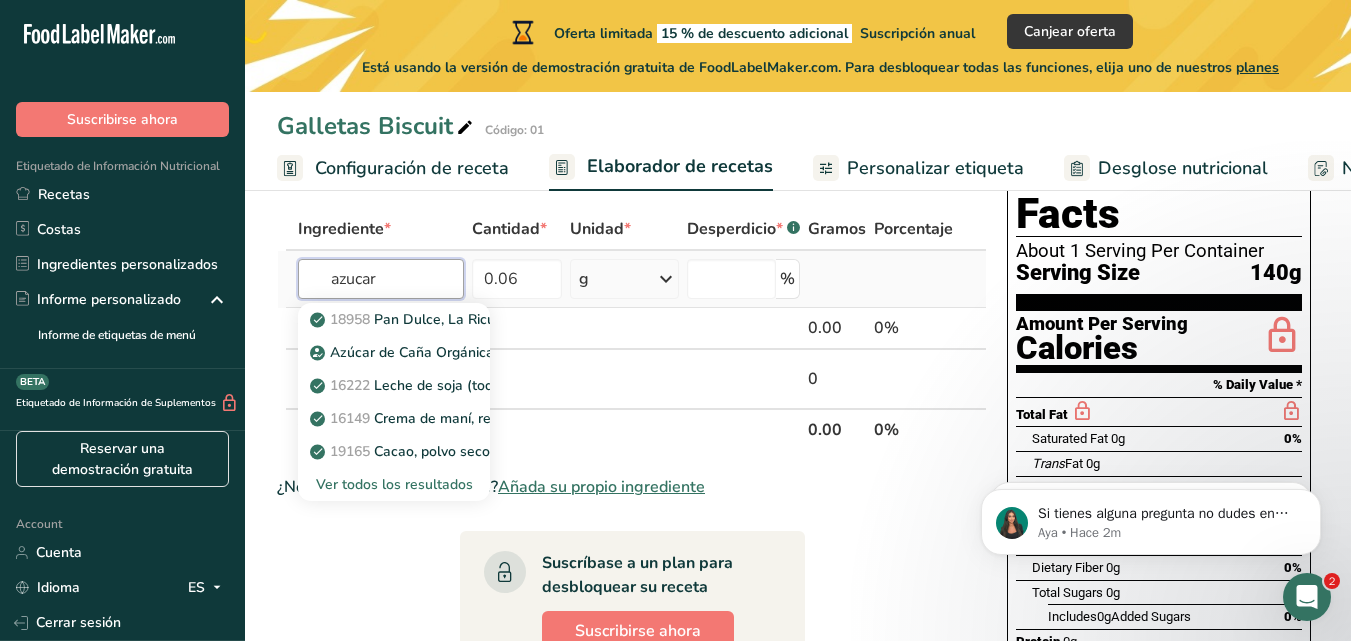 type on "azucar" 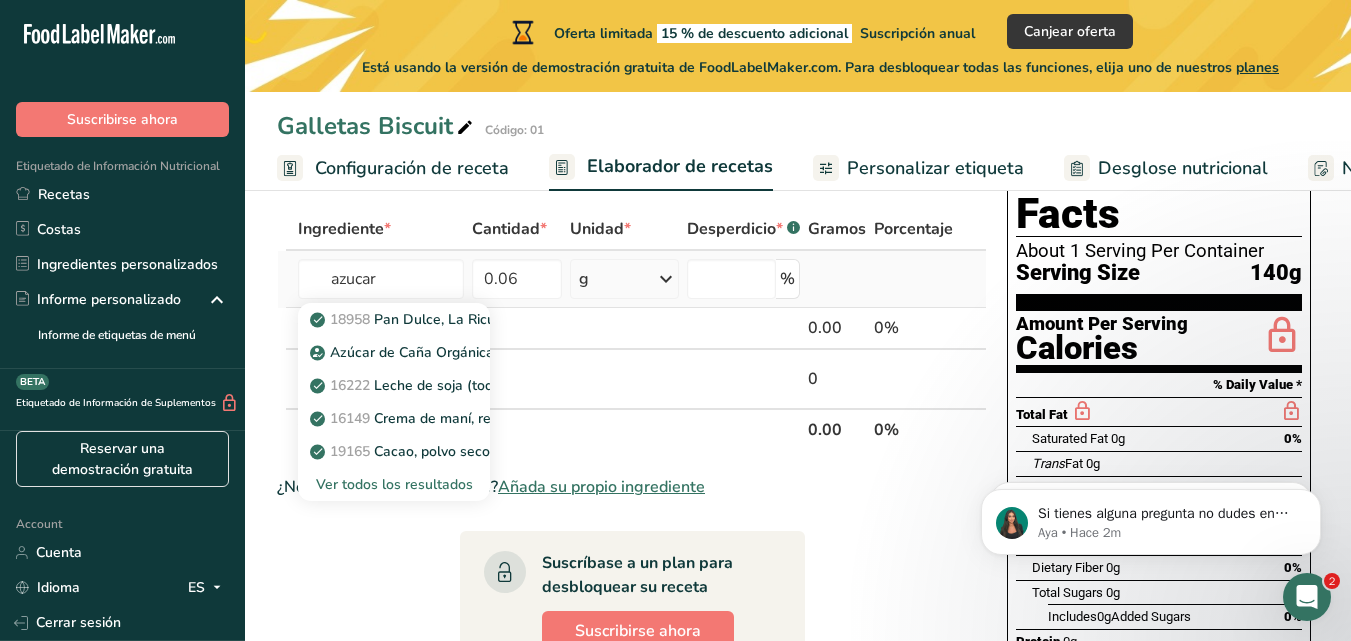 type 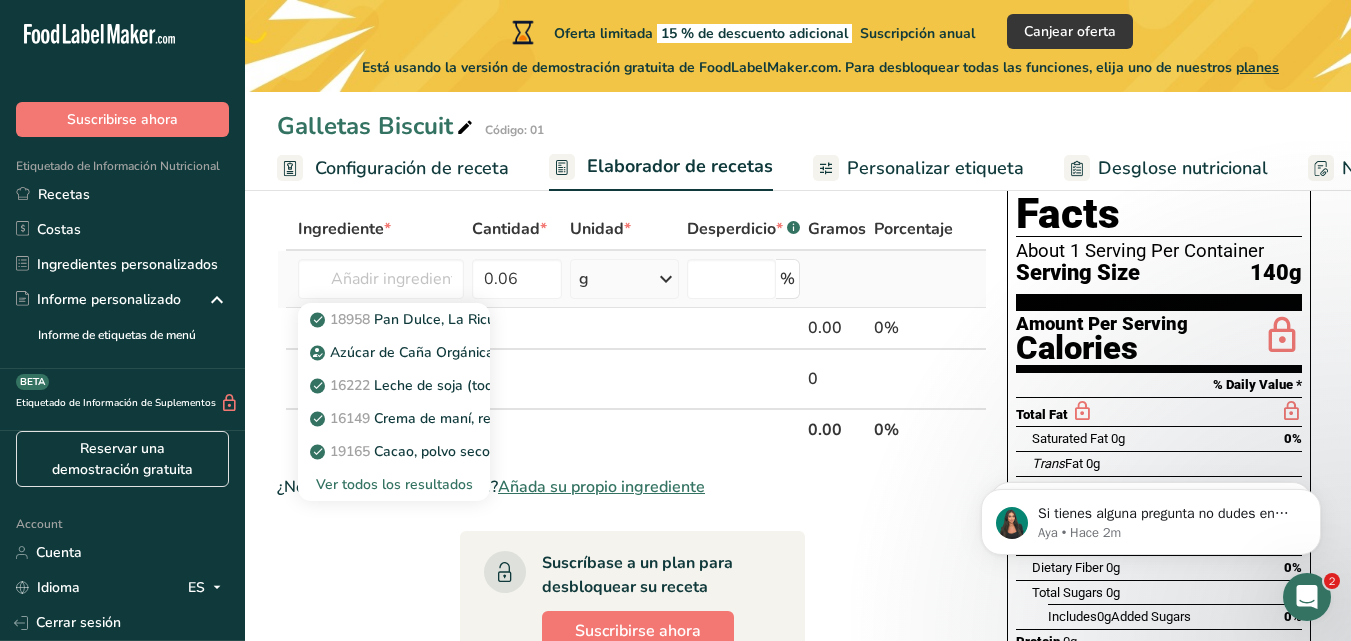 click on "Ver todos los resultados" at bounding box center (394, 484) 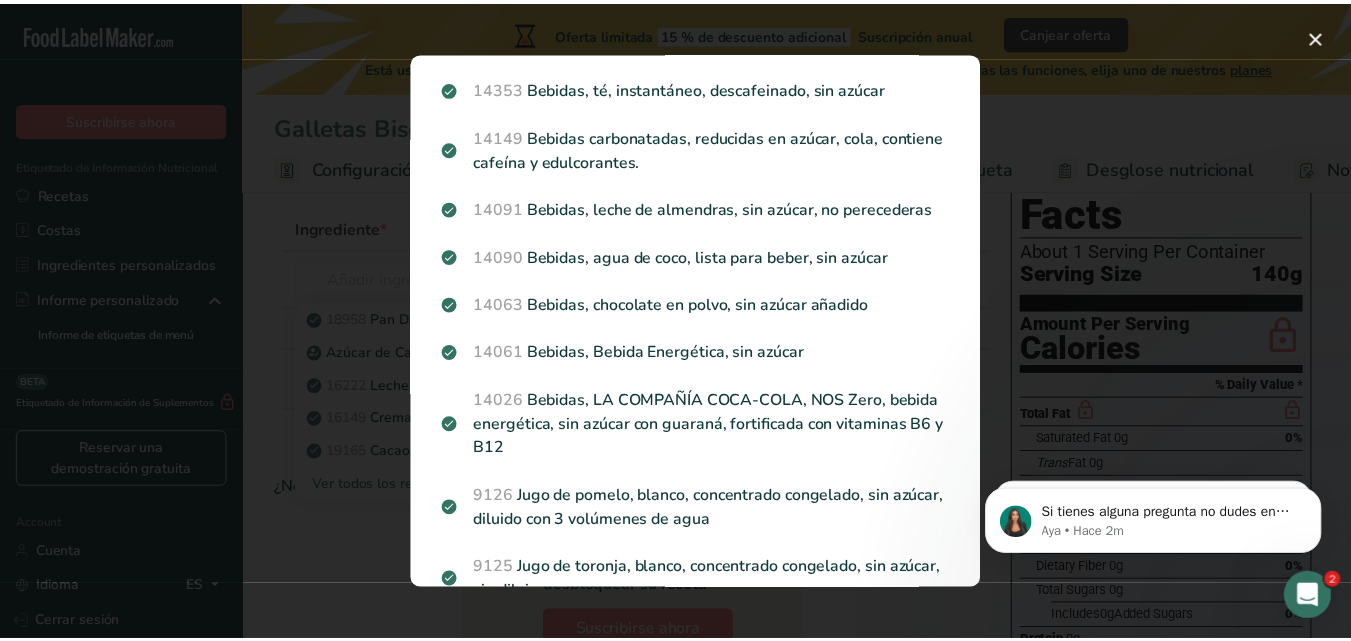 scroll, scrollTop: 800, scrollLeft: 0, axis: vertical 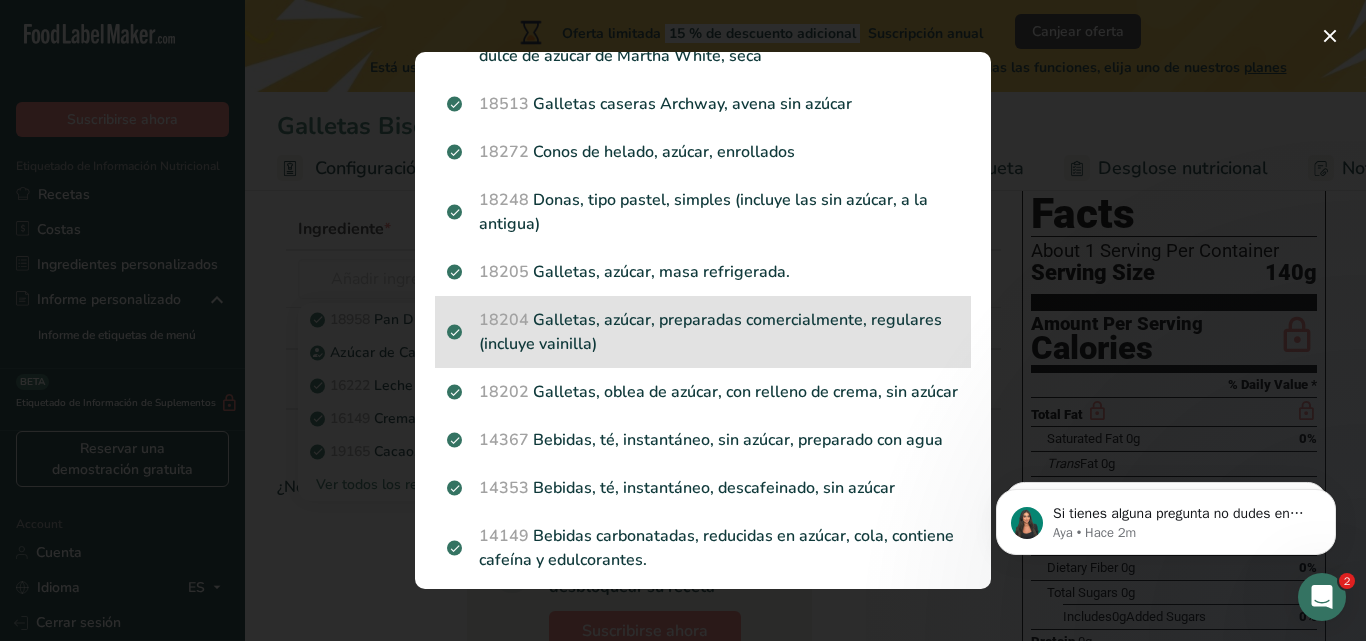 click on "[NUMBER]
Galletas, azúcar, preparadas comercialmente, regulares (incluye vainilla)" at bounding box center [703, 332] 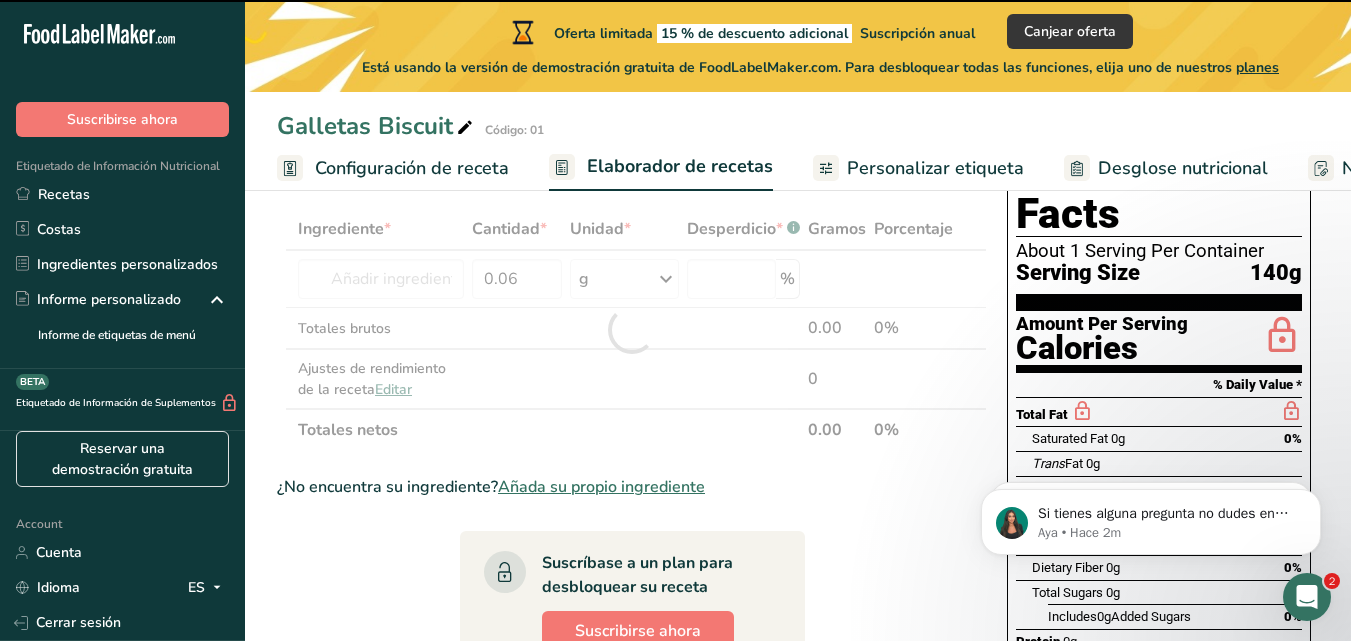 type on "0" 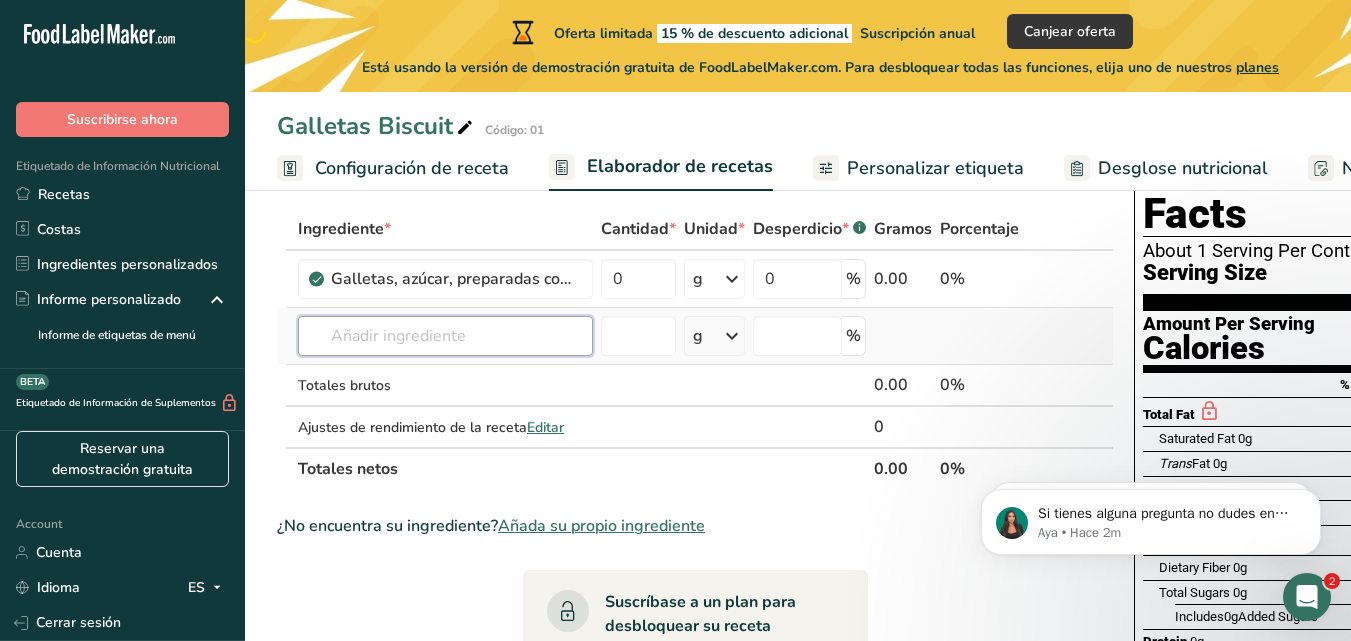 click at bounding box center (445, 336) 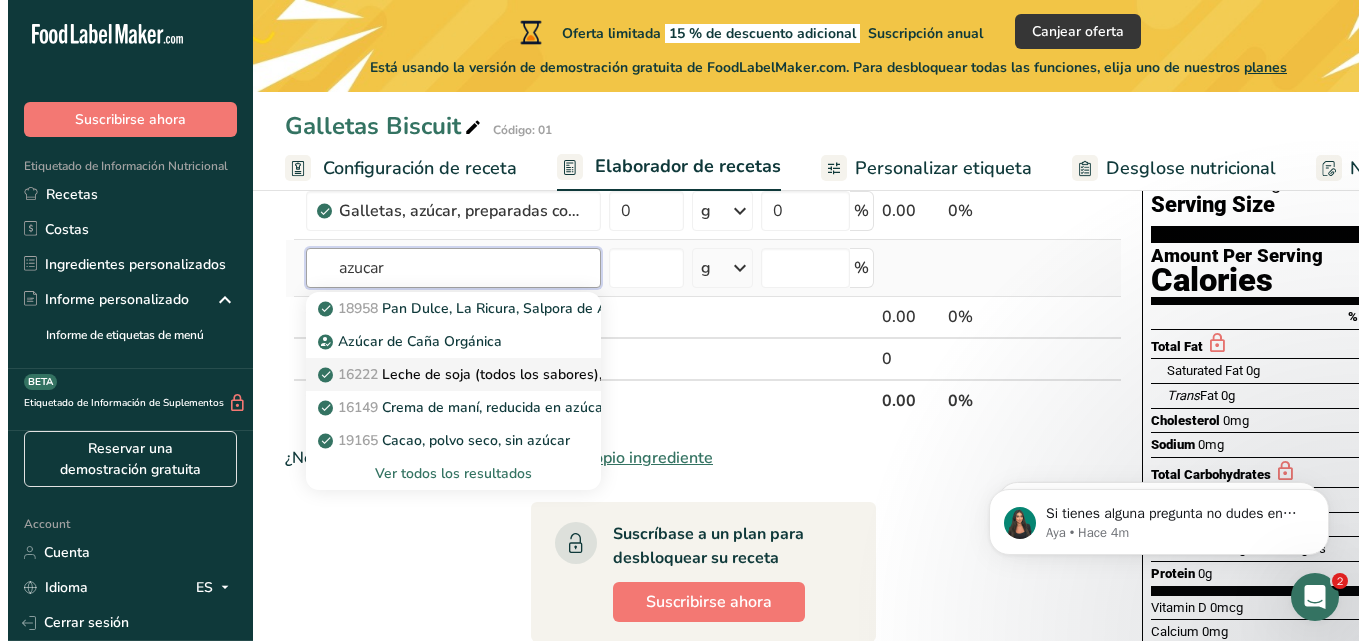 scroll, scrollTop: 200, scrollLeft: 0, axis: vertical 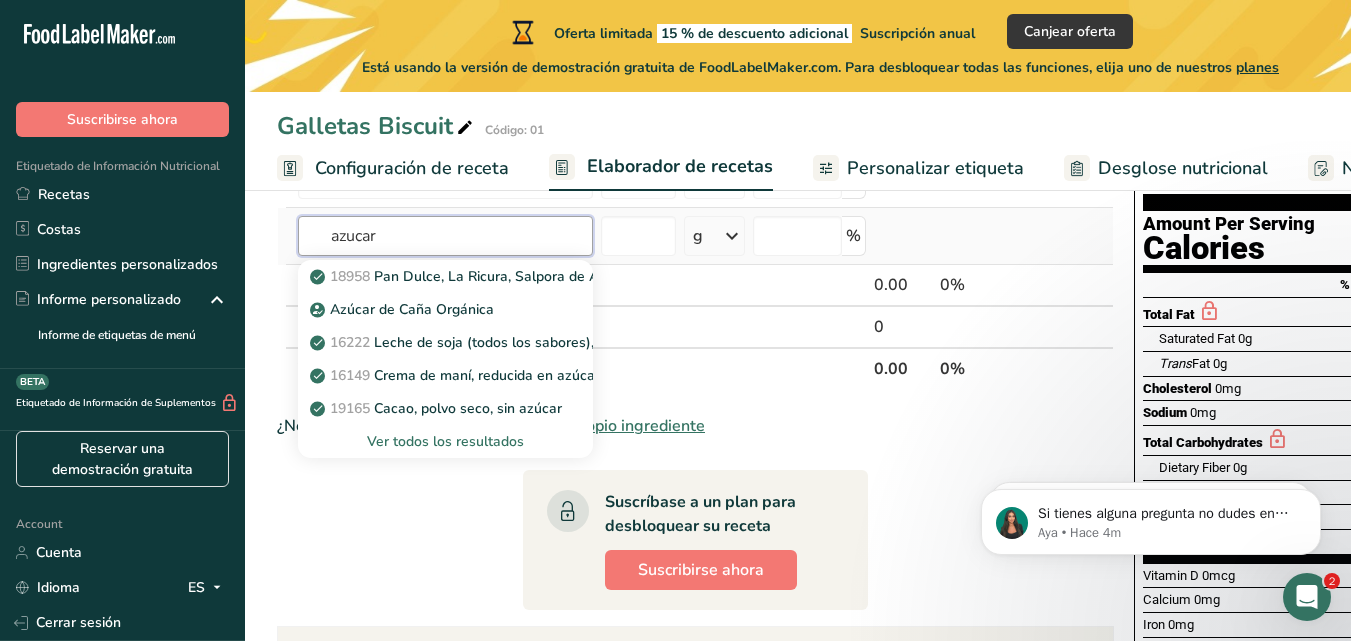 type on "azucar" 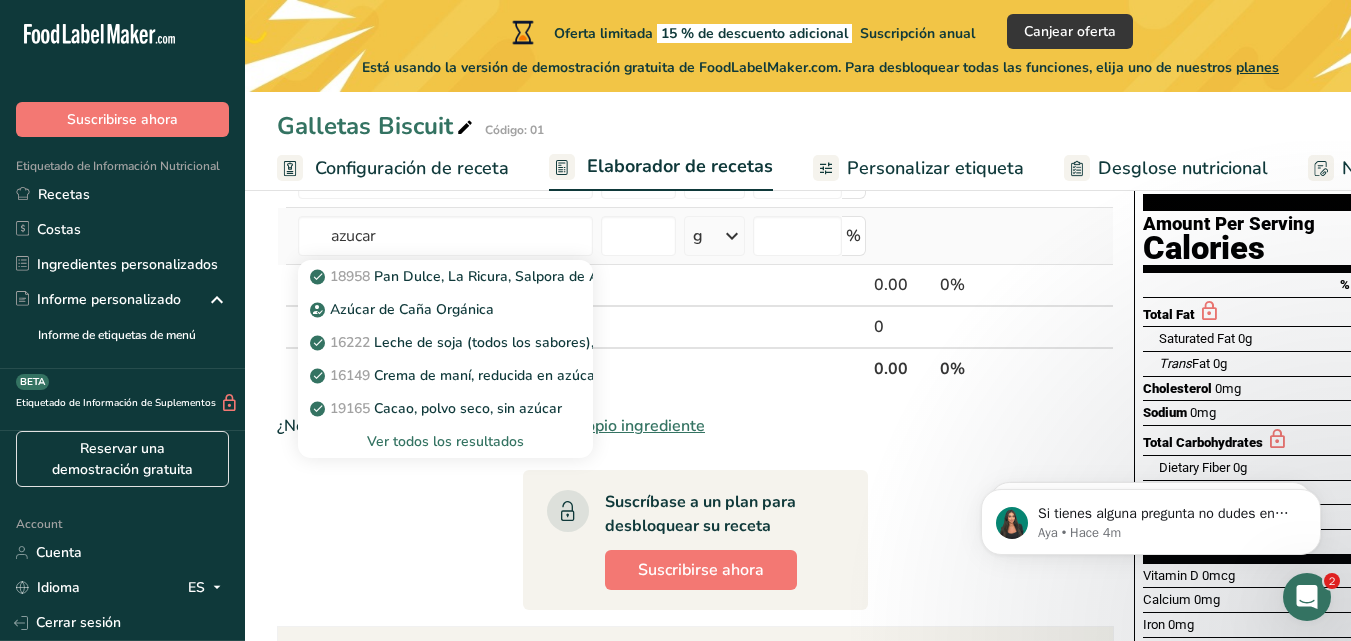 type 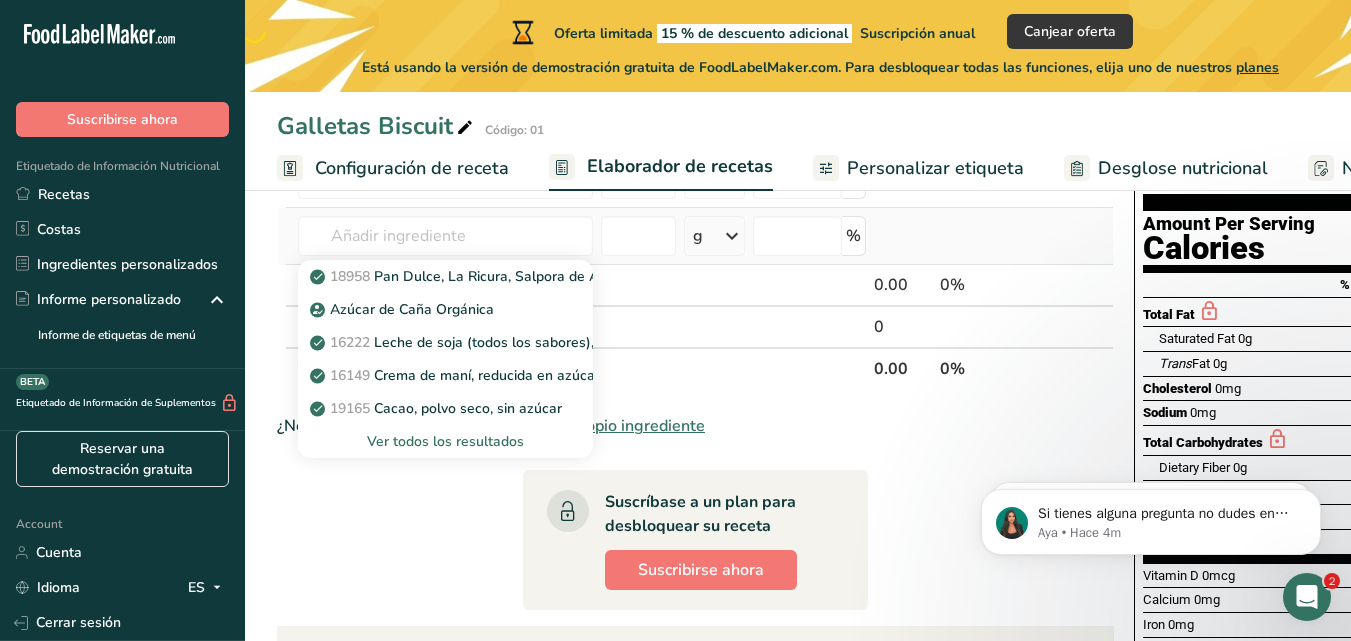 click on "Ver todos los resultados" at bounding box center (445, 441) 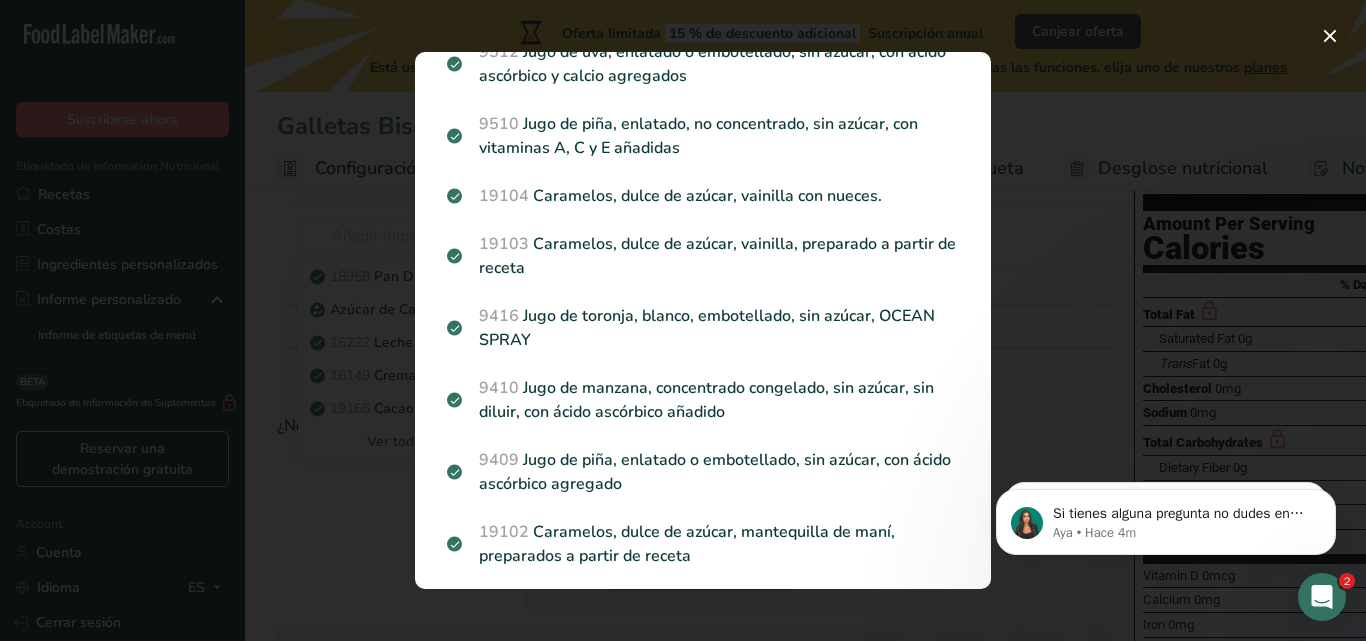 scroll, scrollTop: 2615, scrollLeft: 0, axis: vertical 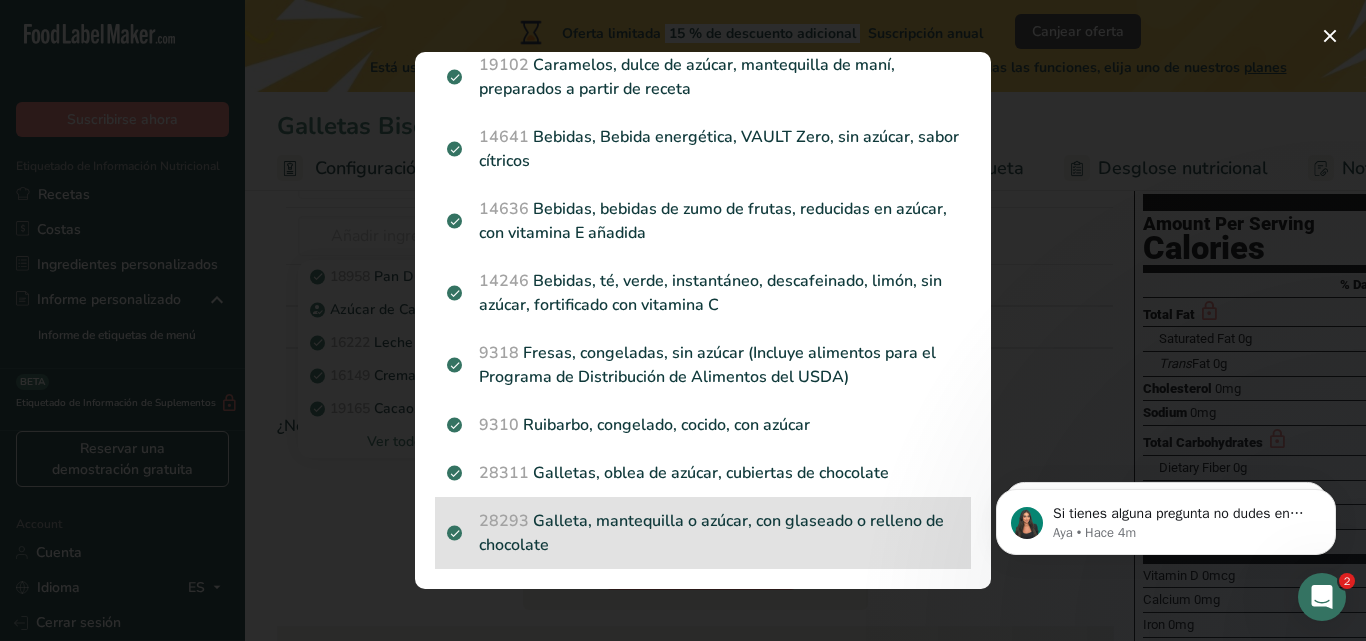 click on "[POSTAL_CODE]
Galleta, mantequilla o azúcar, con glaseado o relleno de chocolate" at bounding box center (703, 533) 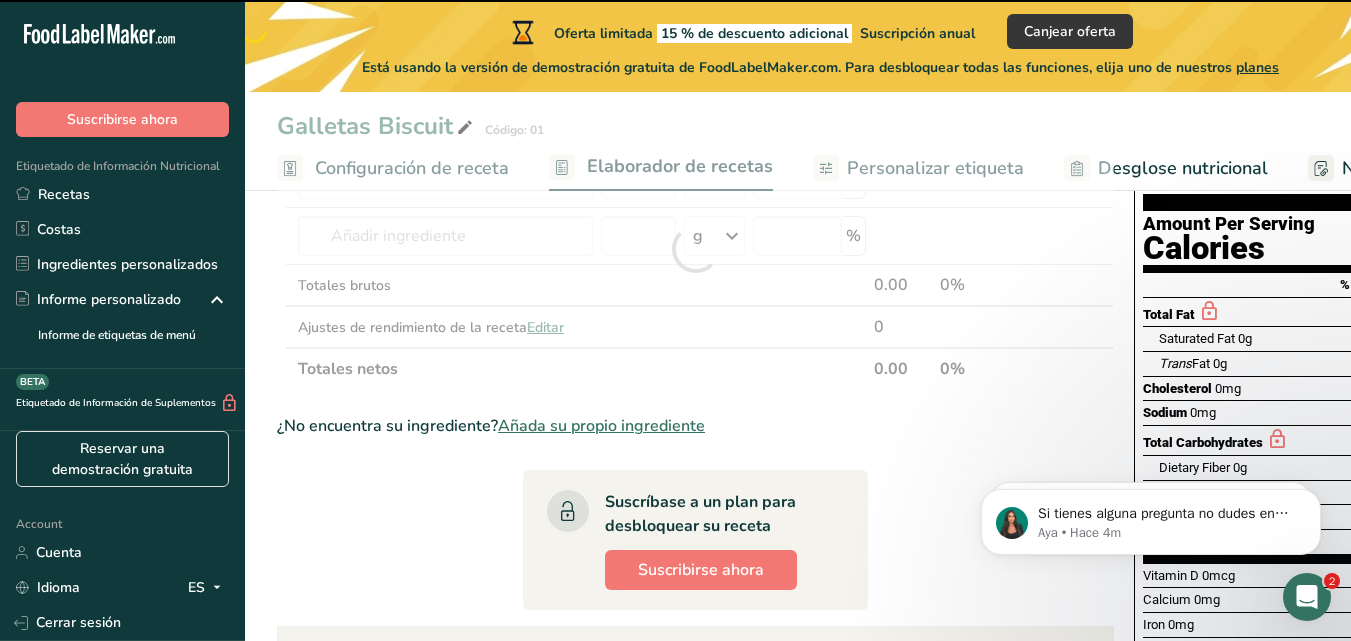 type on "0" 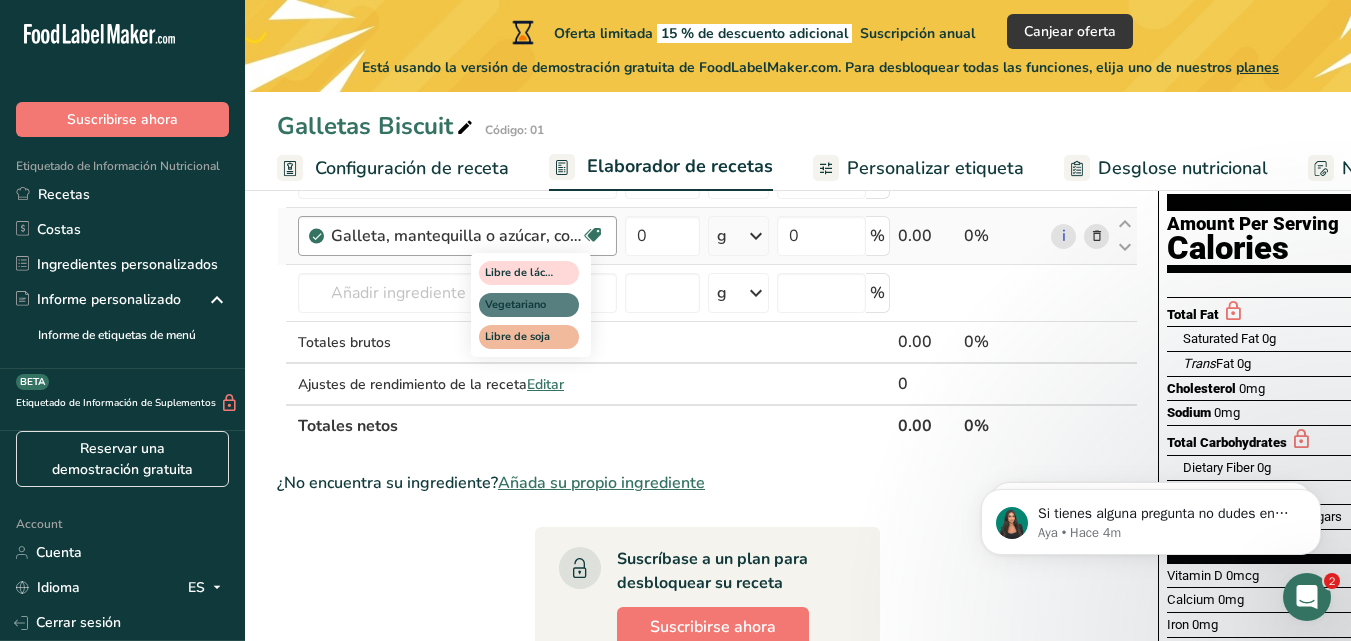 click at bounding box center [593, 235] 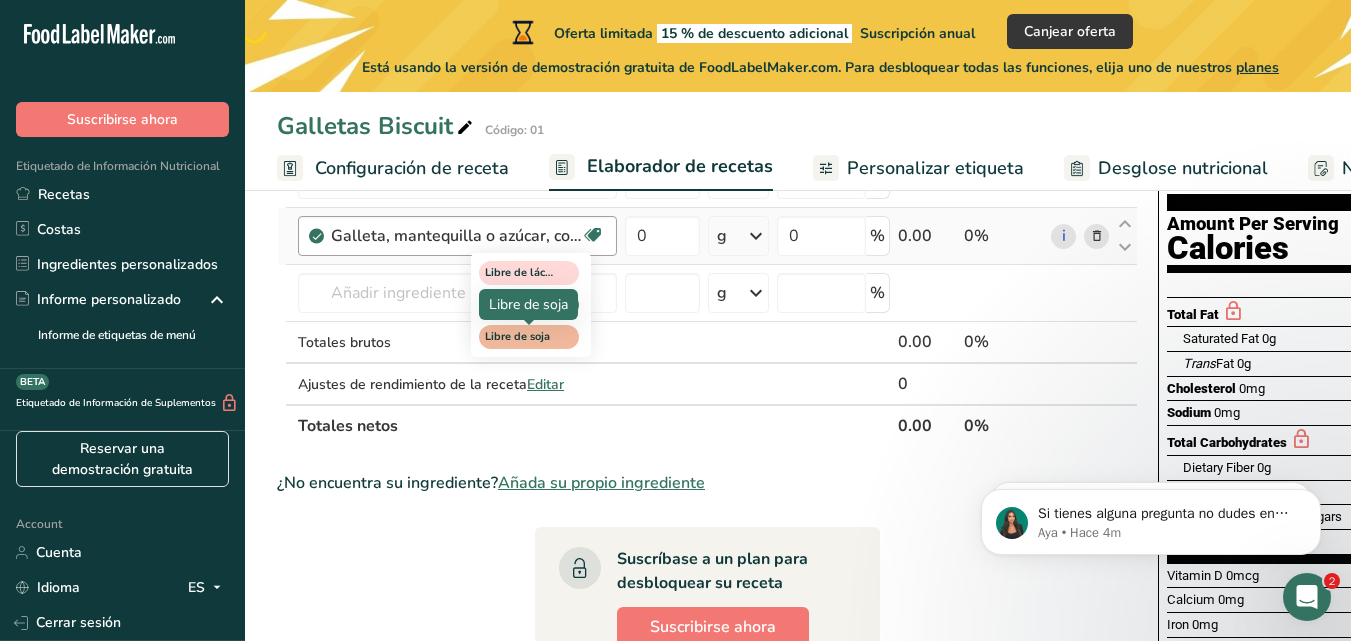 click on "Libre de soja" at bounding box center (520, 337) 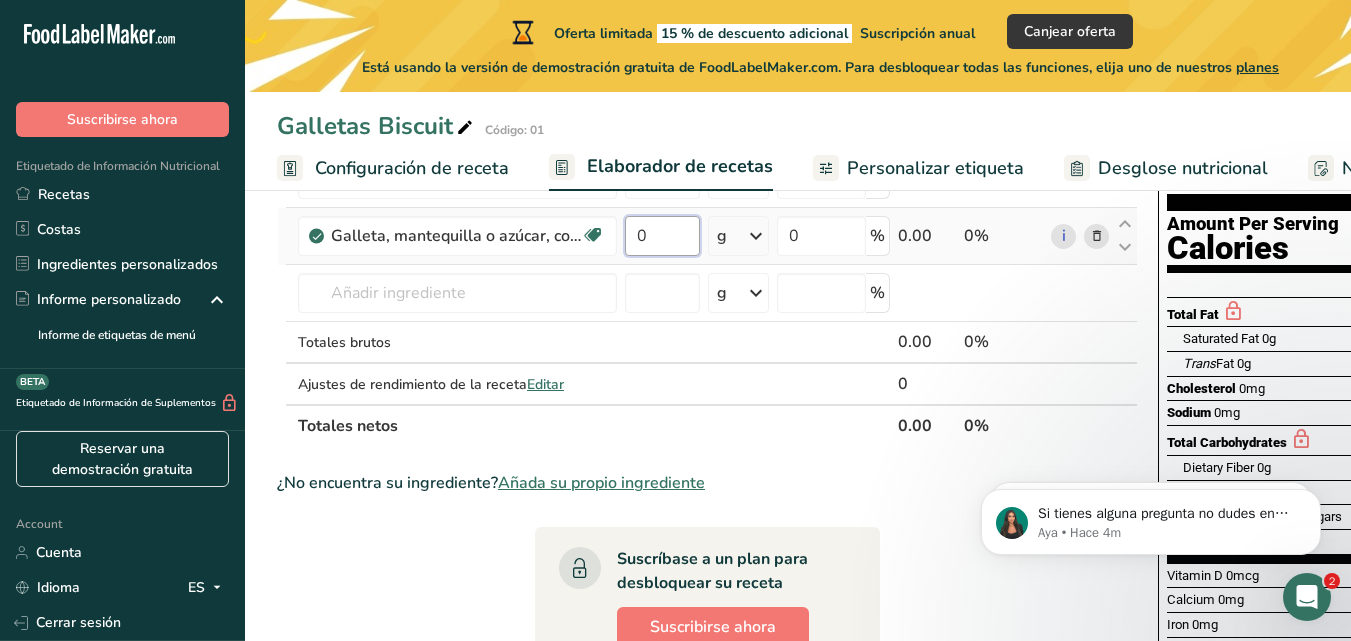 click on "0" at bounding box center [662, 236] 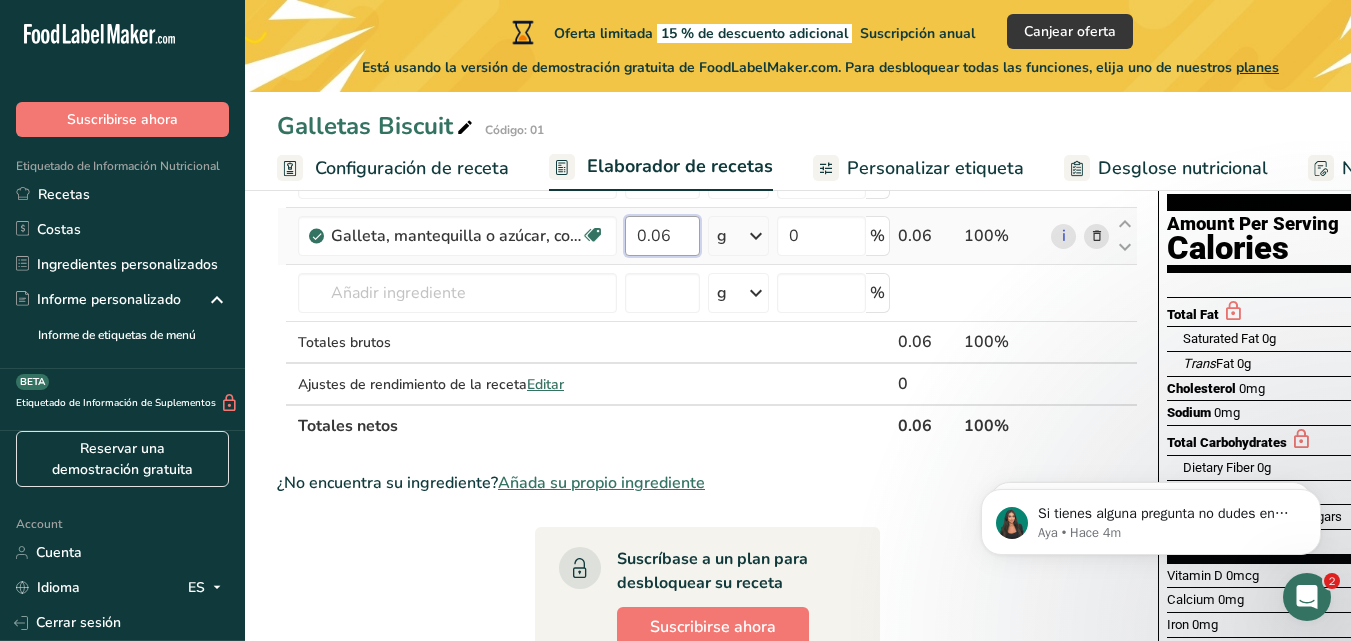 type on "0" 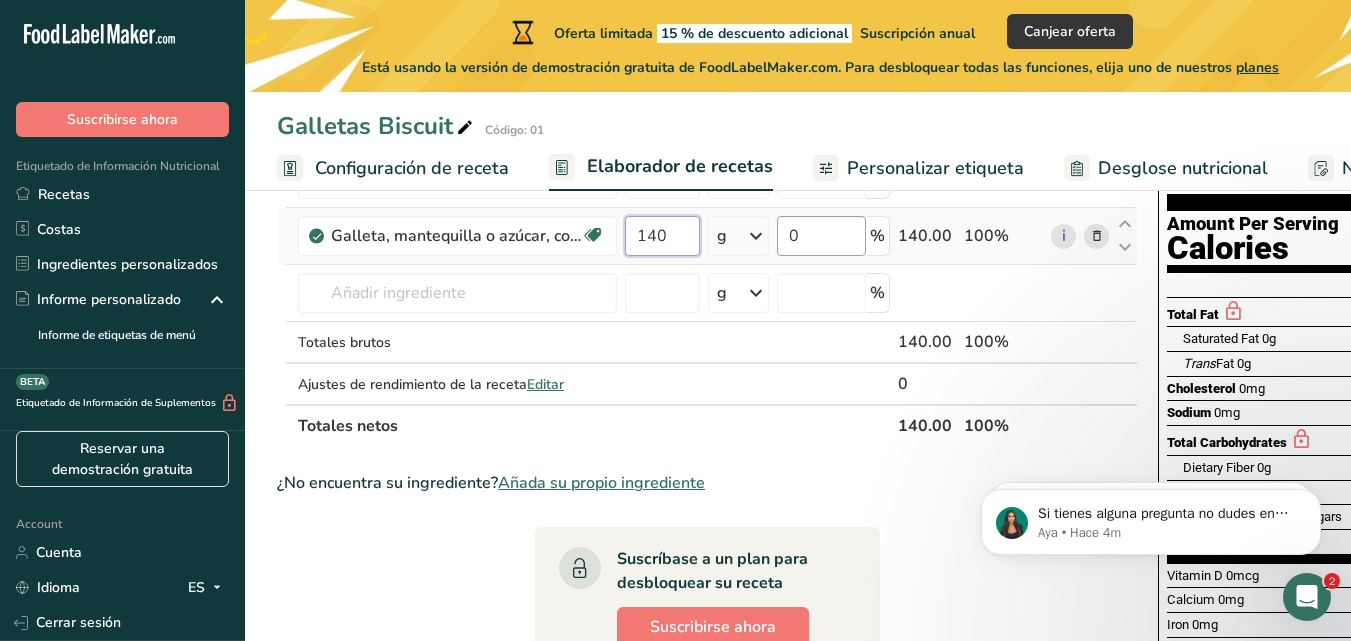 type on "140" 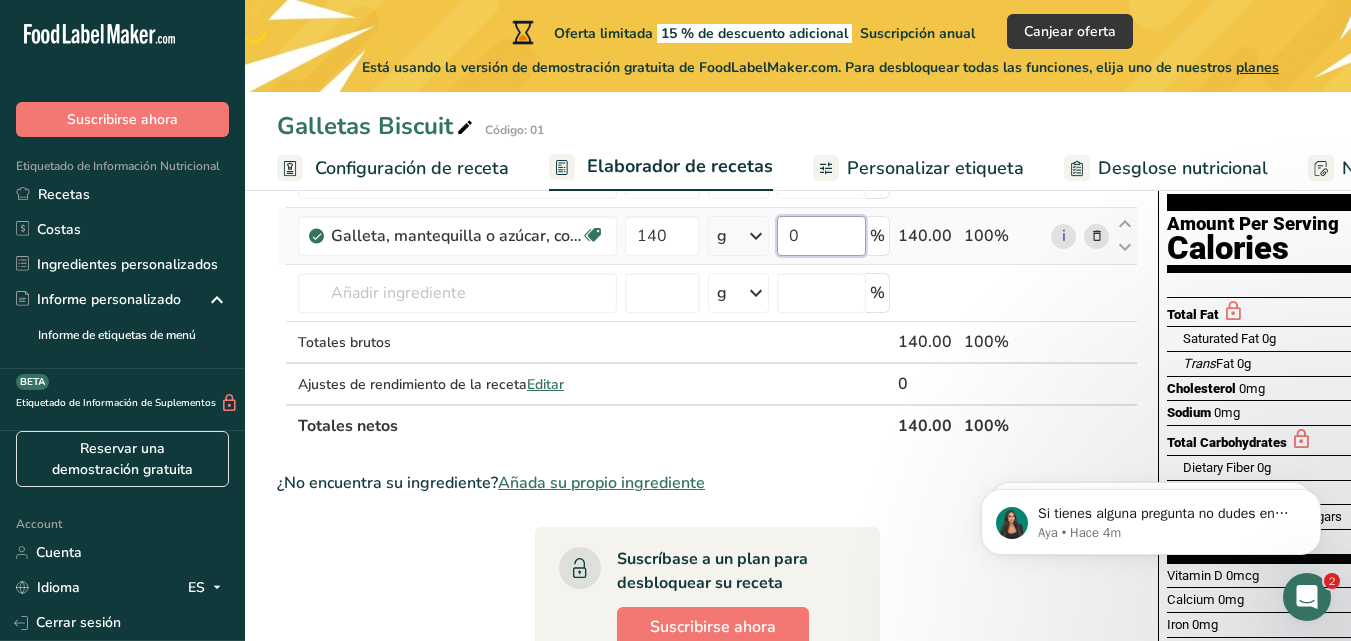 click on "Ingrediente *
Cantidad *
Unidad *
Desperdicio *   .a-a{fill:#347362;}.b-a{fill:#fff;}          Gramos
Porcentaje
Galletas, azúcar, preparadas comercialmente, regulares (incluye vainilla)
0
g
Porciones
1 oz
1 cookie
Unidades de peso
g
kg
mg
Ver más
Unidades de volumen
litro
Las unidades de volumen requieren una conversión de densidad. Si conoce la densidad de su ingrediente, introdúzcala a continuación. De lo contrario, haga clic en "RIA", nuestra asistente regulatoria de IA, quien podrá ayudarle.
lb/pie³
g/cm³
Confirmar
mL
lb/pie³" at bounding box center [707, 277] 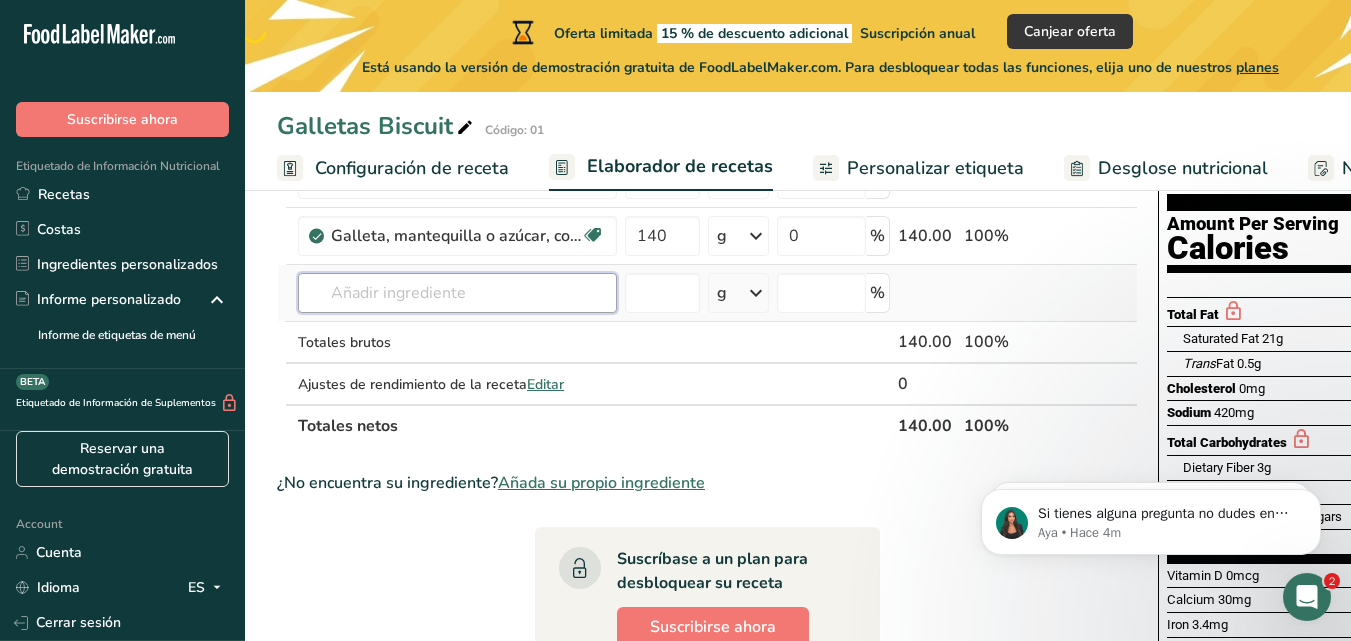 click on "Ingrediente *
Cantidad *
Unidad *
Desperdicio *   .a-a{fill:#347362;}.b-a{fill:#fff;}          Gramos
Porcentaje
Galletas, azúcar, preparadas comercialmente, regulares (incluye vainilla)
0
g
Porciones
1 oz
1 cookie
Unidades de peso
g
kg
mg
Ver más
Unidades de volumen
litro
Las unidades de volumen requieren una conversión de densidad. Si conoce la densidad de su ingrediente, introdúzcala a continuación. De lo contrario, haga clic en "RIA", nuestra asistente regulatoria de IA, quien podrá ayudarle.
lb/pie³
g/cm³
Confirmar
mL
lb/pie³" at bounding box center [707, 277] 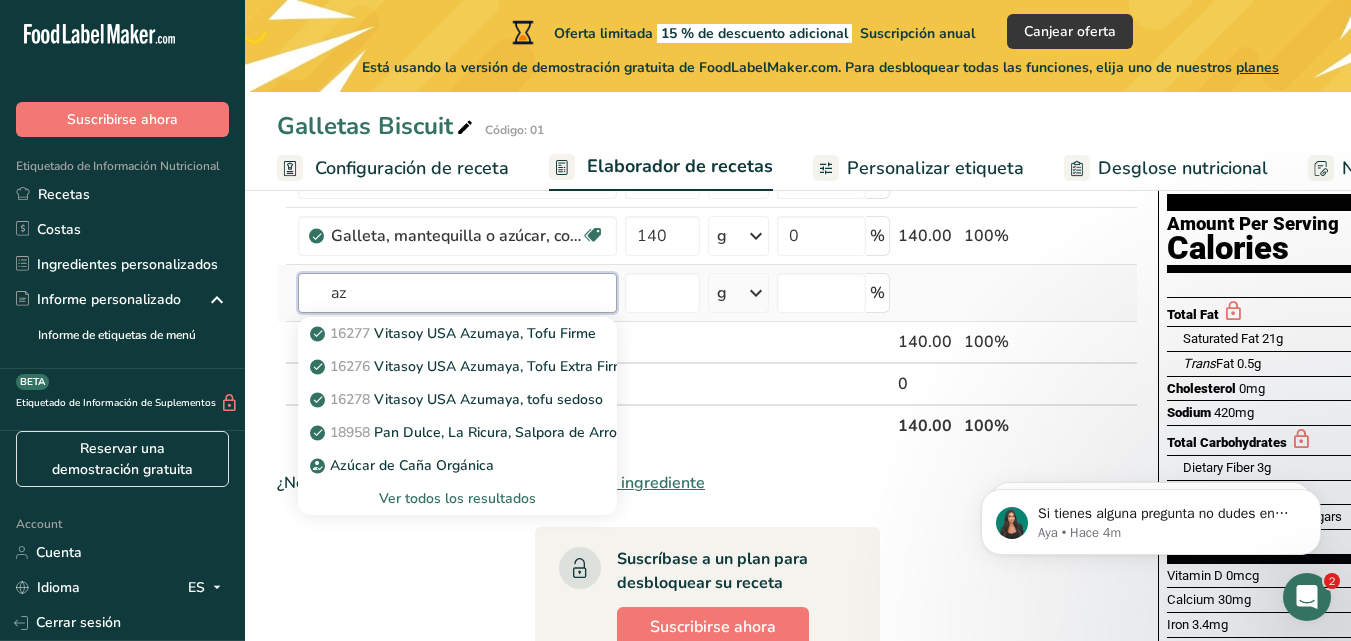 type on "a" 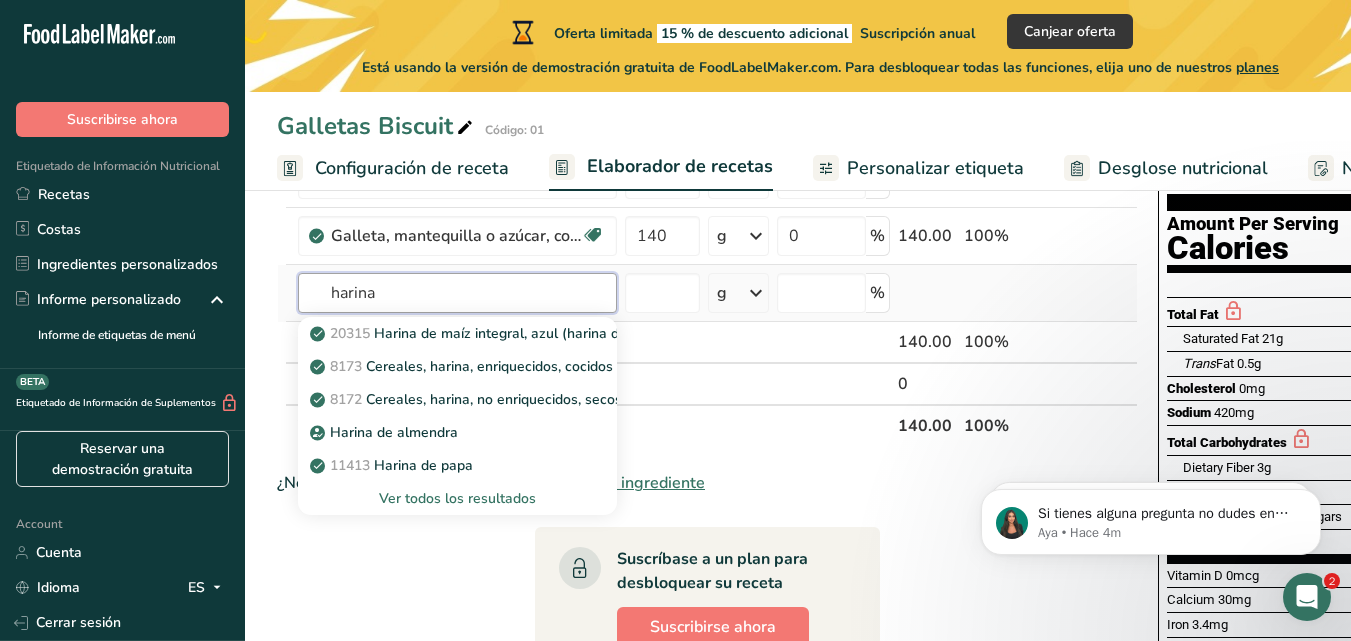 type on "harina" 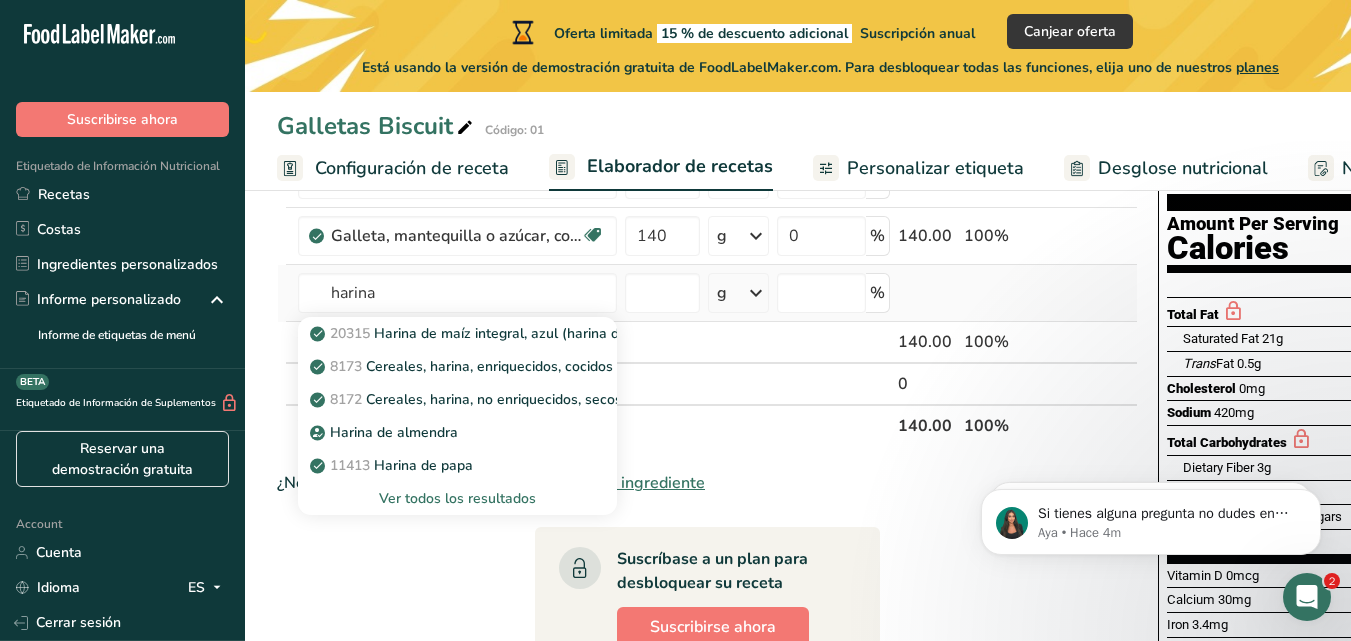 type 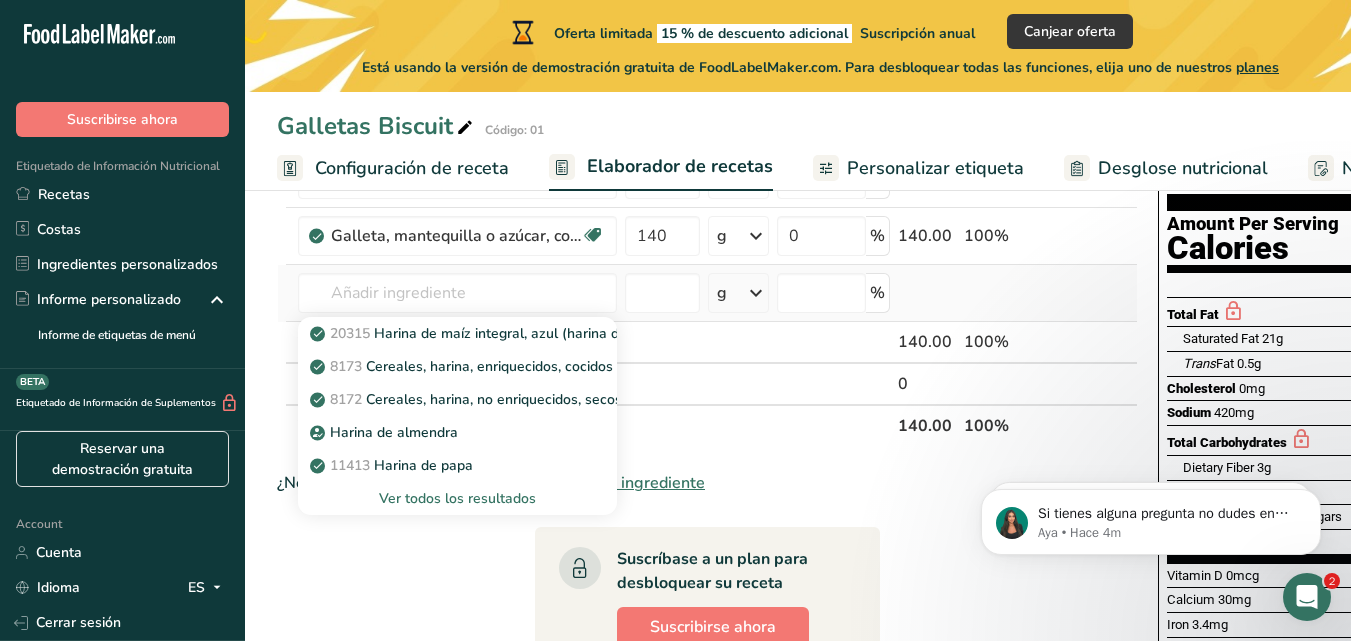 click on "Ver todos los resultados" at bounding box center (457, 498) 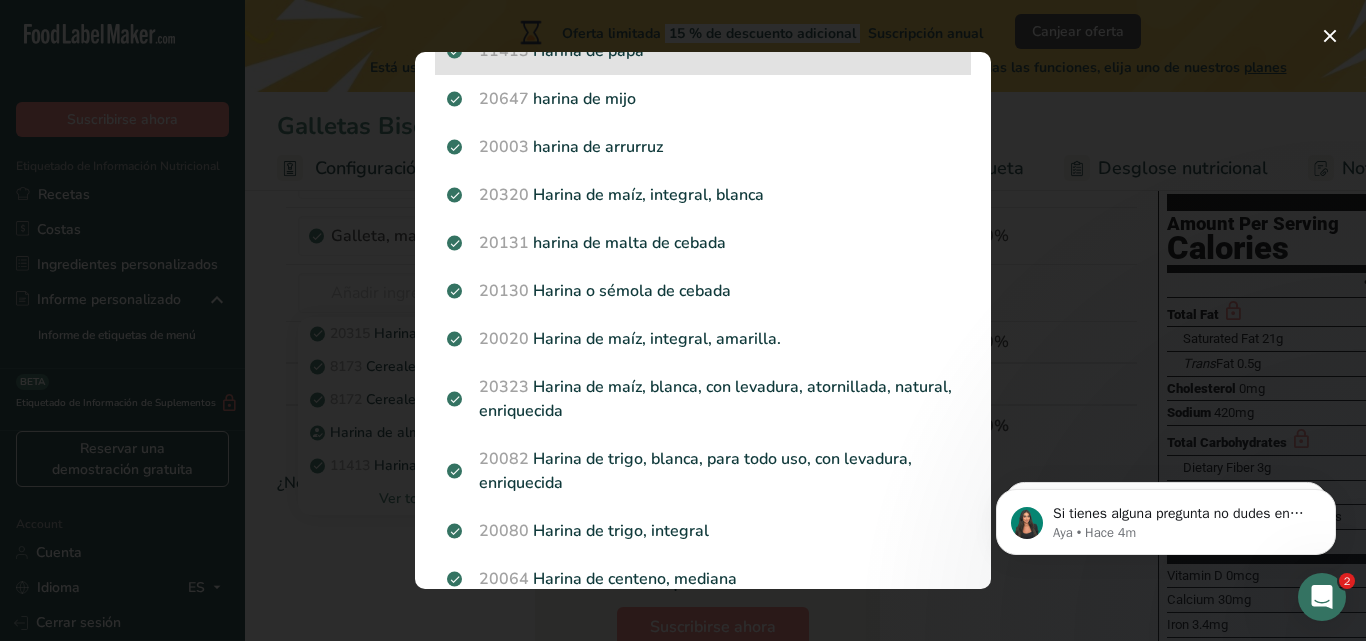 scroll, scrollTop: 300, scrollLeft: 0, axis: vertical 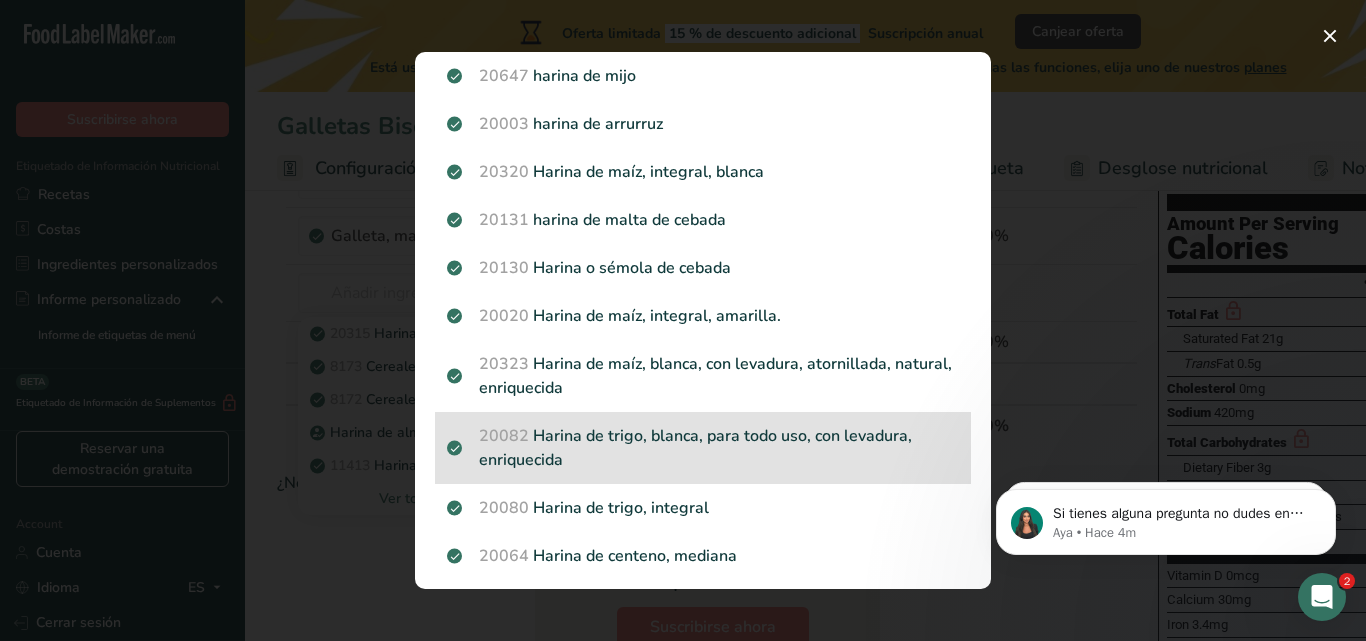 click on "20082
Harina de trigo, blanca, para todo uso, con levadura, enriquecida" at bounding box center [703, 448] 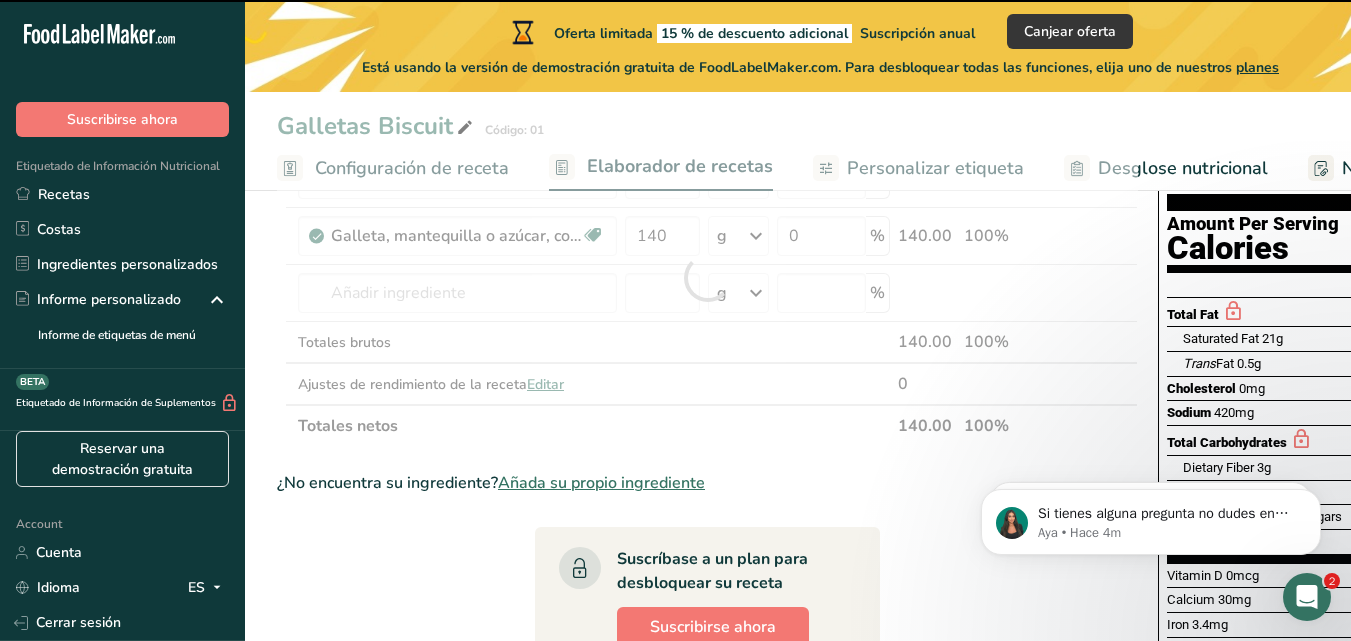 type on "0" 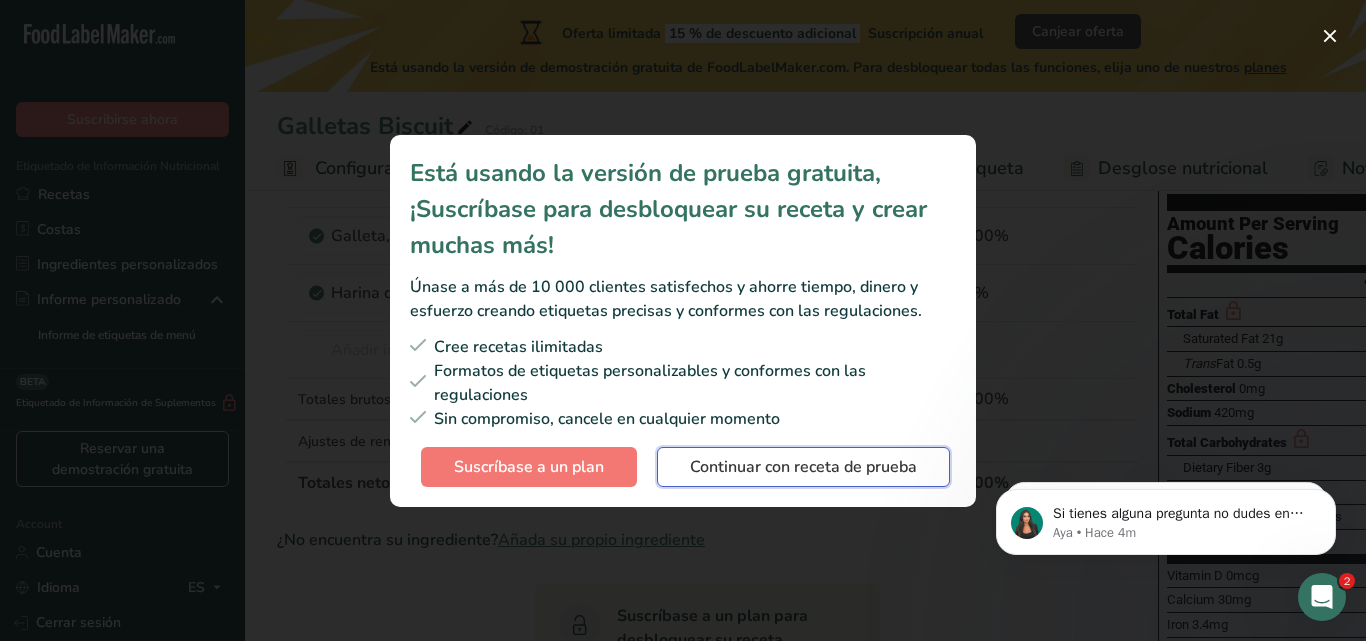 click on "Continuar con receta de prueba" at bounding box center [803, 467] 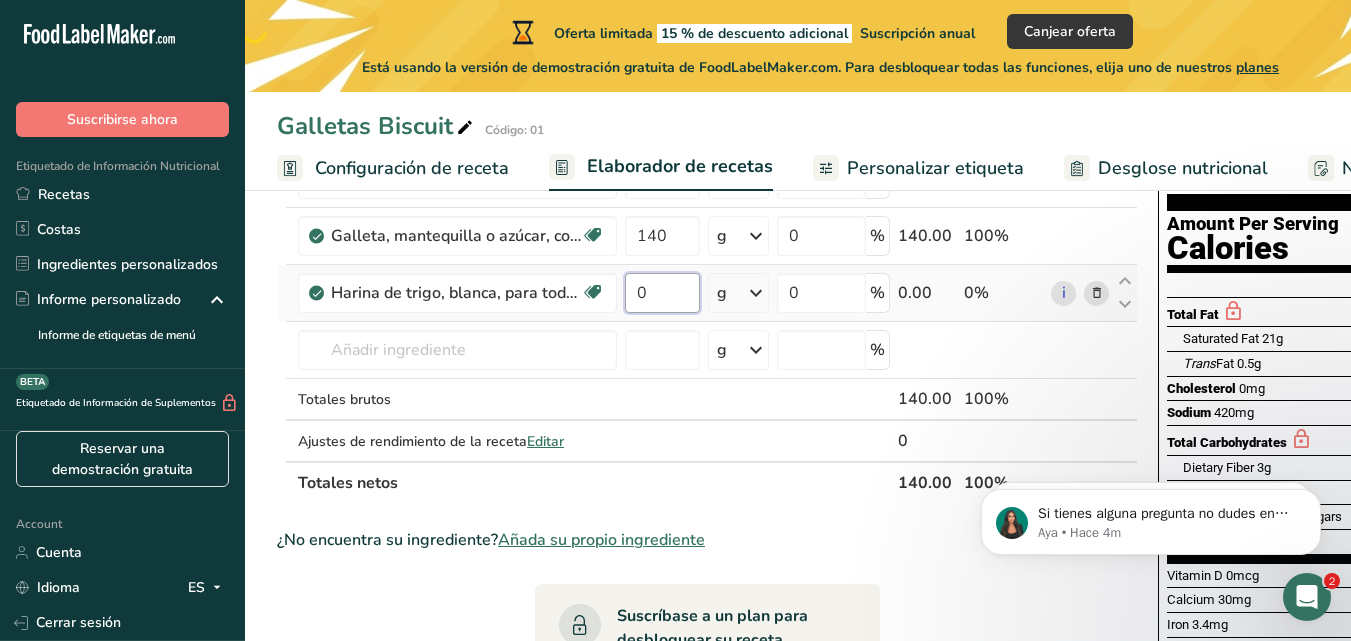 click on "0" at bounding box center [662, 293] 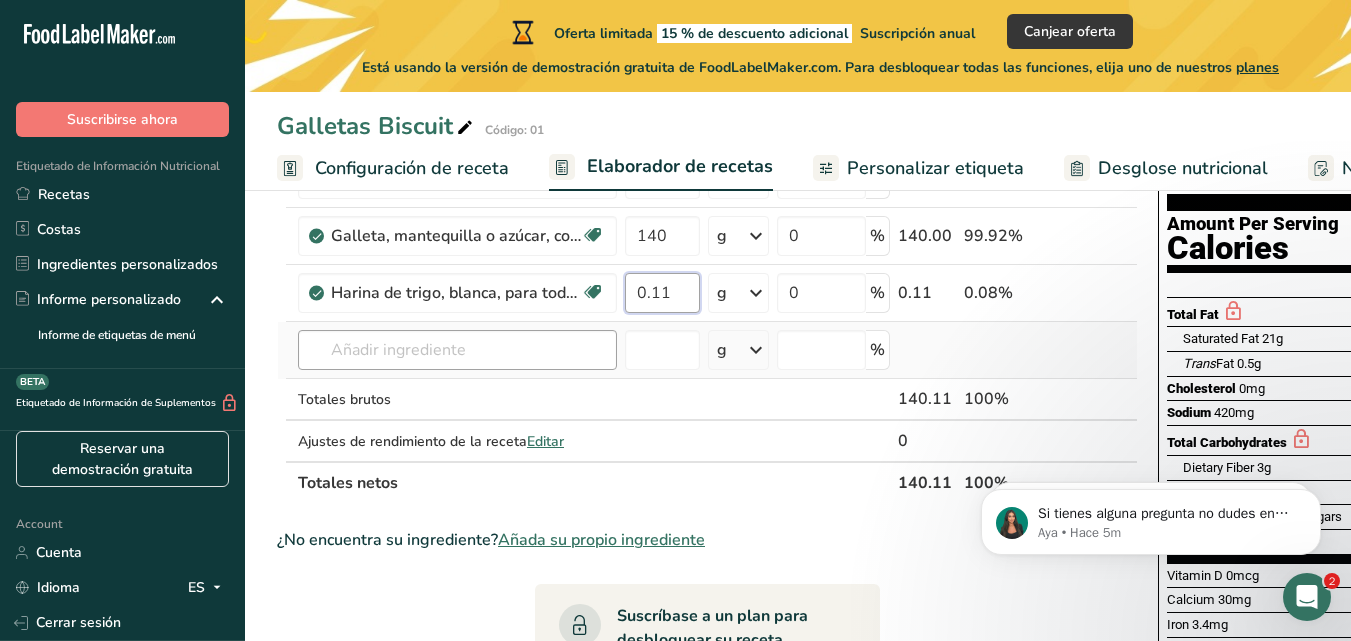 type on "0.11" 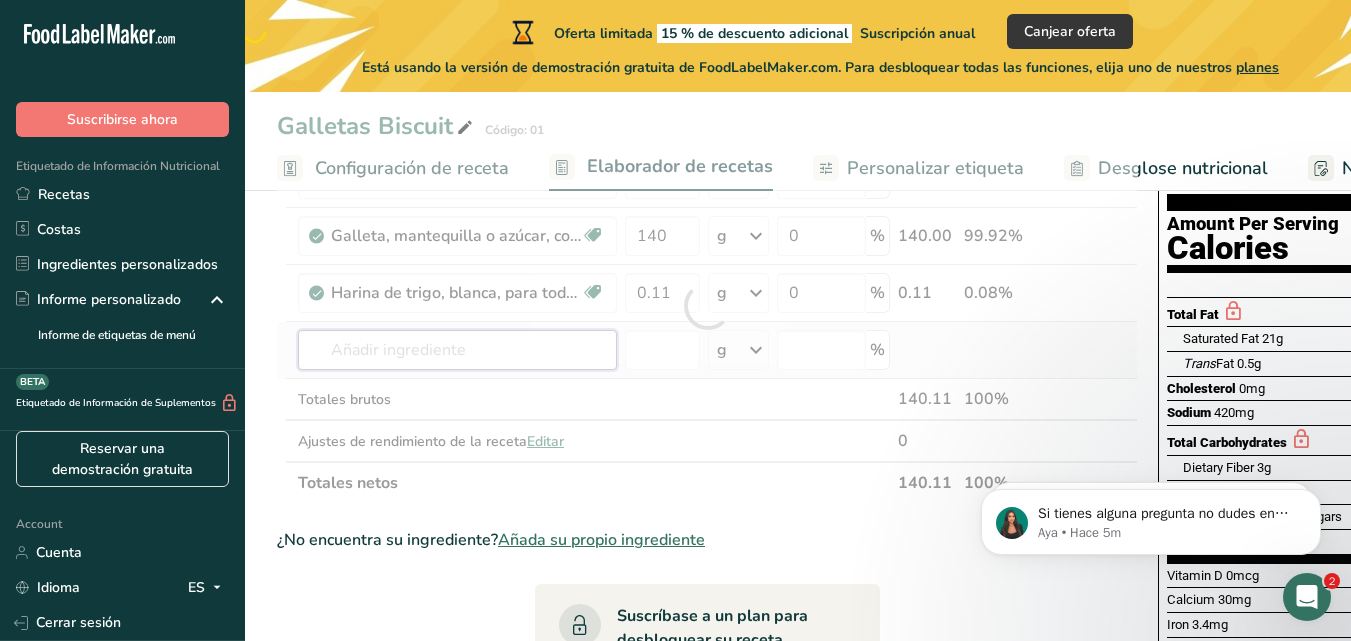 click on "Ingrediente *
Cantidad *
Unidad *
Desperdicio *   .a-a{fill:#347362;}.b-a{fill:#fff;}          Gramos
Porcentaje
Galletas, azúcar, preparadas comercialmente, regulares (incluye vainilla)
0
g
Porciones
1 oz
1 cookie
Unidades de peso
g
kg
mg
Ver más
Unidades de volumen
litro
Las unidades de volumen requieren una conversión de densidad. Si conoce la densidad de su ingrediente, introdúzcala a continuación. De lo contrario, haga clic en "RIA", nuestra asistente regulatoria de IA, quien podrá ayudarle.
lb/pie³
g/cm³
Confirmar
mL
lb/pie³" at bounding box center [707, 306] 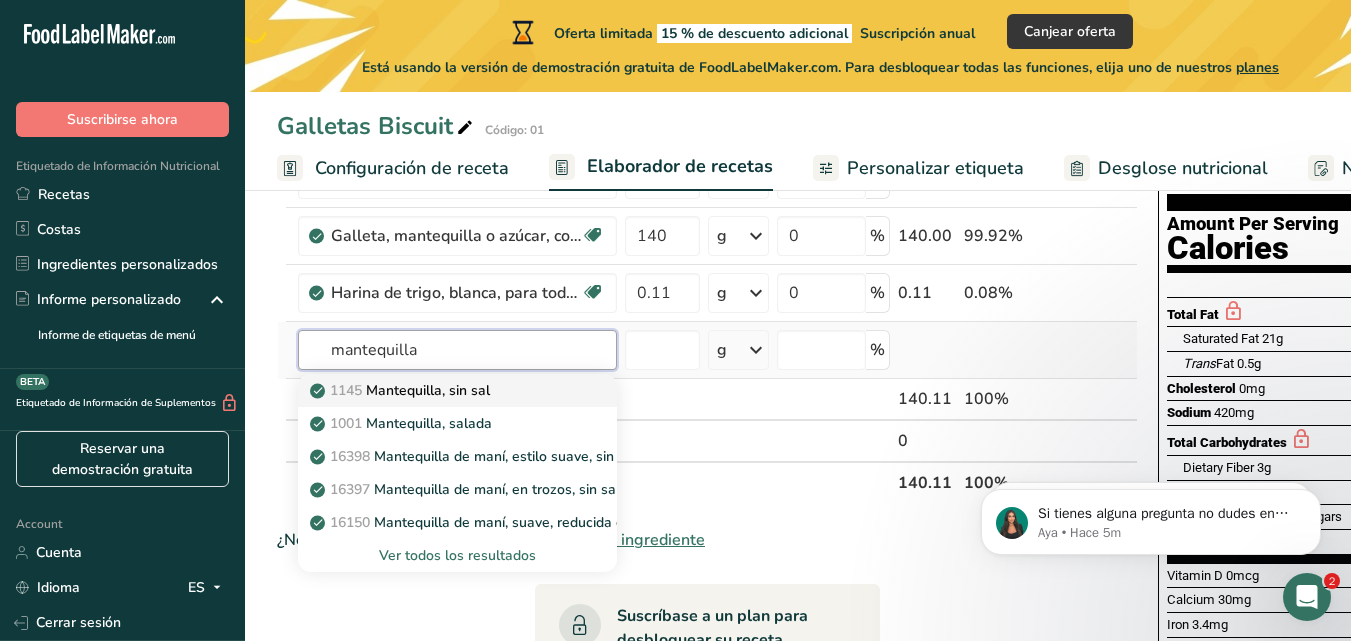 type on "mantequilla" 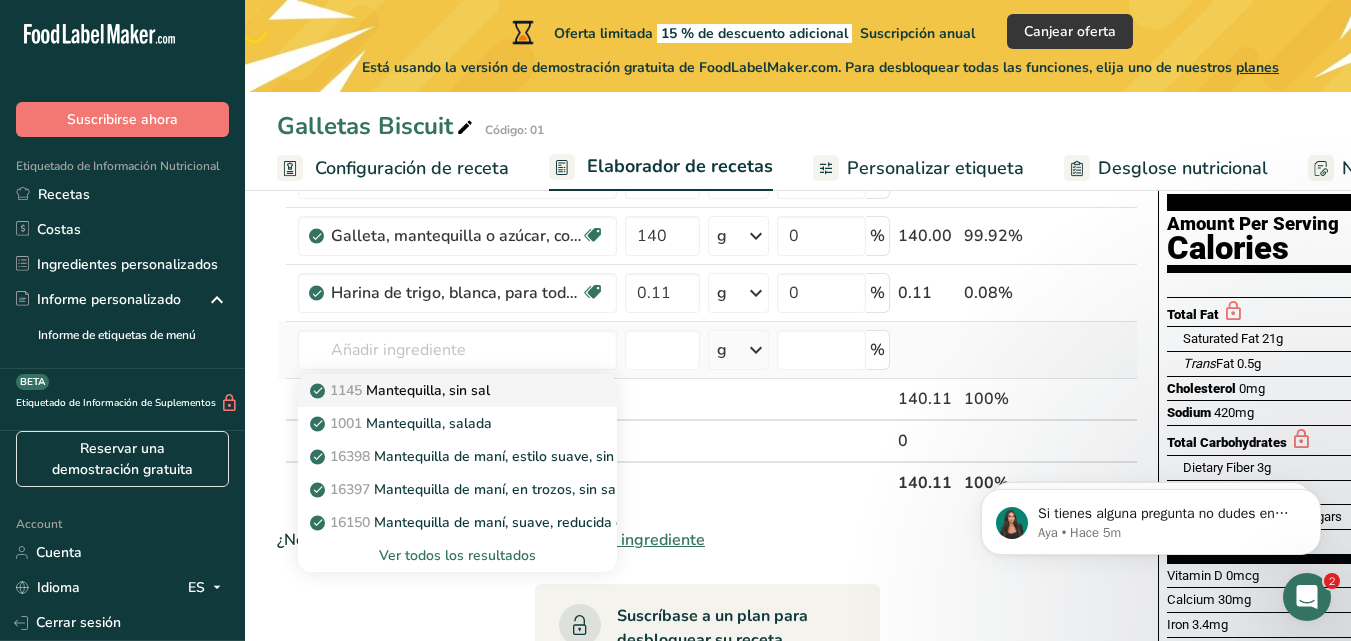 click on "1145
Mantequilla, sin sal" at bounding box center (441, 390) 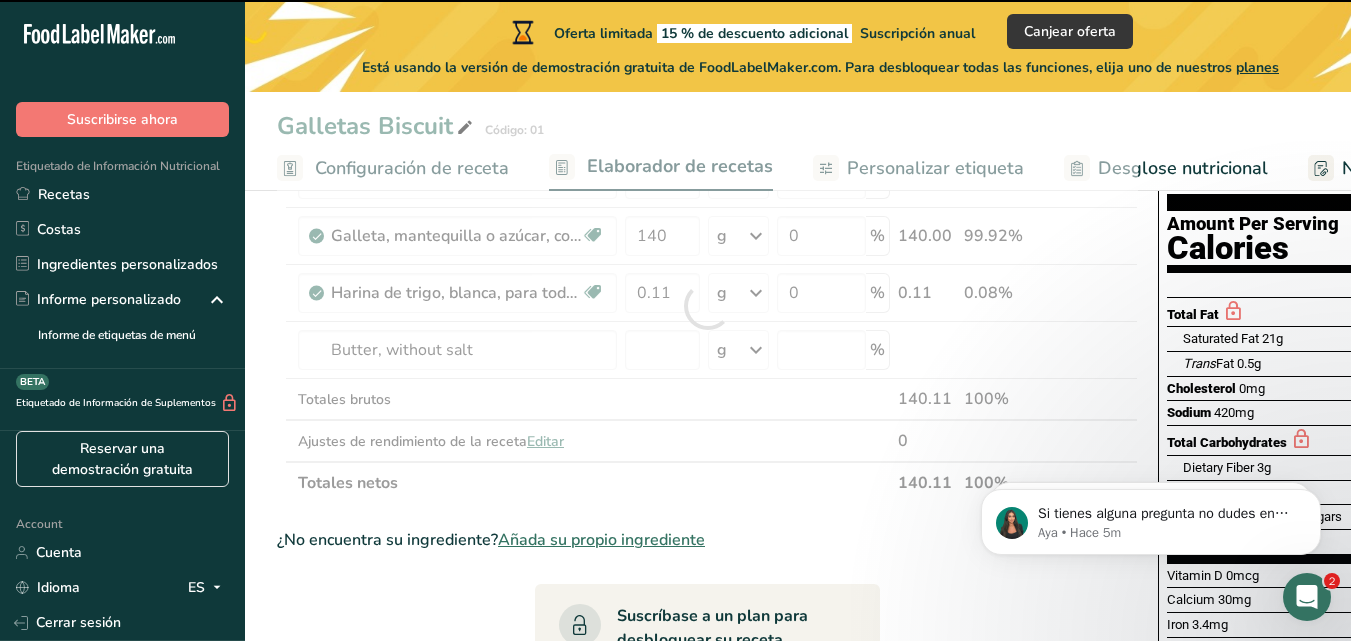type on "0" 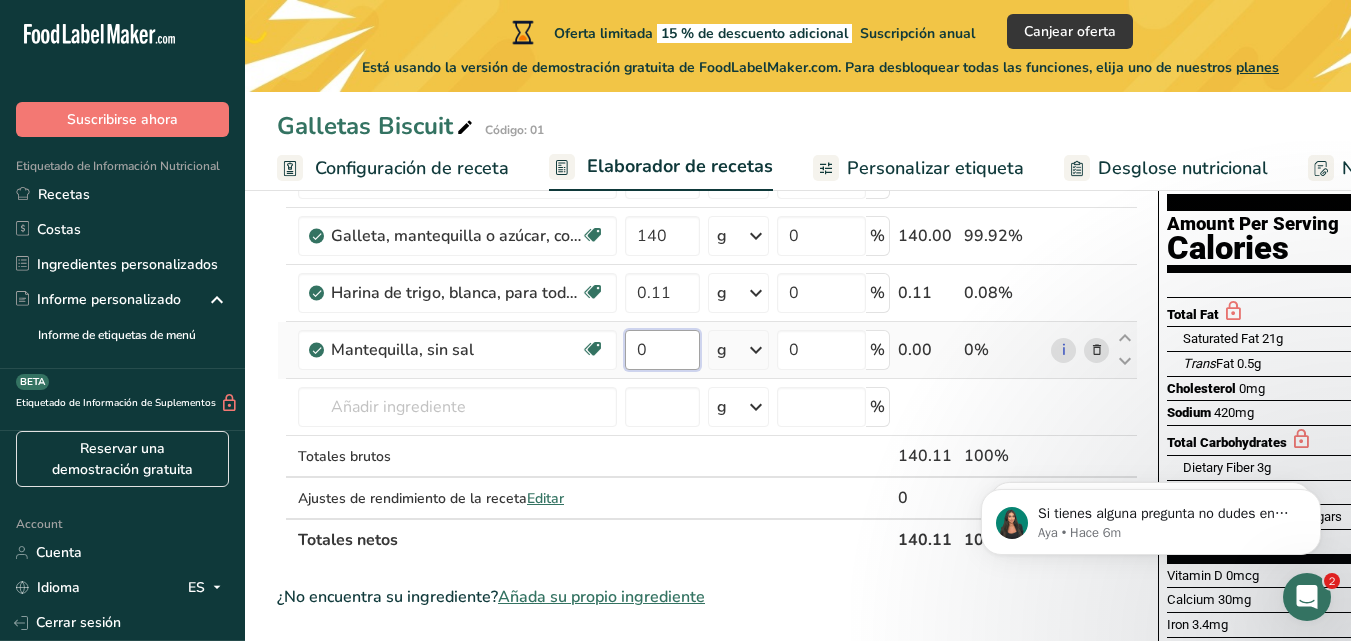 click on "0" at bounding box center [662, 350] 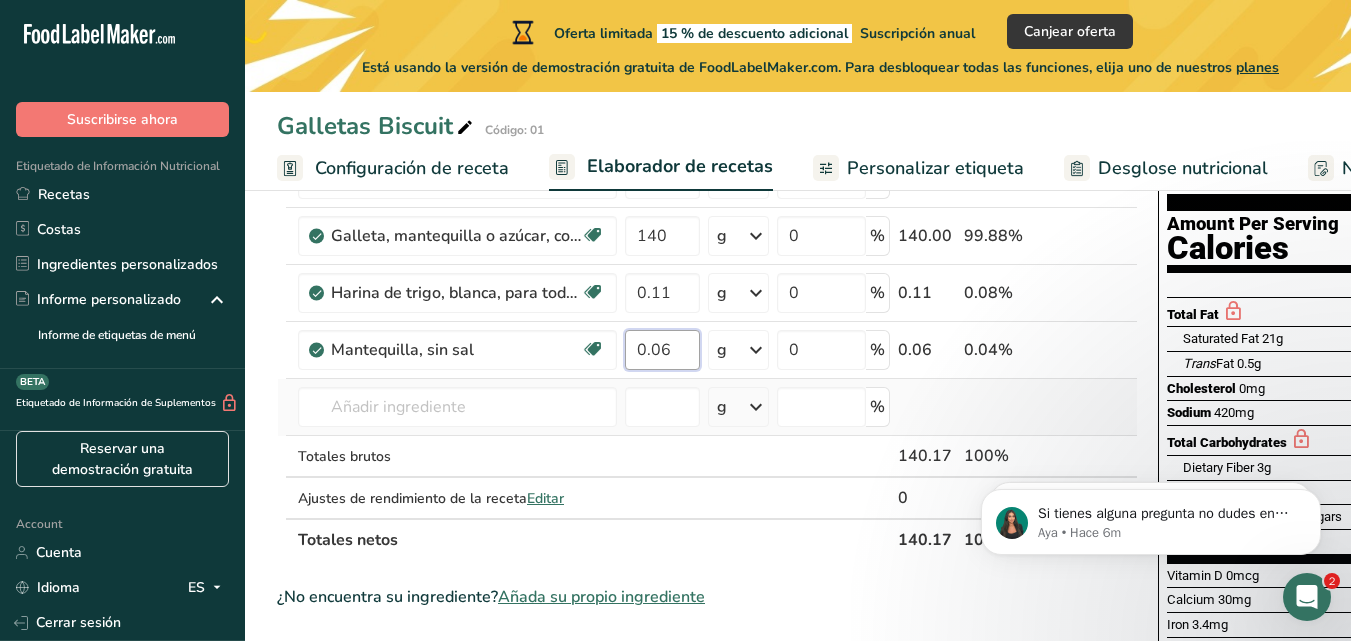 type on "0.06" 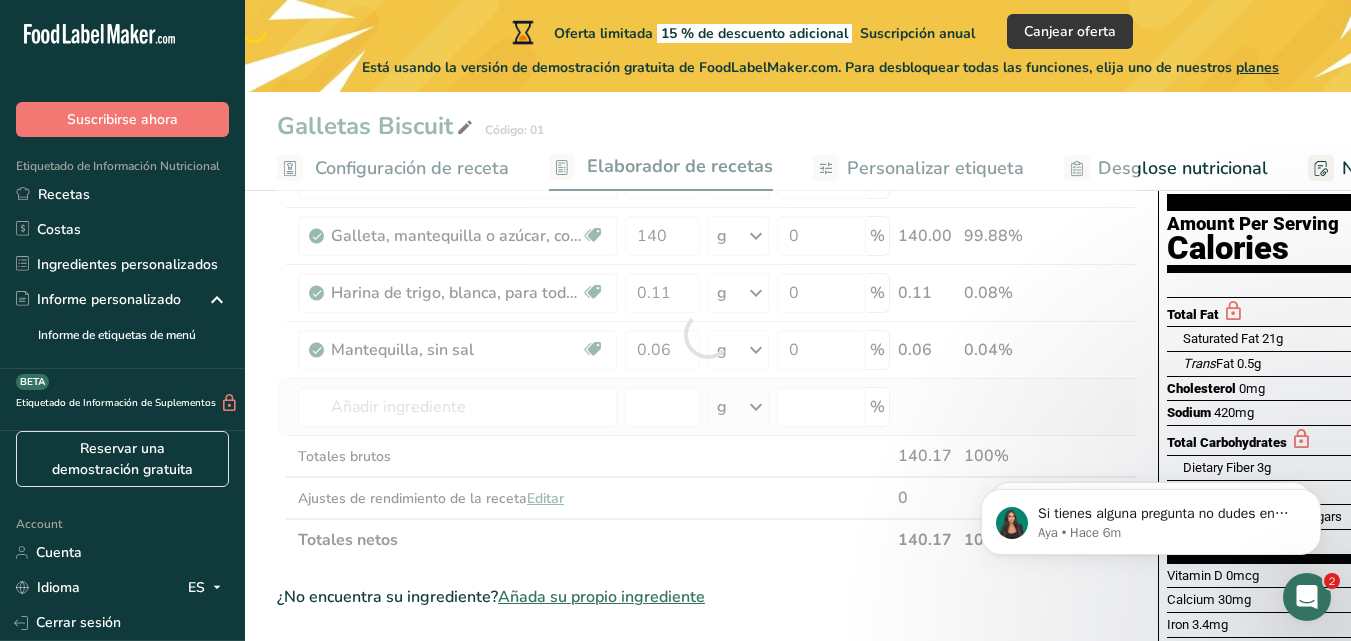 click on "Ingrediente *
Cantidad *
Unidad *
Desperdicio *   .a-a{fill:#347362;}.b-a{fill:#fff;}          Gramos
Porcentaje
Galletas, azúcar, preparadas comercialmente, regulares (incluye vainilla)
0
g
Porciones
1 oz
1 cookie
Unidades de peso
g
kg
mg
Ver más
Unidades de volumen
litro
Las unidades de volumen requieren una conversión de densidad. Si conoce la densidad de su ingrediente, introdúzcala a continuación. De lo contrario, haga clic en "RIA", nuestra asistente regulatoria de IA, quien podrá ayudarle.
lb/pie³
g/cm³
Confirmar
mL
lb/pie³" at bounding box center (707, 334) 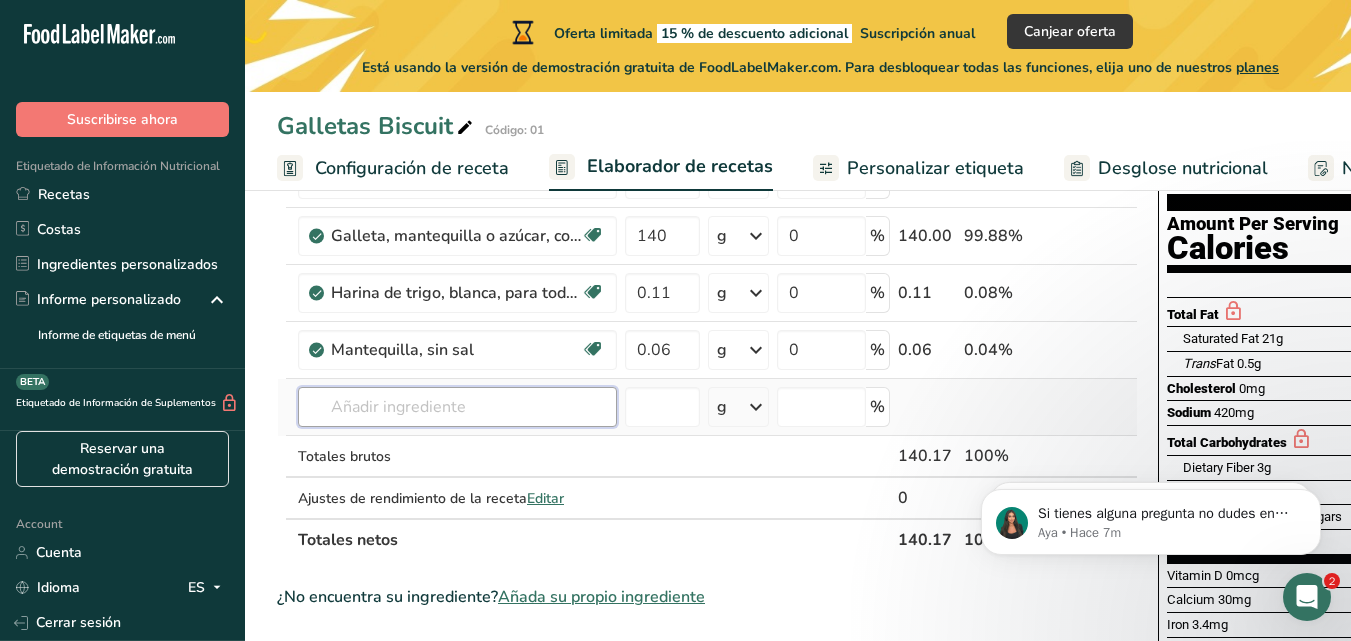 click at bounding box center (457, 407) 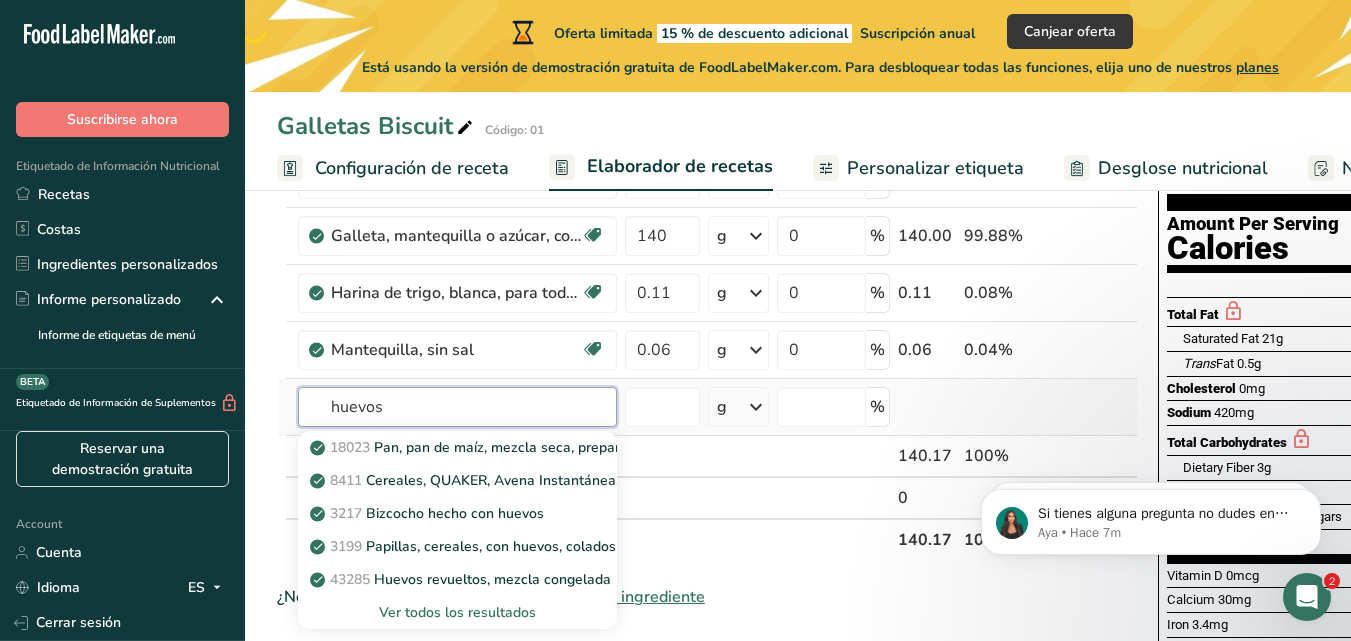 type on "huevos" 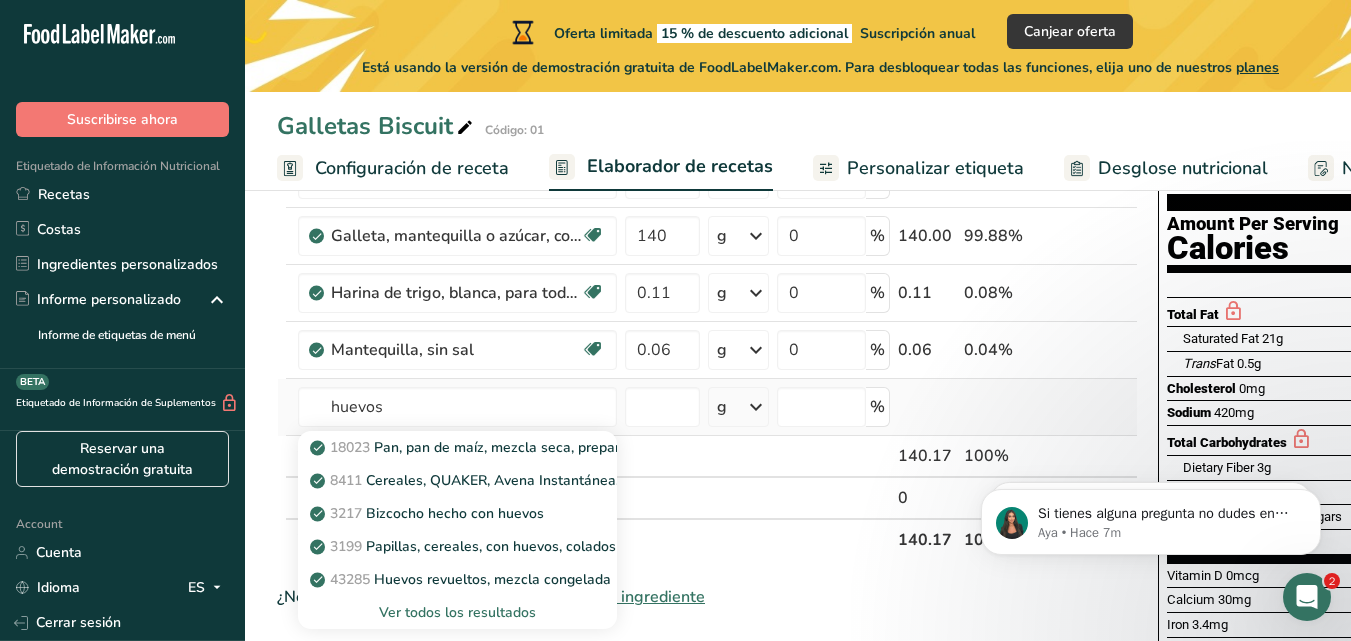 type 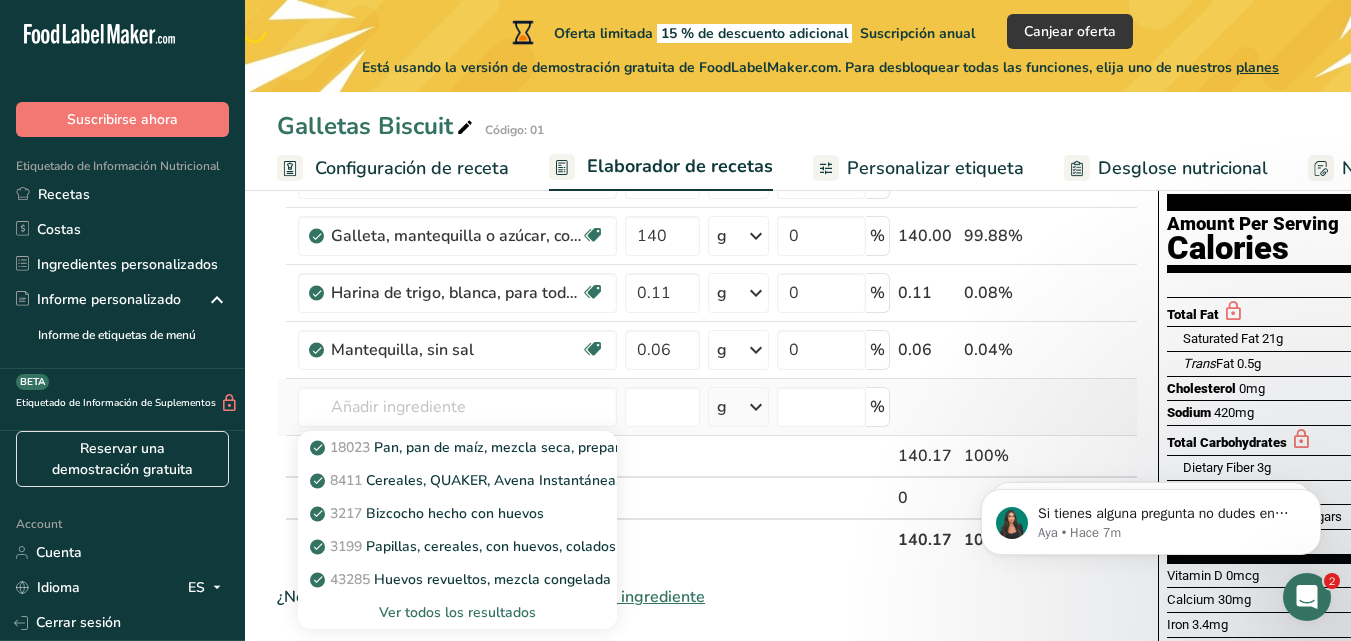 click on "Ver todos los resultados" at bounding box center [457, 612] 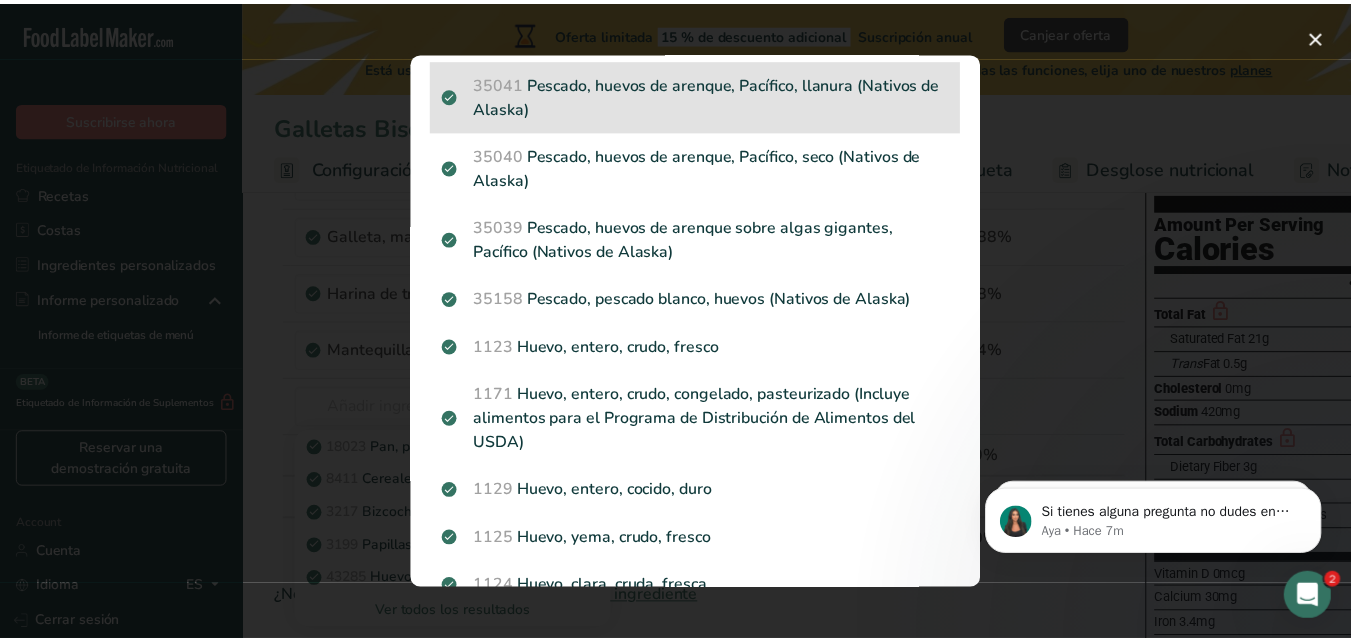 scroll, scrollTop: 400, scrollLeft: 0, axis: vertical 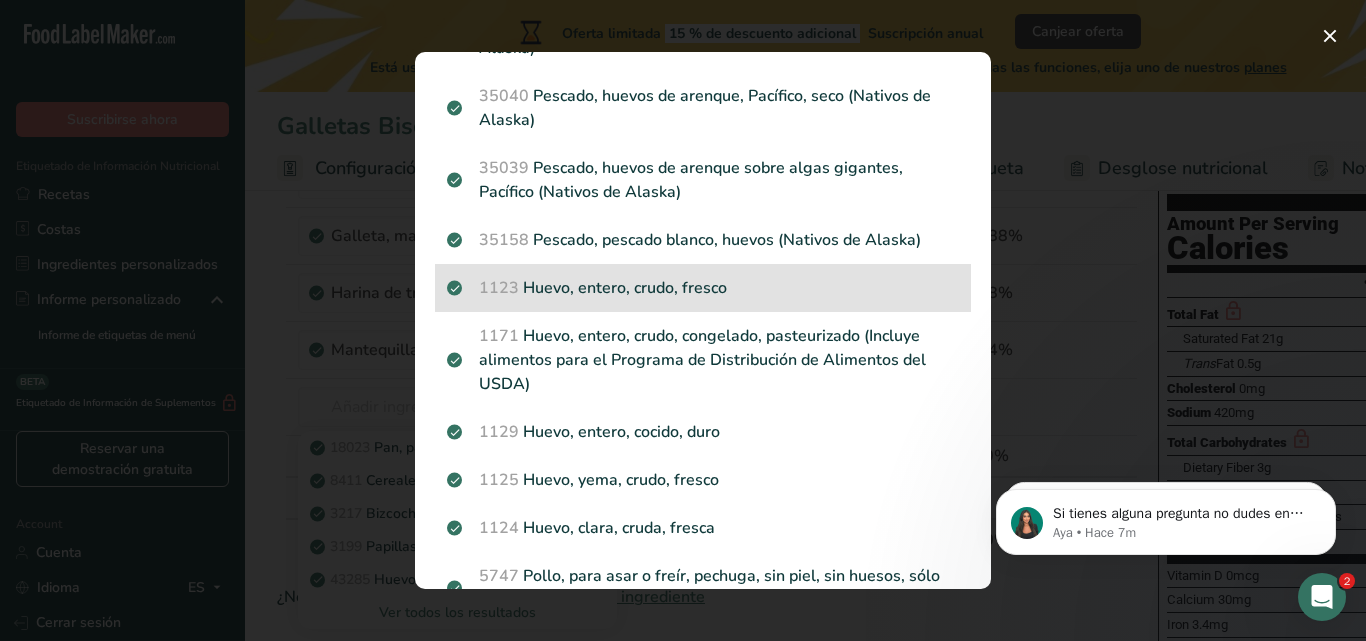 click on "1123
Huevo, entero, crudo, fresco" at bounding box center [703, 288] 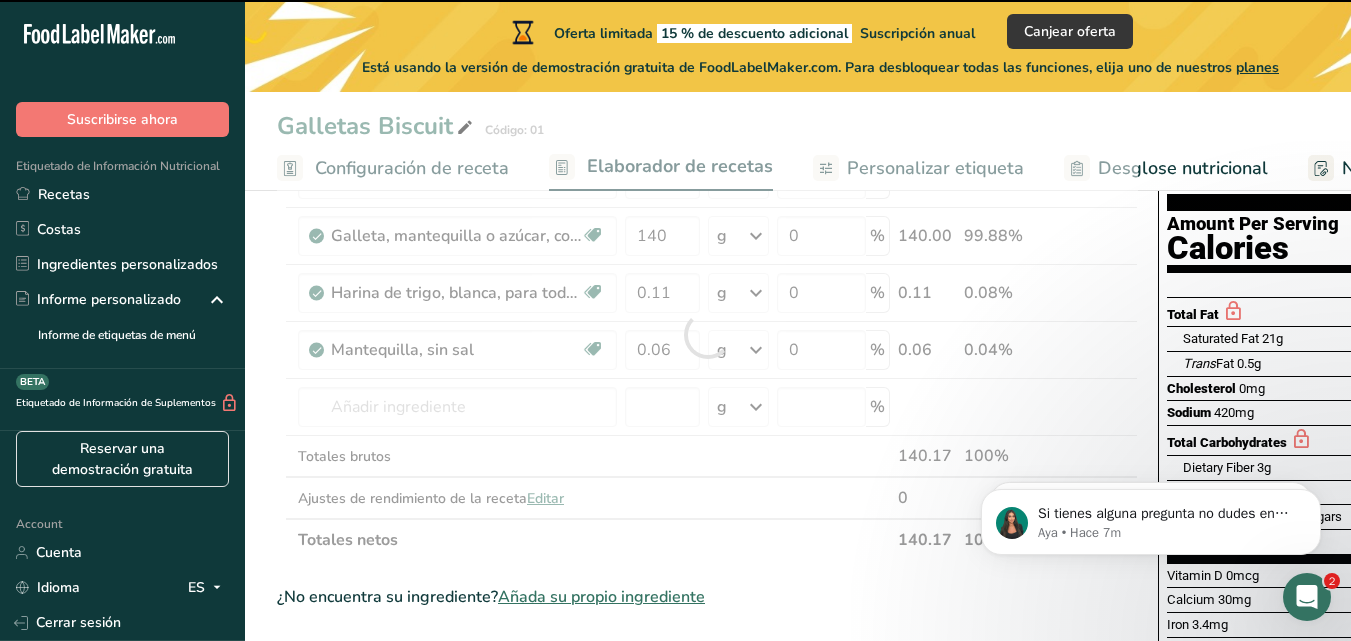 type on "0" 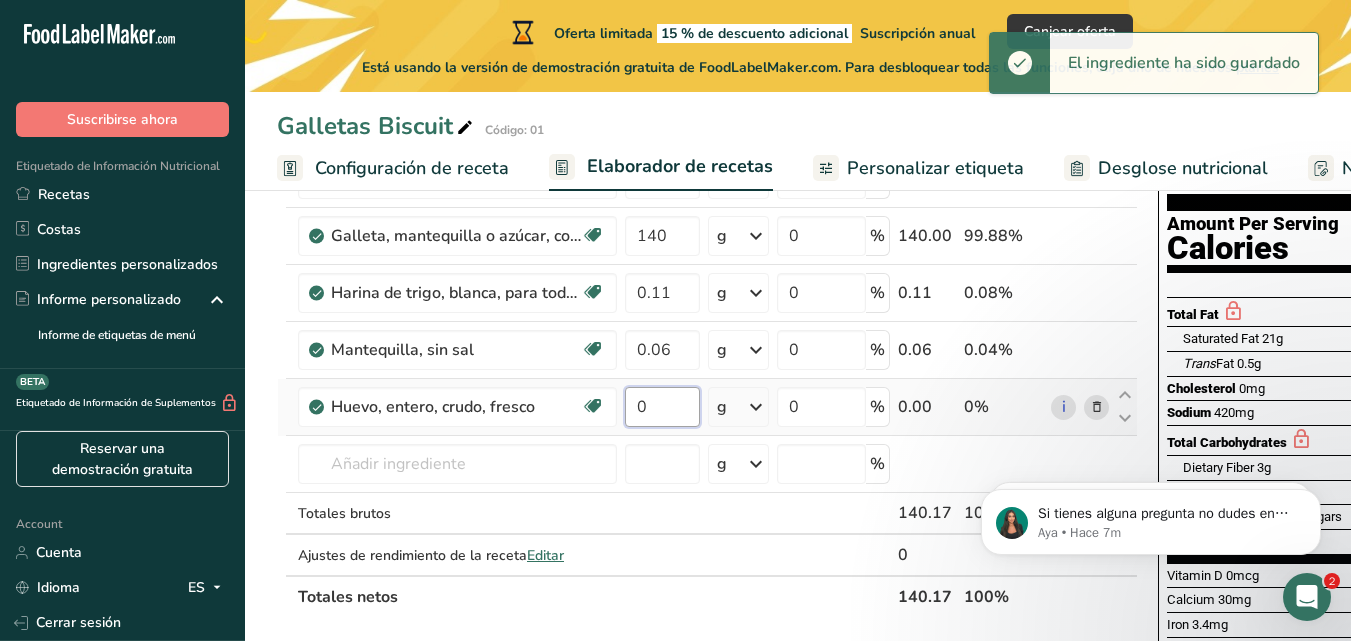 click on "0" at bounding box center (662, 407) 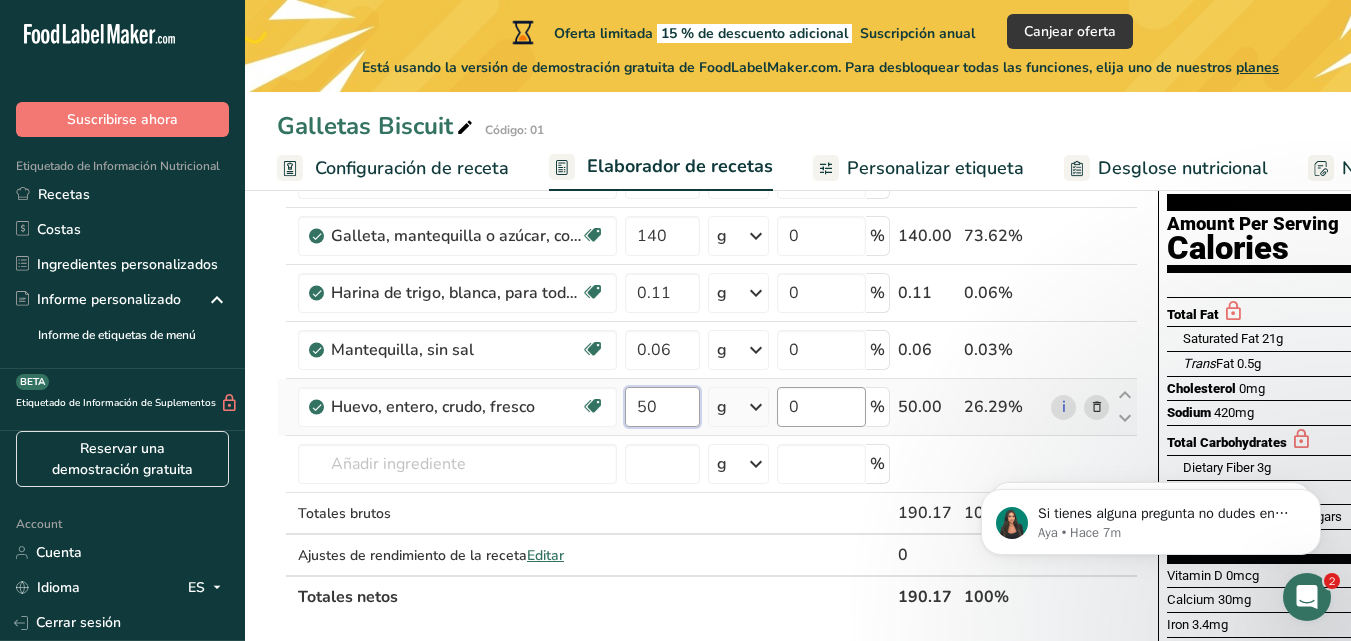 type on "50" 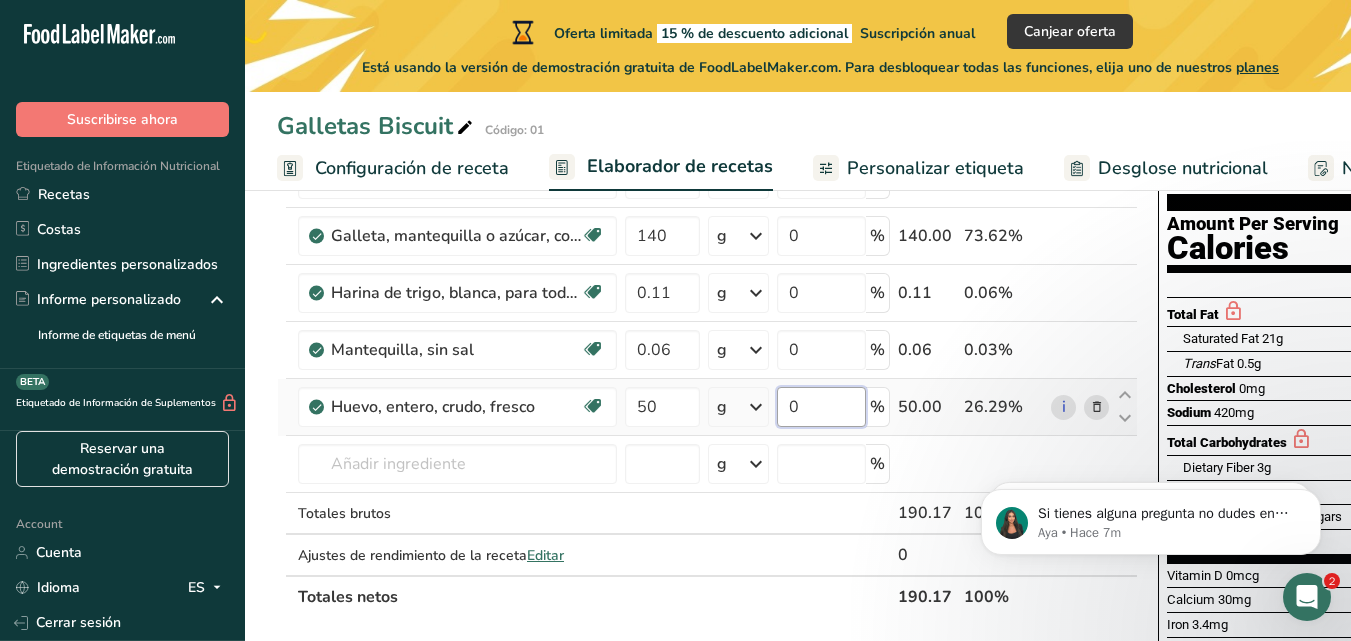 click on "Ingrediente *
Cantidad *
Unidad *
Desperdicio *   .a-a{fill:#347362;}.b-a{fill:#fff;}          Gramos
Porcentaje
Galletas, azúcar, preparadas comercialmente, regulares (incluye vainilla)
0
g
Porciones
1 oz
1 cookie
Unidades de peso
g
kg
mg
Ver más
Unidades de volumen
litro
Las unidades de volumen requieren una conversión de densidad. Si conoce la densidad de su ingrediente, introdúzcala a continuación. De lo contrario, haga clic en "RIA", nuestra asistente regulatoria de IA, quien podrá ayudarle.
lb/pie³
g/cm³
Confirmar
mL
lb/pie³" at bounding box center (707, 363) 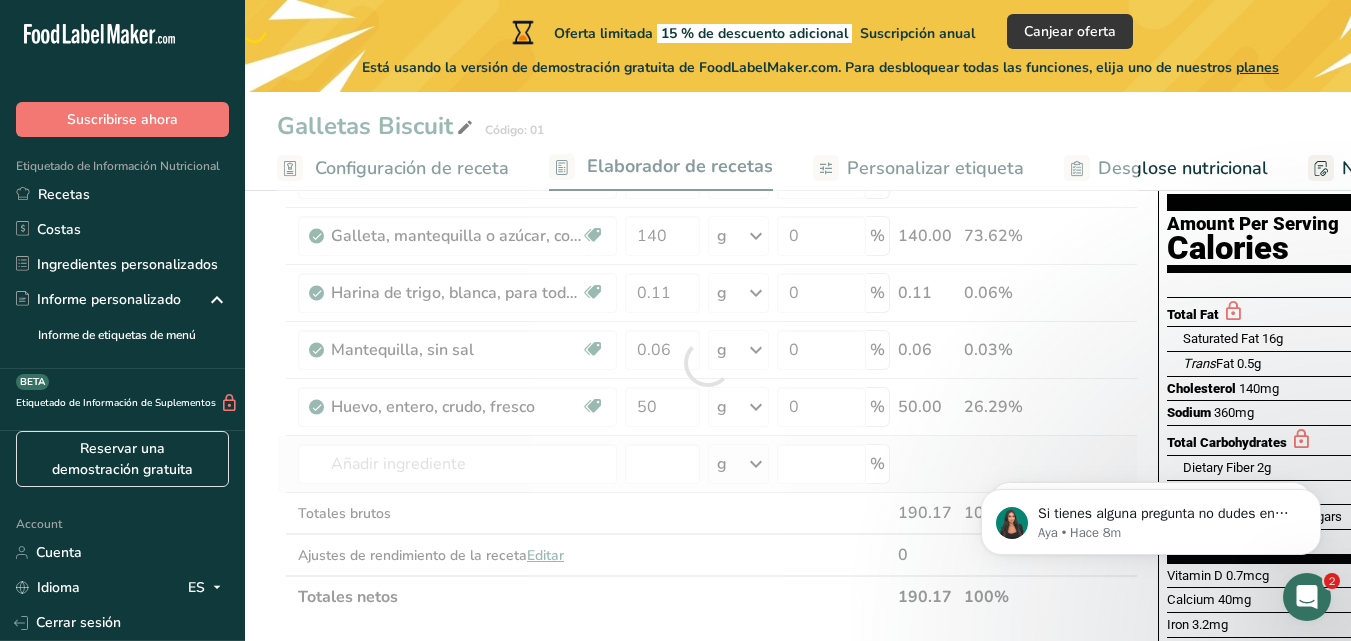 click on "Ingrediente *
Cantidad *
Unidad *
Desperdicio *   .a-a{fill:#347362;}.b-a{fill:#fff;}          Gramos
Porcentaje
Galletas, azúcar, preparadas comercialmente, regulares (incluye vainilla)
0
g
Porciones
1 oz
1 cookie
Unidades de peso
g
kg
mg
Ver más
Unidades de volumen
litro
Las unidades de volumen requieren una conversión de densidad. Si conoce la densidad de su ingrediente, introdúzcala a continuación. De lo contrario, haga clic en "RIA", nuestra asistente regulatoria de IA, quien podrá ayudarle.
lb/pie³
g/cm³
Confirmar
mL
lb/pie³" at bounding box center (707, 363) 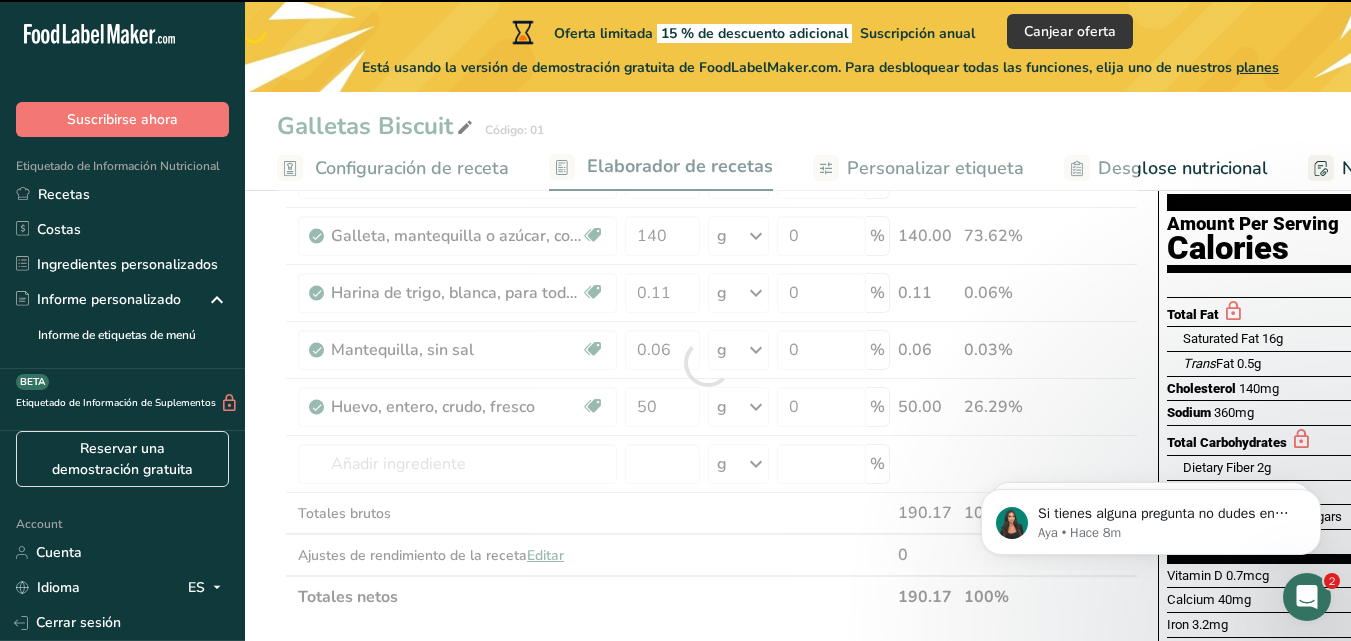 click at bounding box center (707, 363) 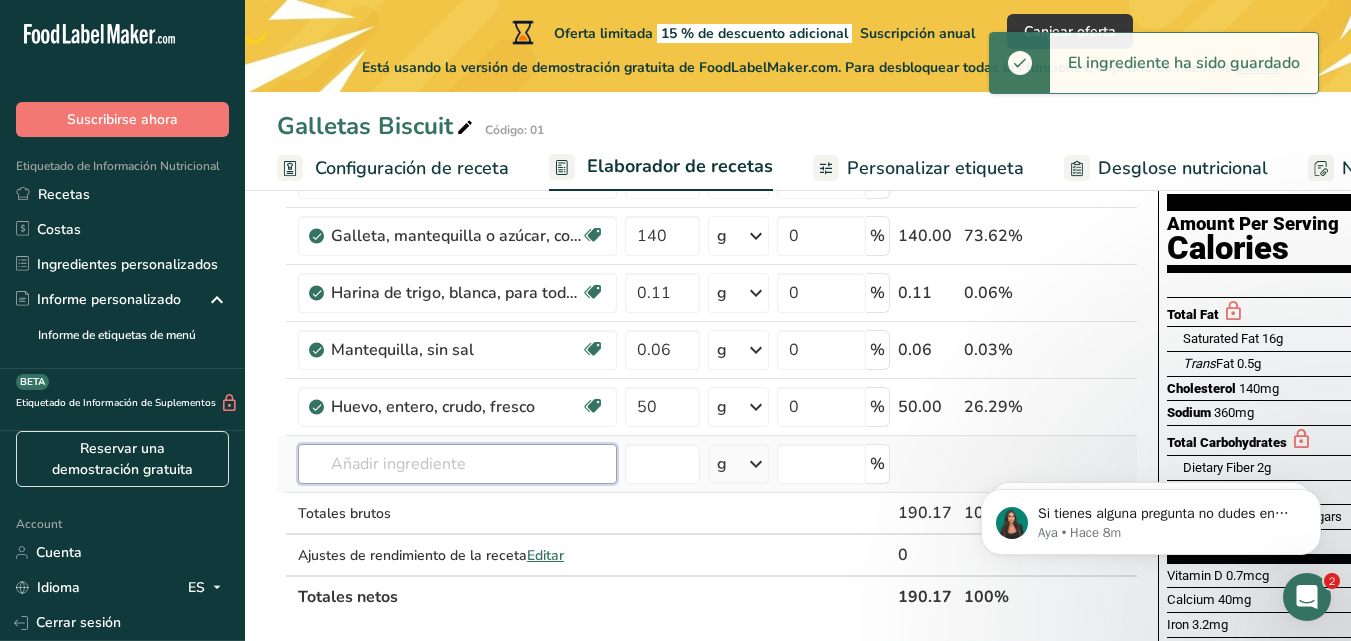click at bounding box center (457, 464) 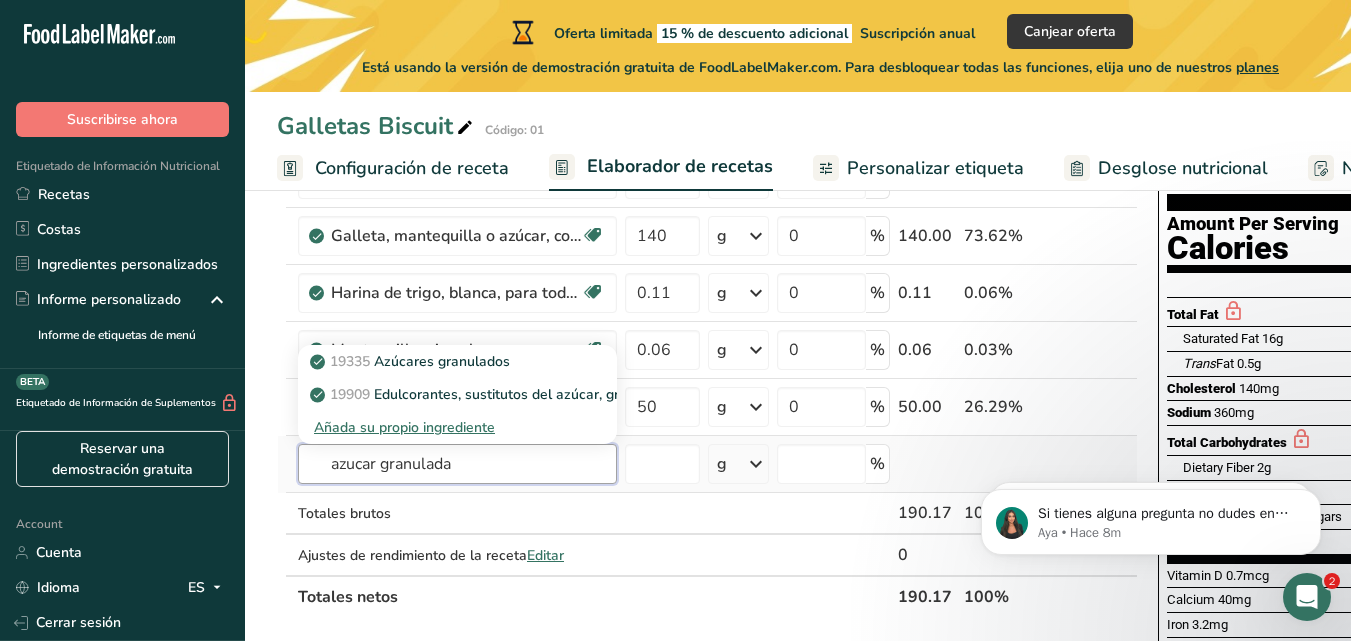 type on "azucar granulada" 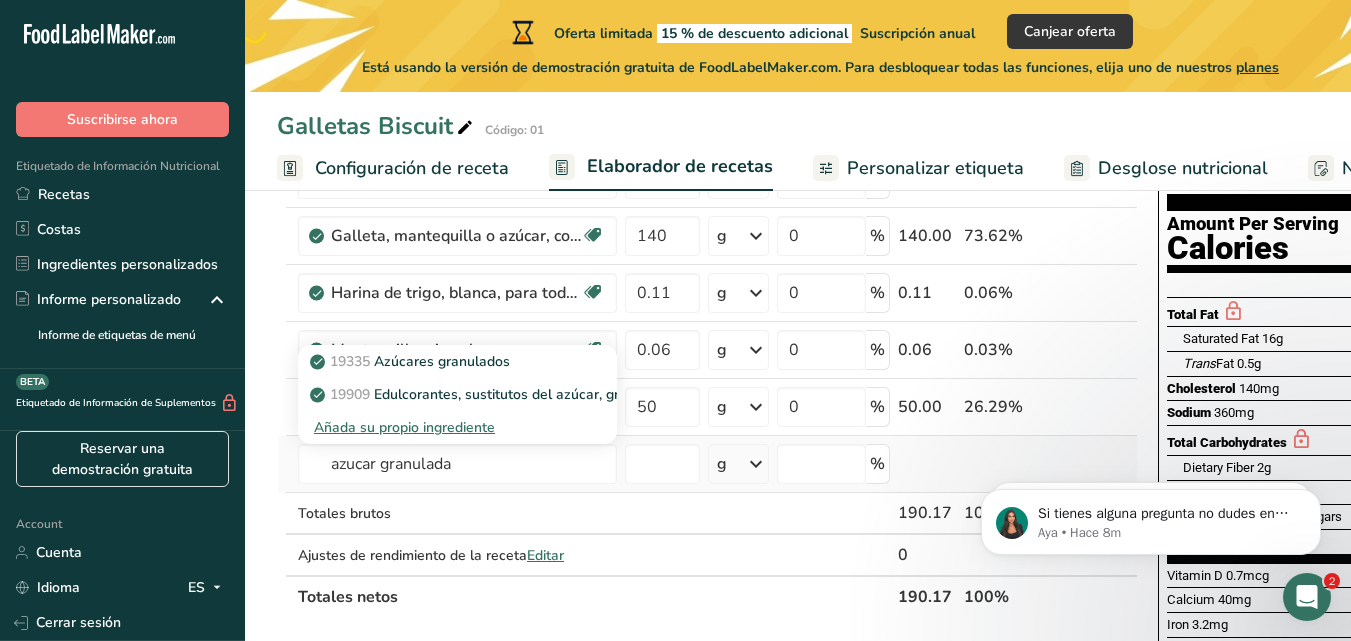 type 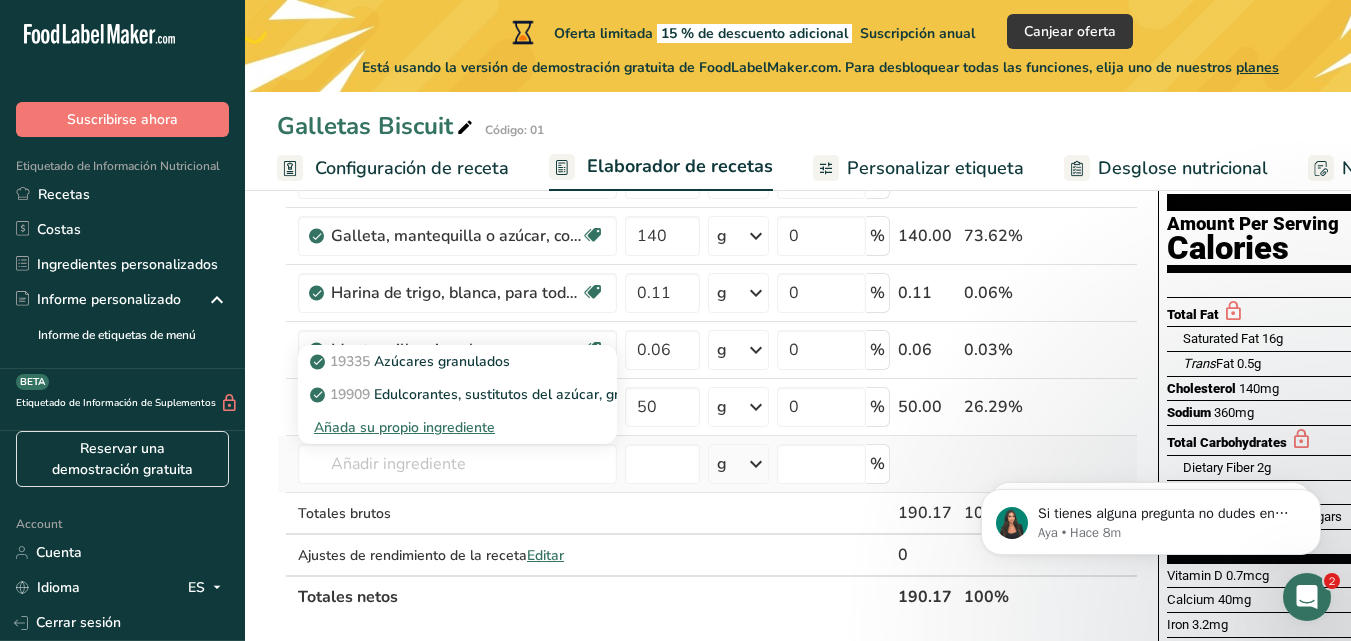 click on "Añada su propio ingrediente" at bounding box center [457, 427] 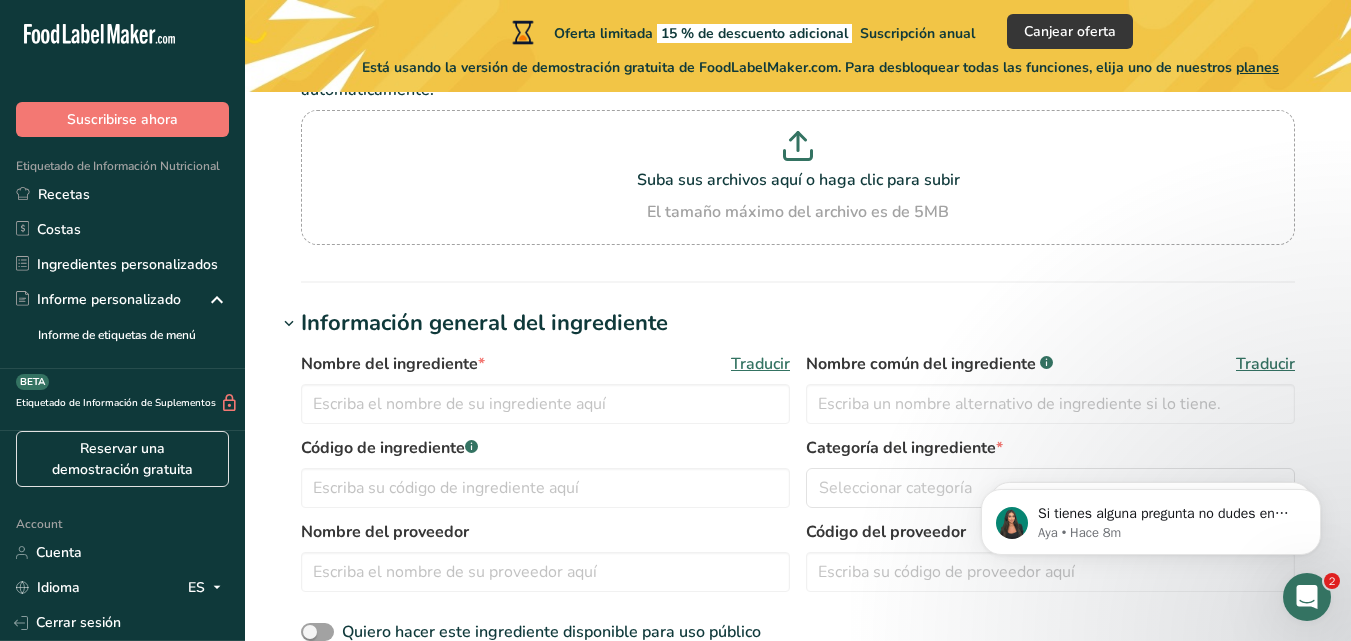 scroll, scrollTop: 0, scrollLeft: 0, axis: both 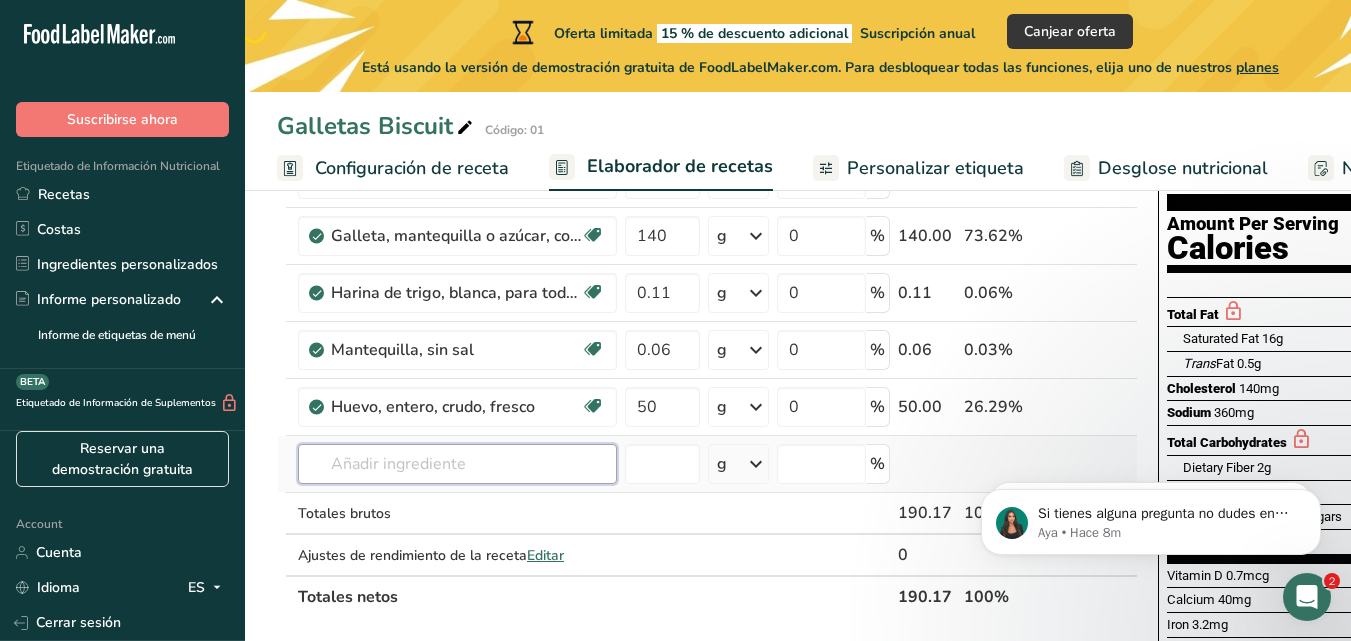 click at bounding box center [457, 464] 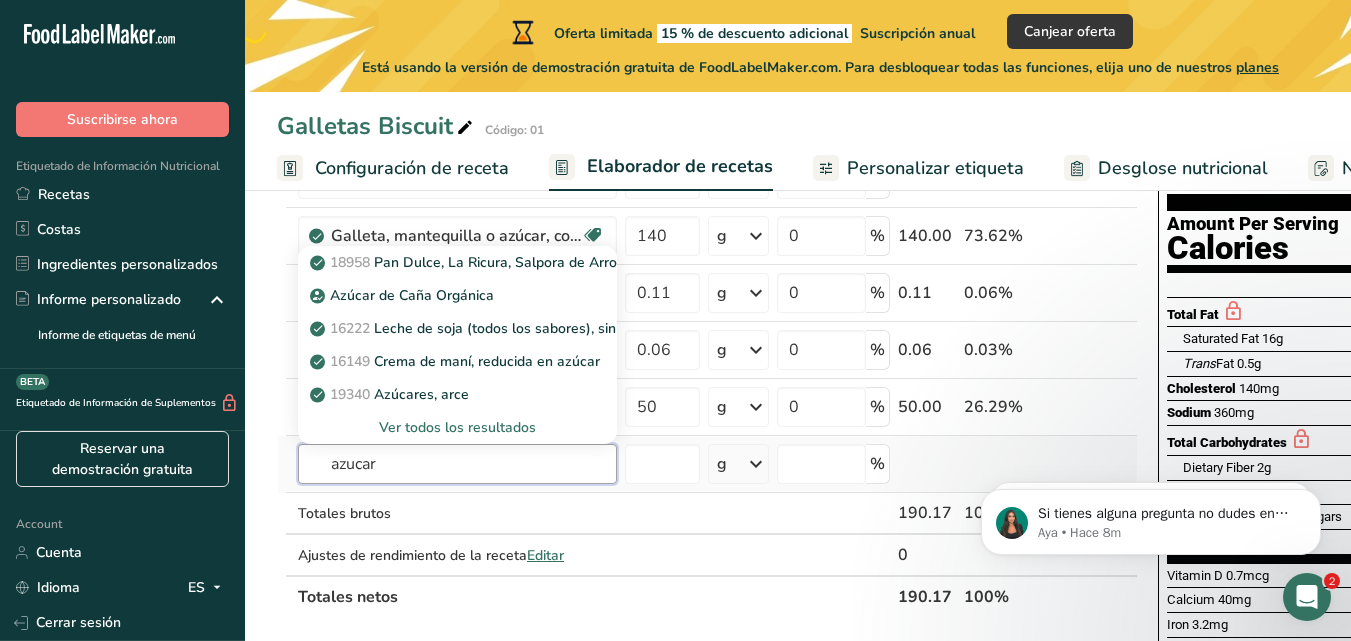 type on "azucar" 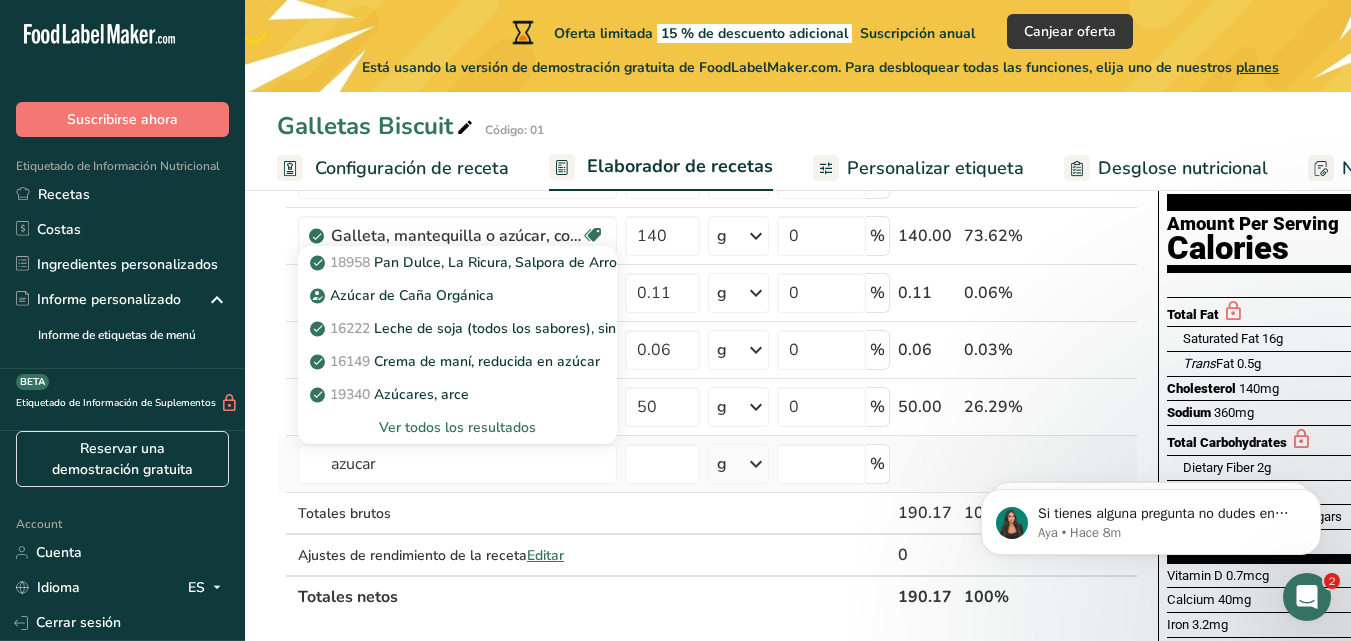 type 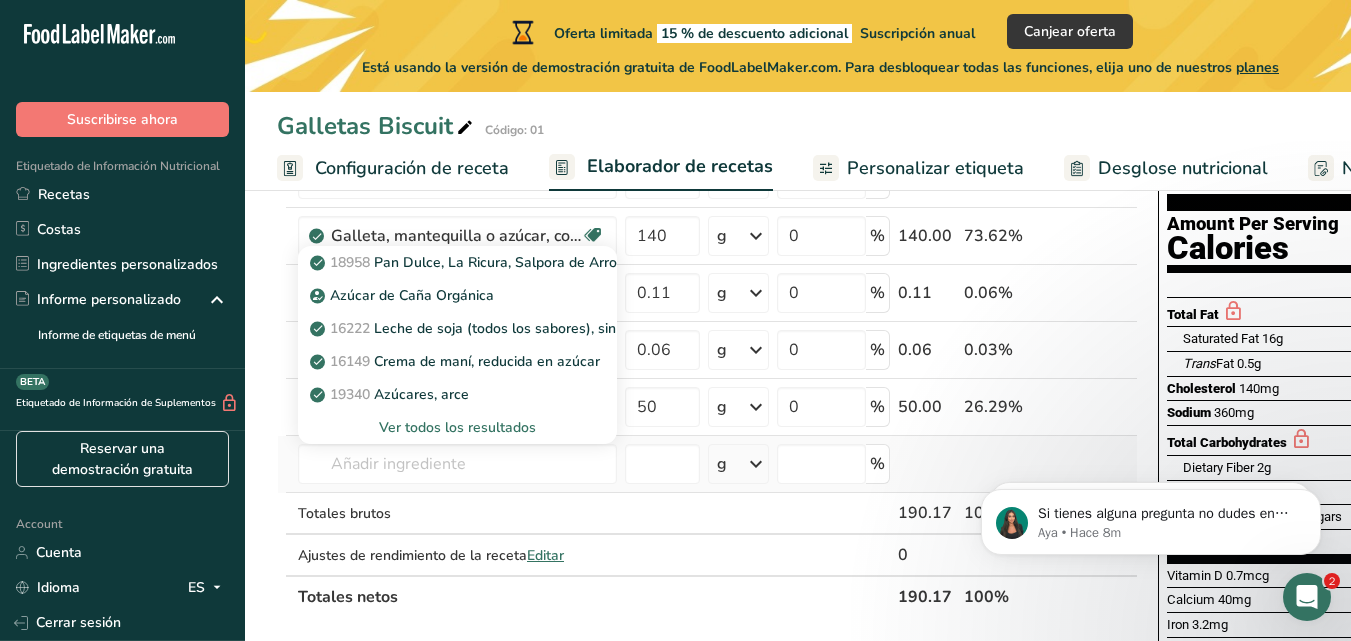 click on "Ver todos los resultados" at bounding box center [457, 427] 